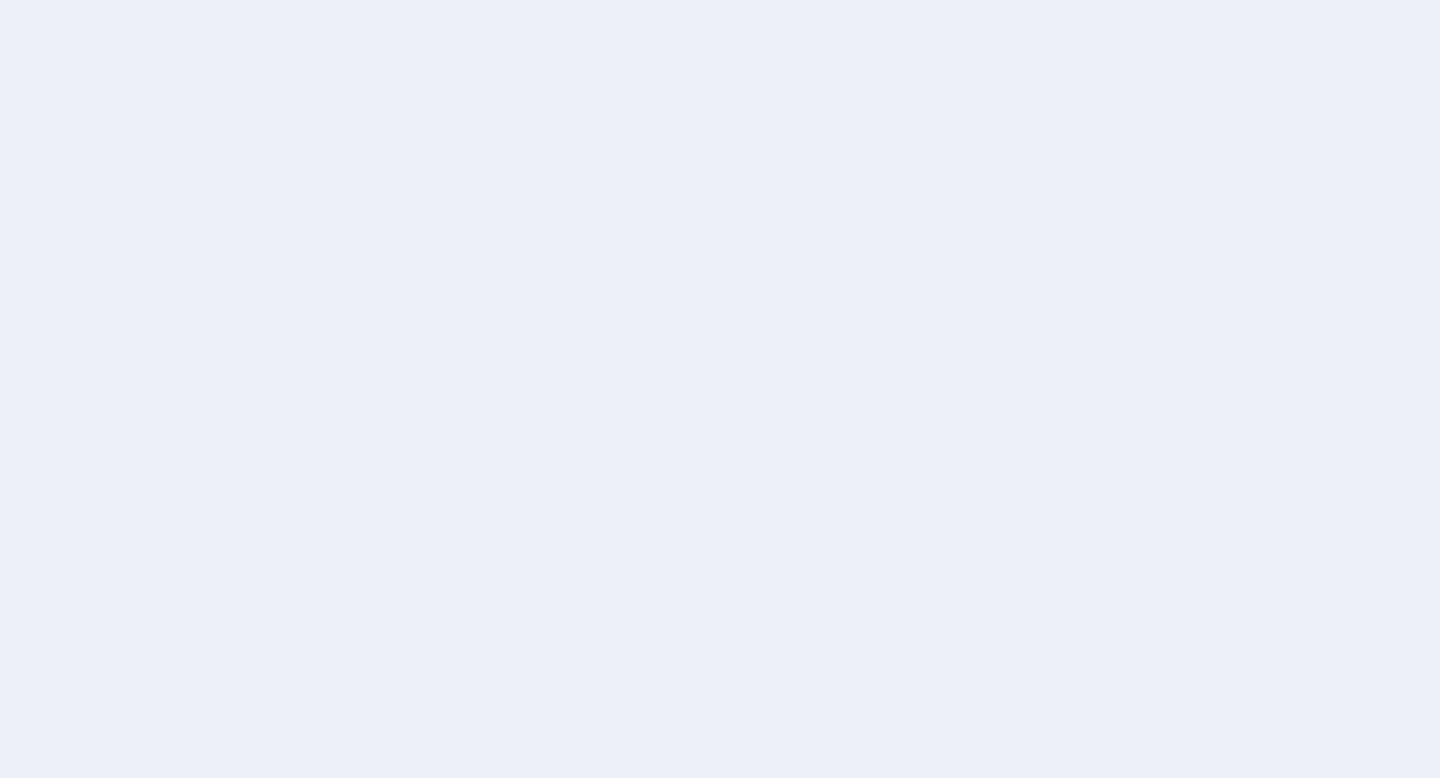 scroll, scrollTop: 0, scrollLeft: 0, axis: both 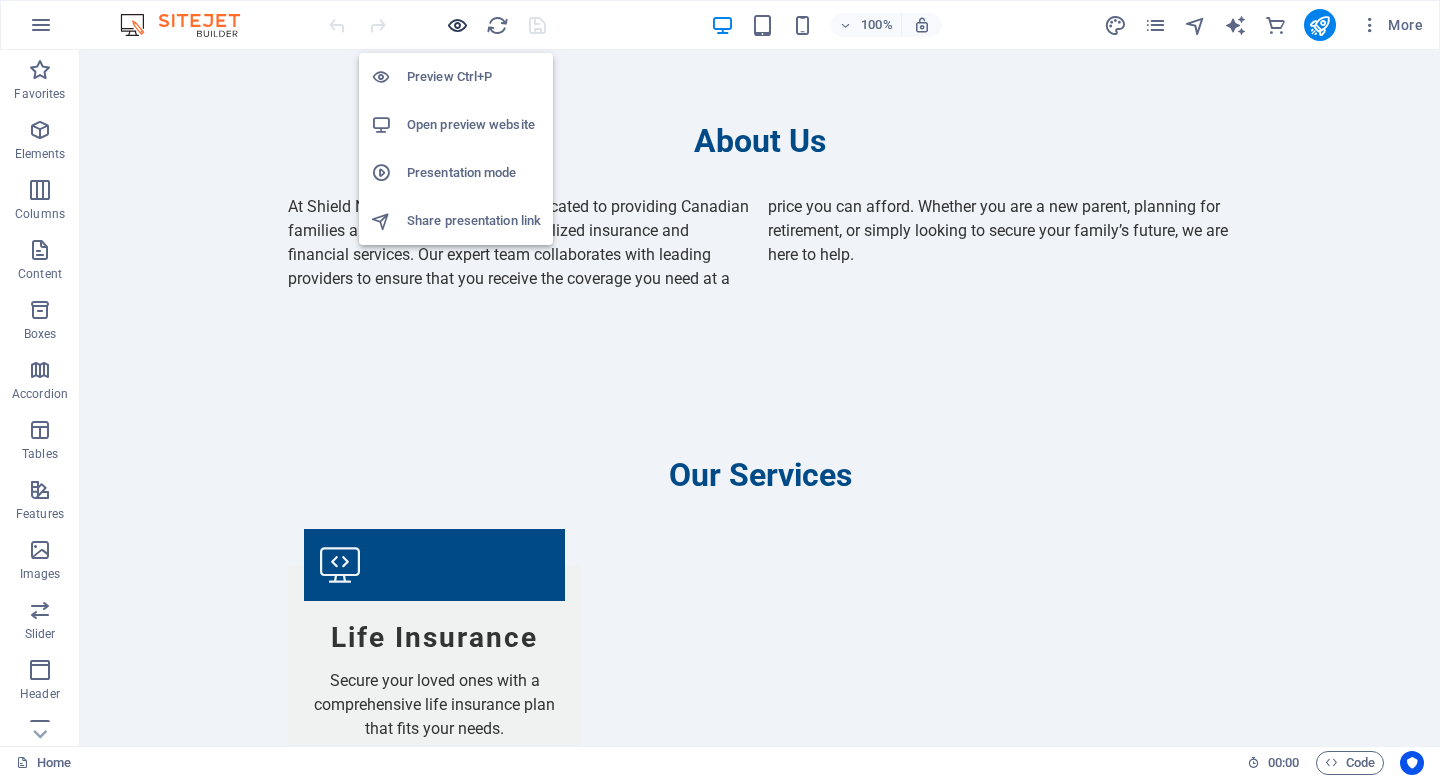 click at bounding box center [457, 25] 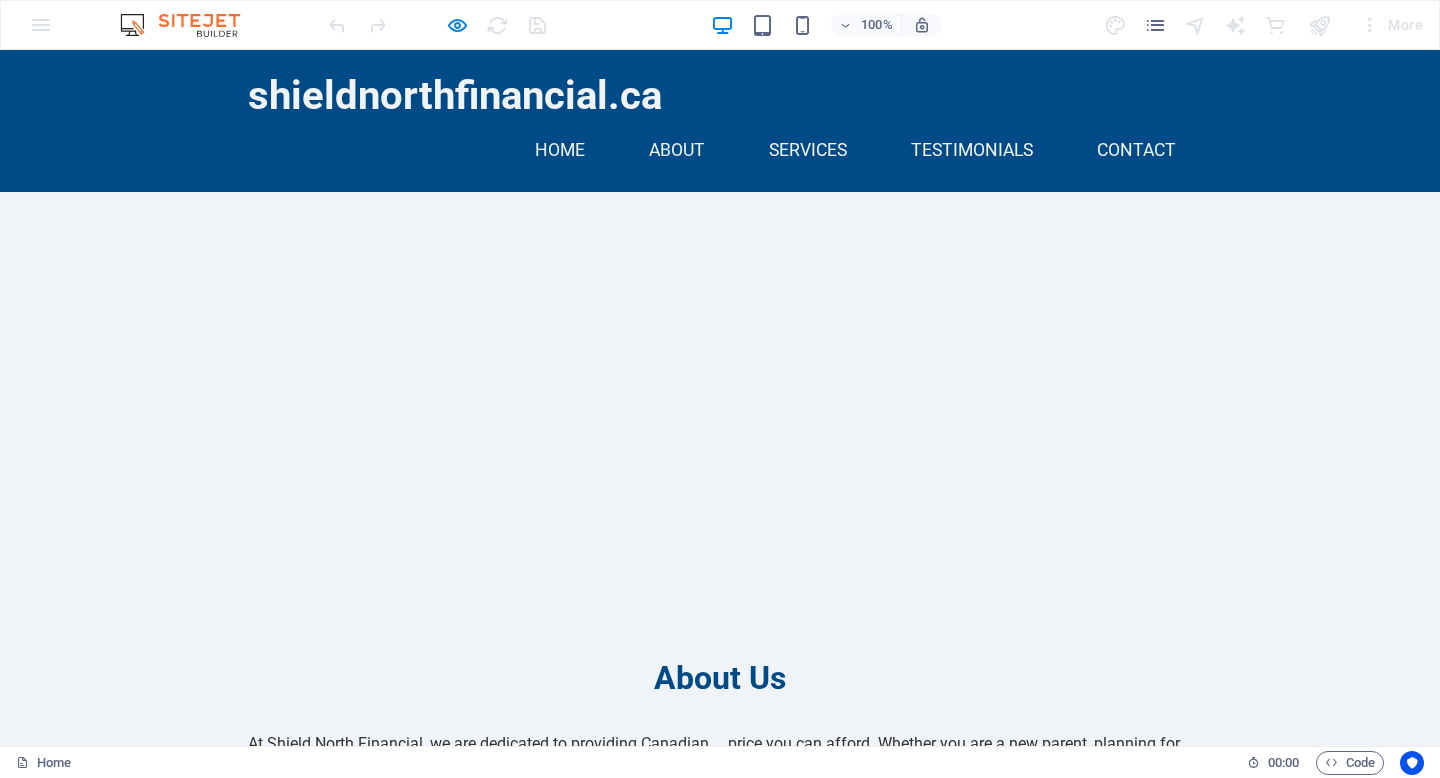 scroll, scrollTop: 650, scrollLeft: 0, axis: vertical 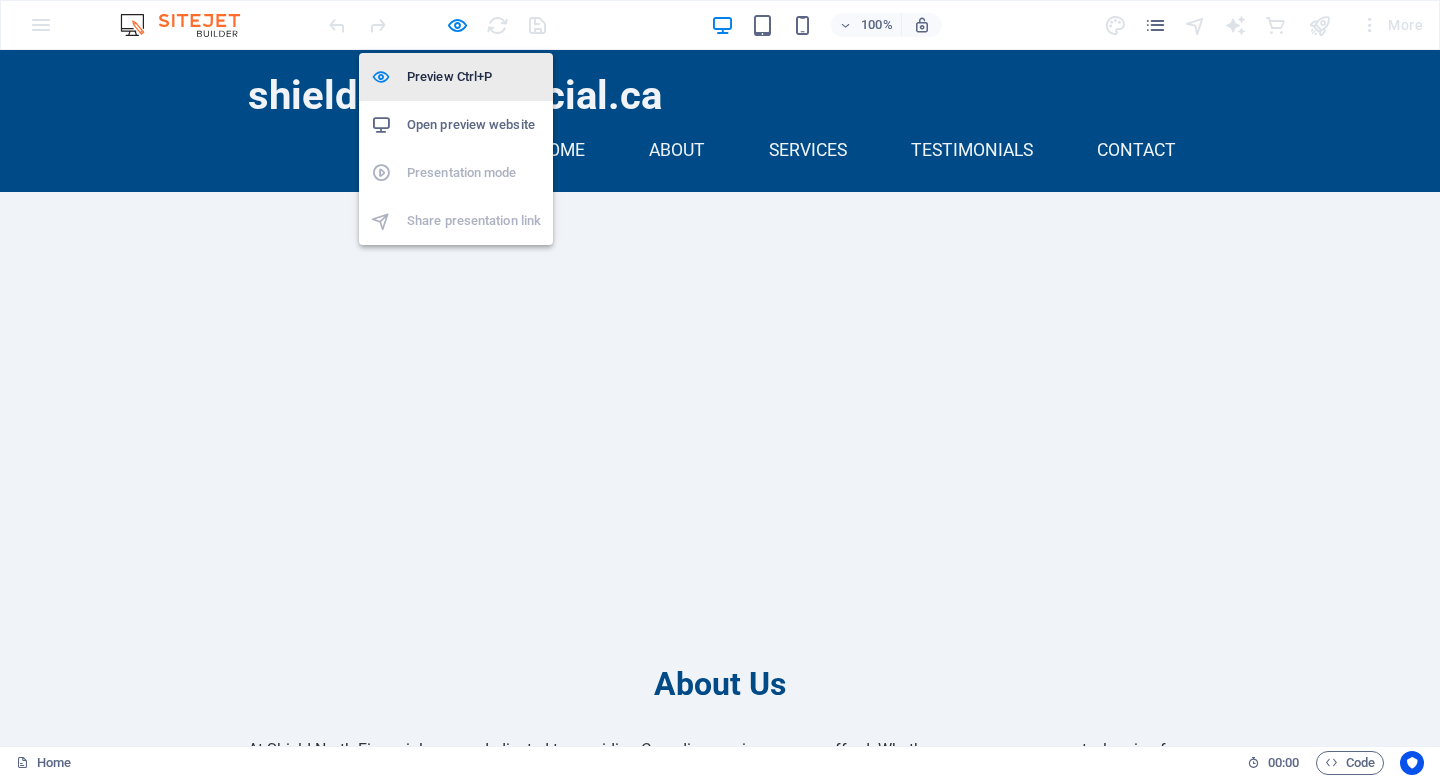 click on "Preview Ctrl+P" at bounding box center [474, 77] 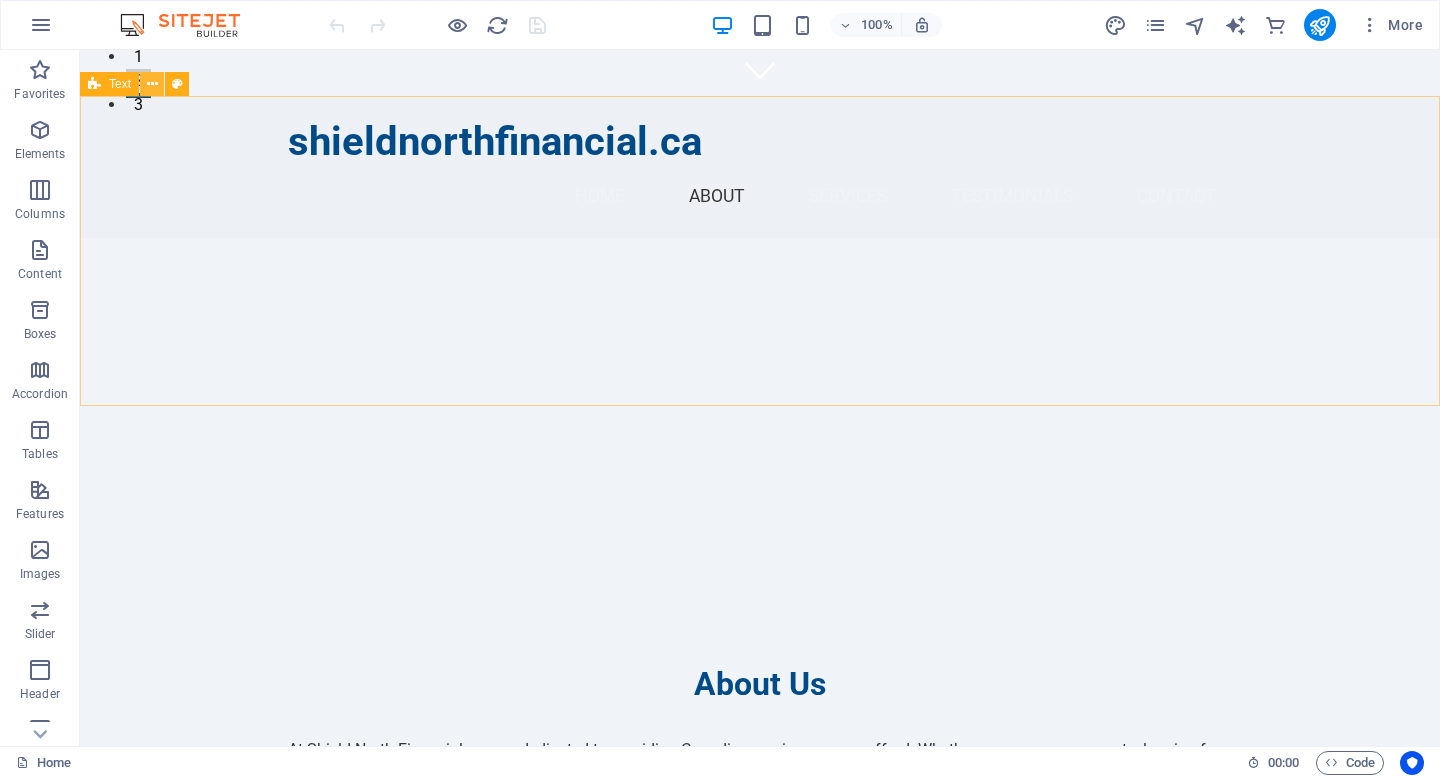 click at bounding box center (152, 84) 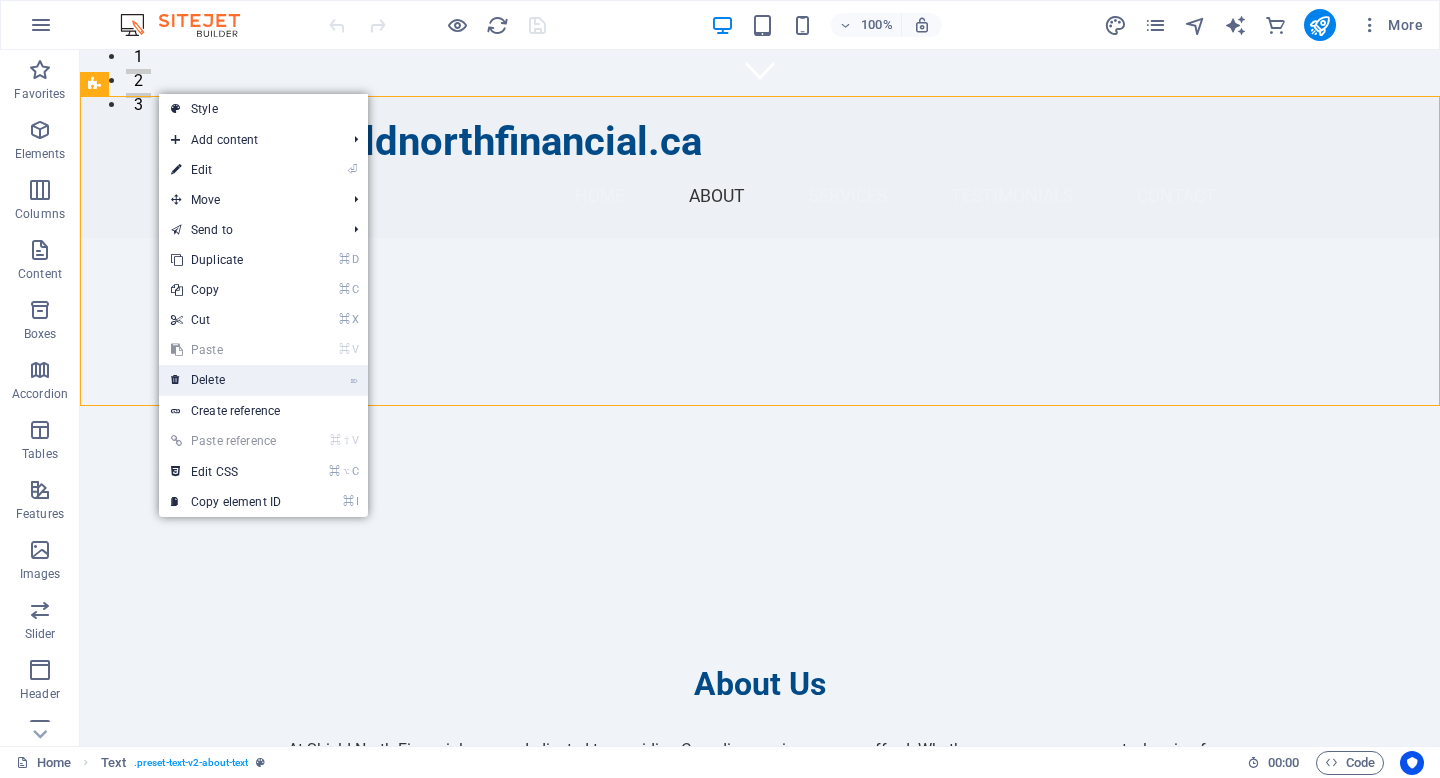 click on "⌦  Delete" at bounding box center (226, 380) 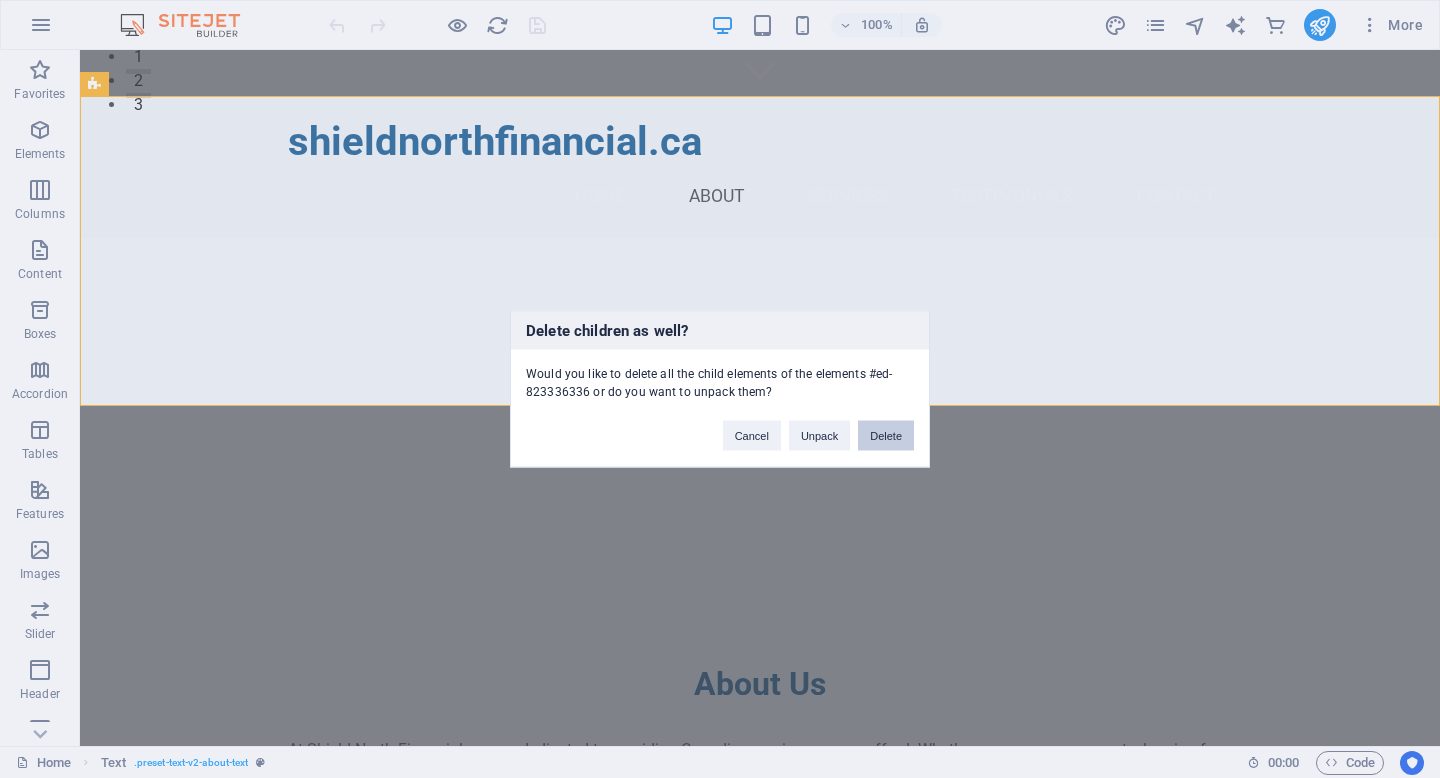click on "Delete" at bounding box center (886, 436) 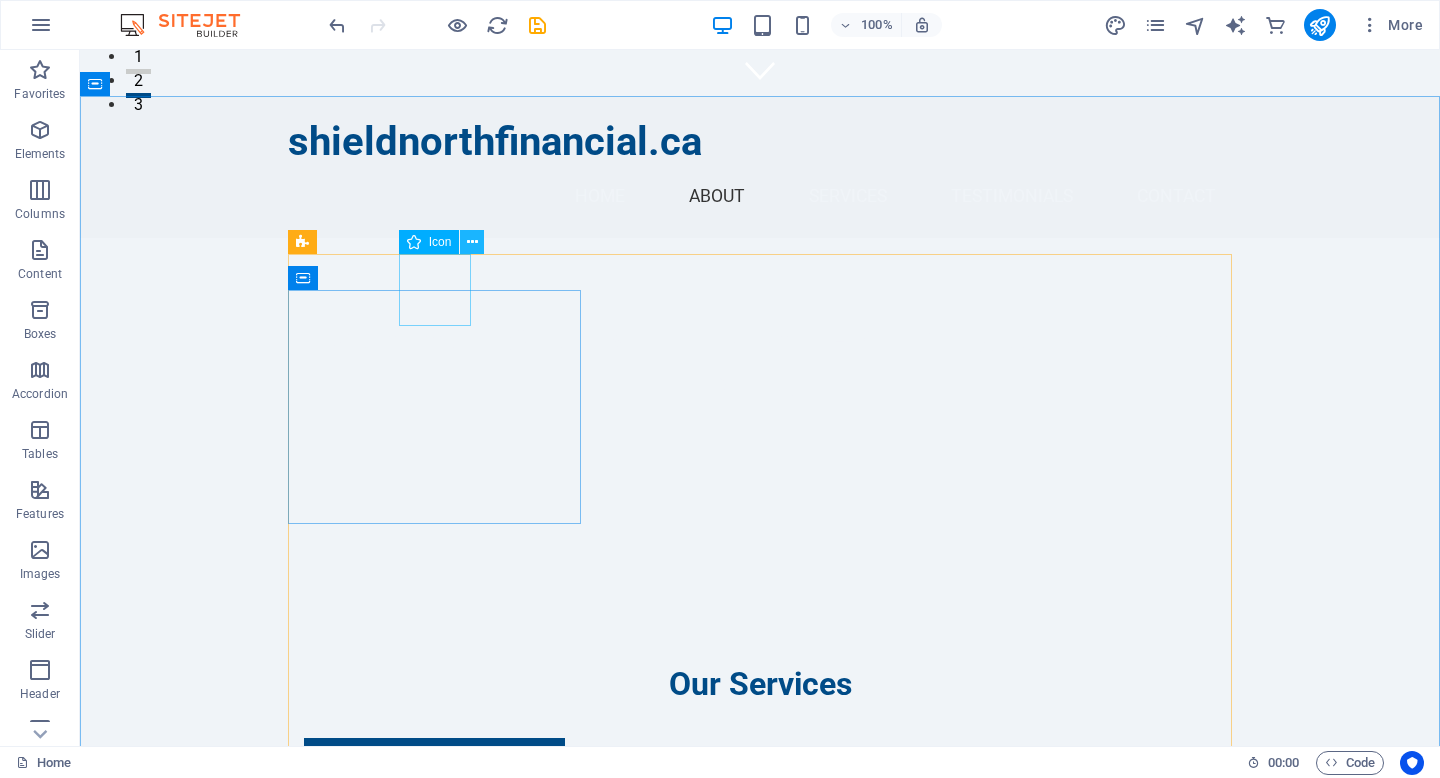 click at bounding box center [472, 242] 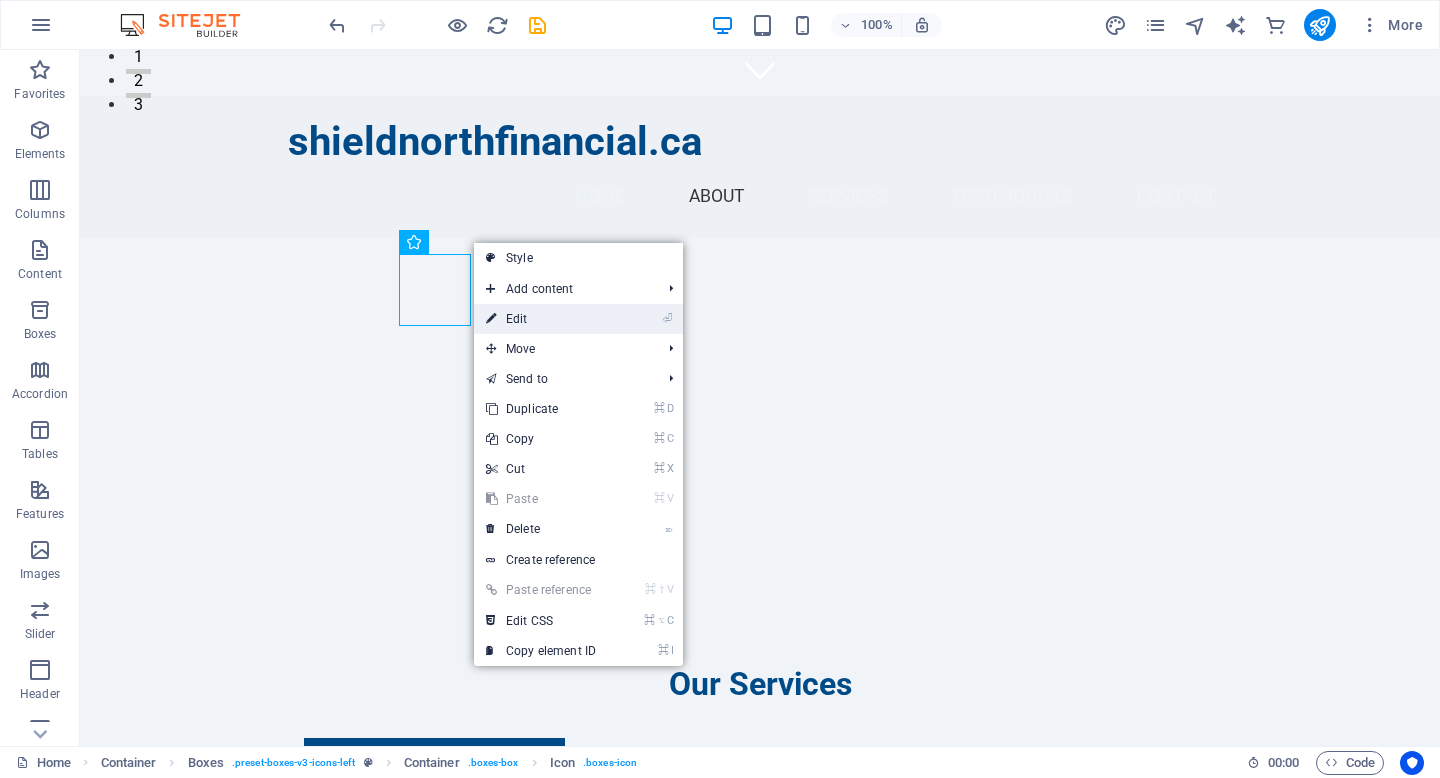 click on "⏎  Edit" at bounding box center [541, 319] 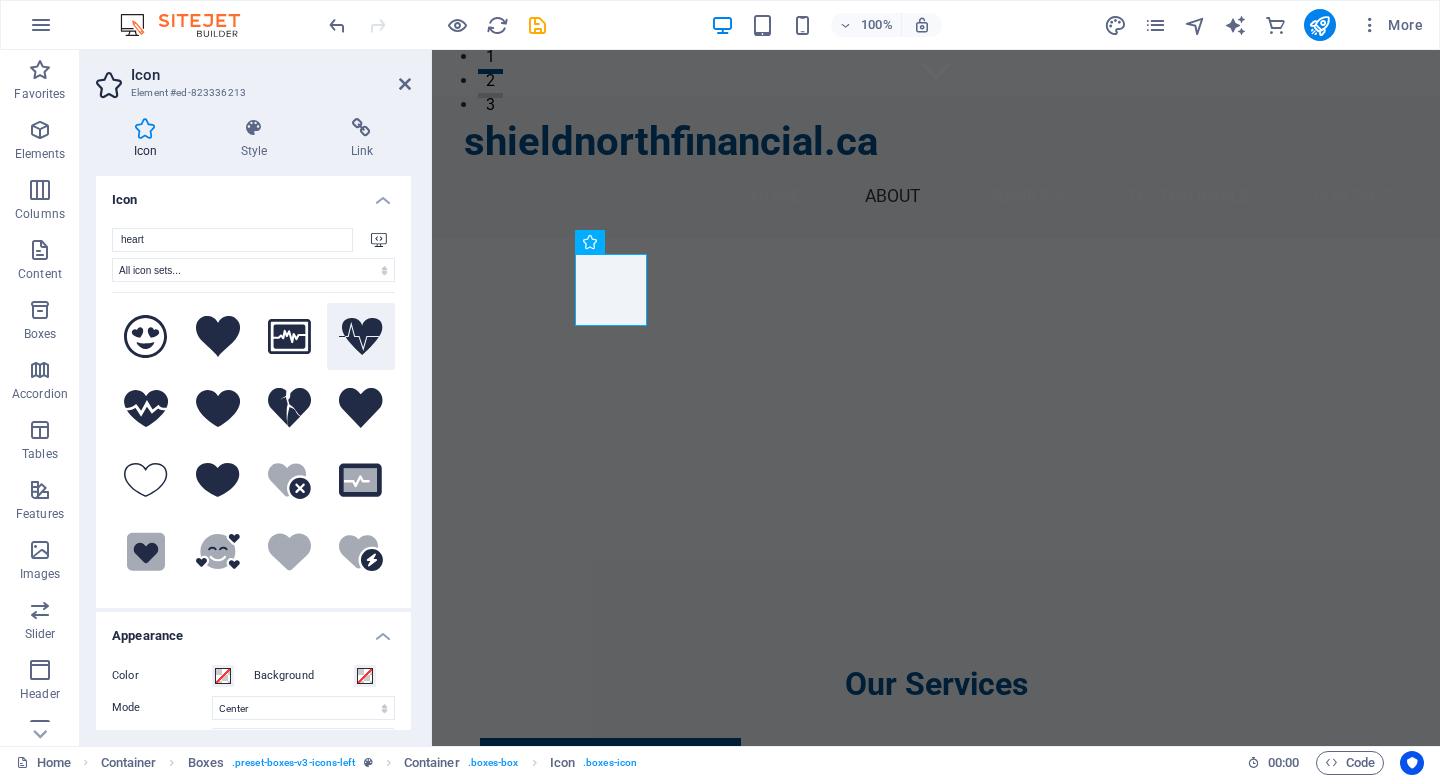 type on "heart" 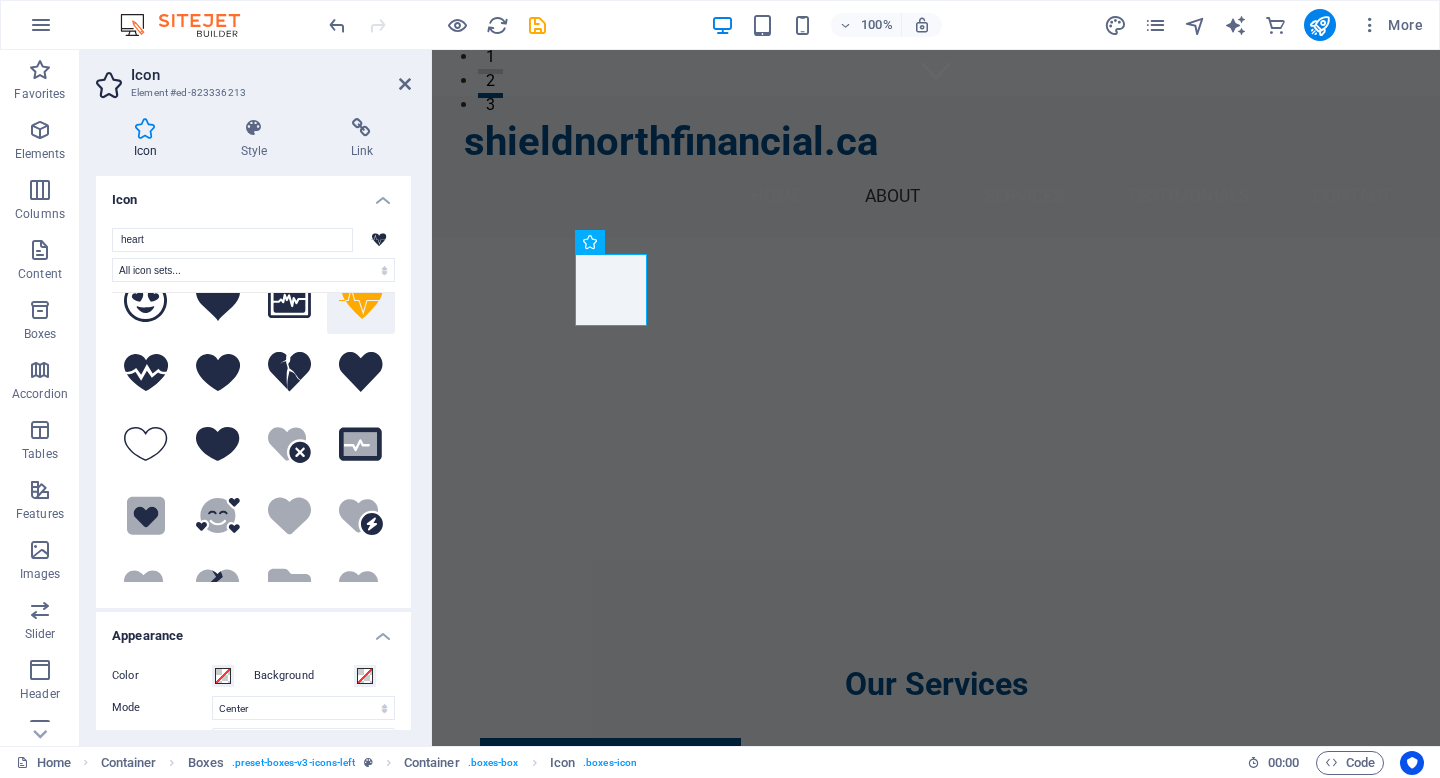 scroll, scrollTop: 38, scrollLeft: 0, axis: vertical 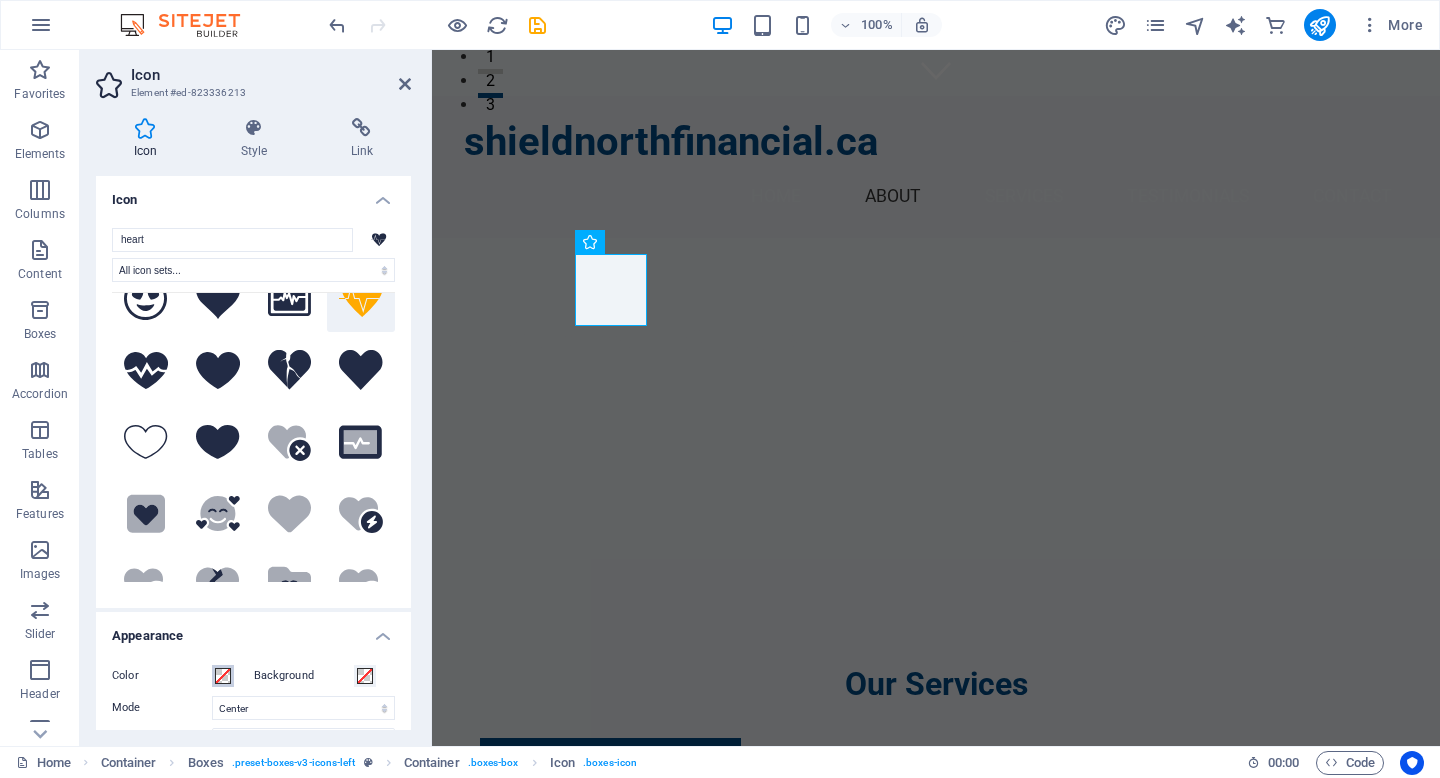 click at bounding box center (223, 676) 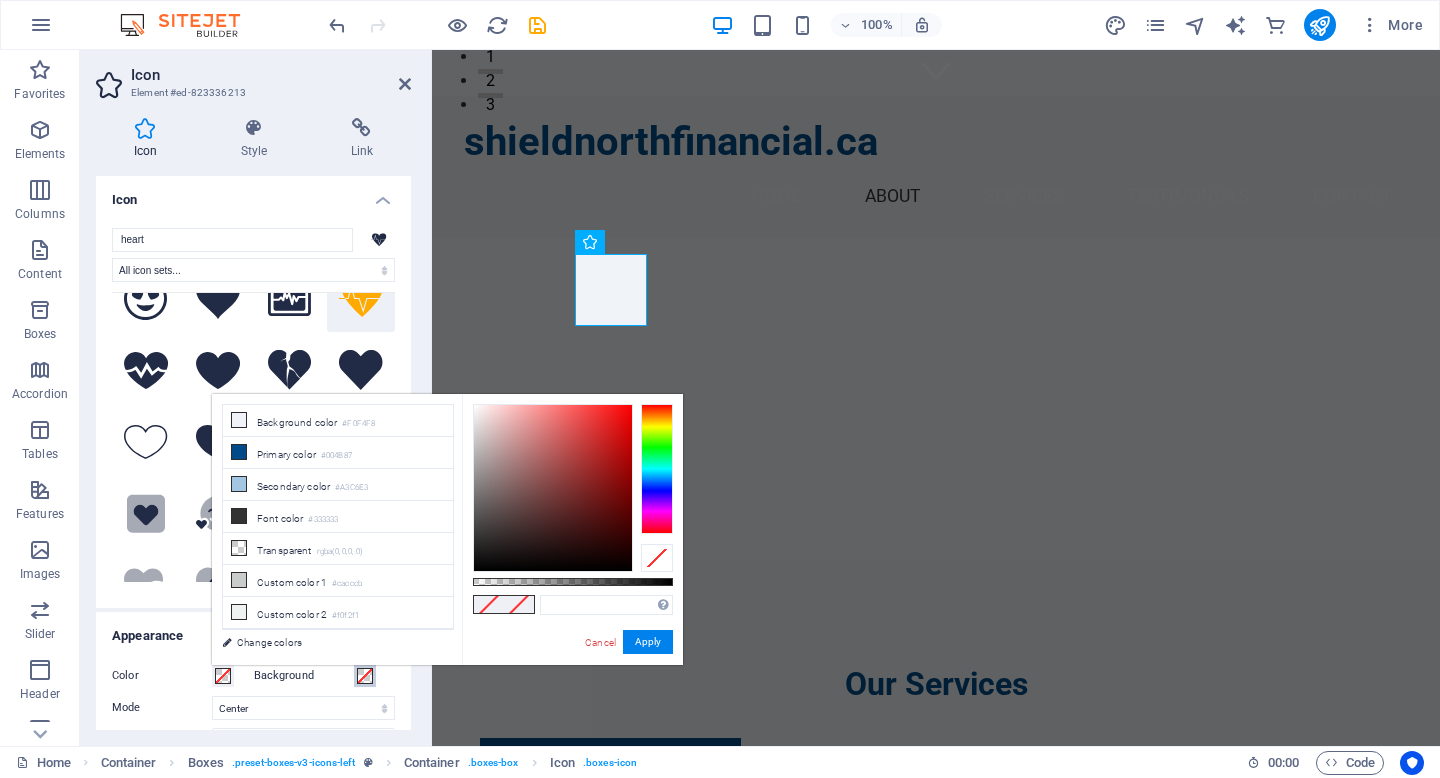 click at bounding box center [365, 676] 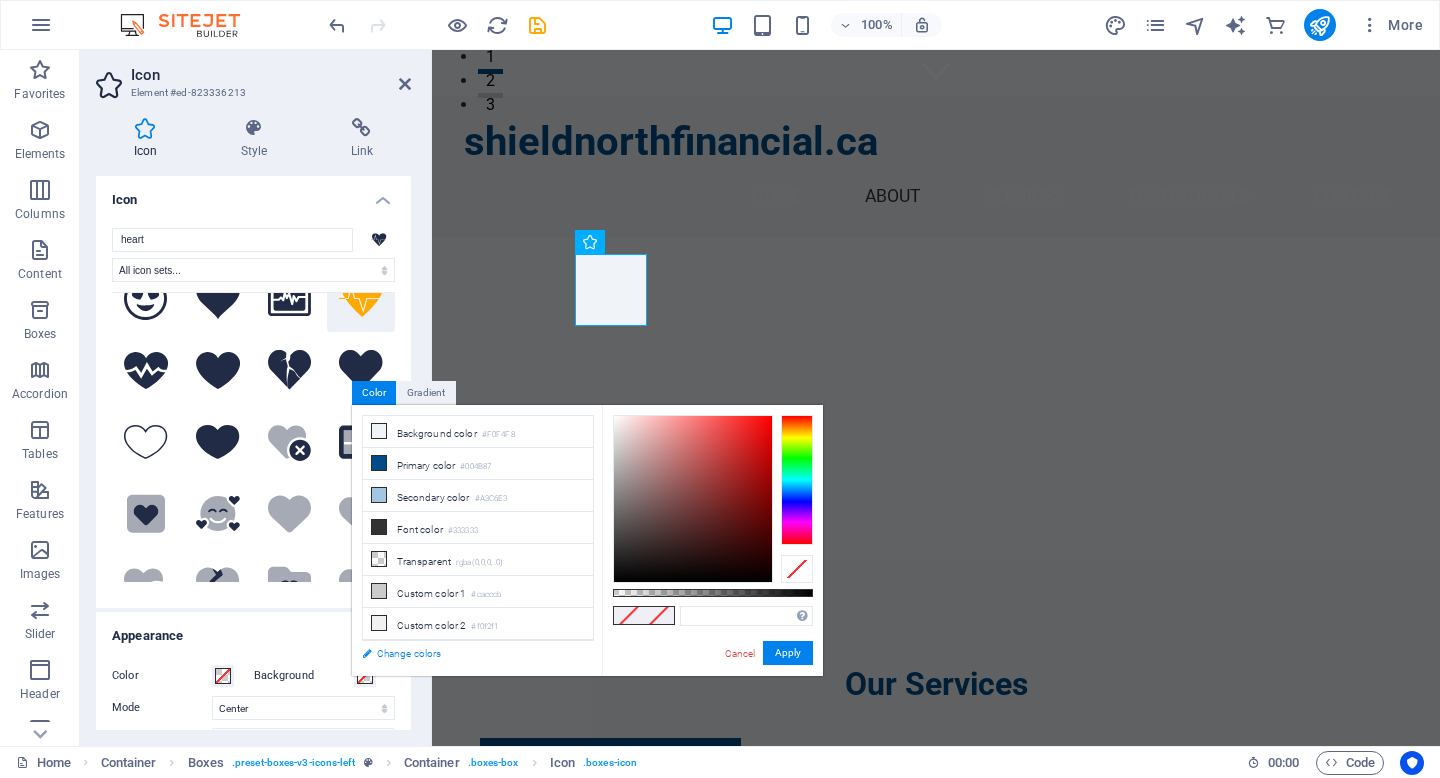 click on "Change colors" at bounding box center [468, 653] 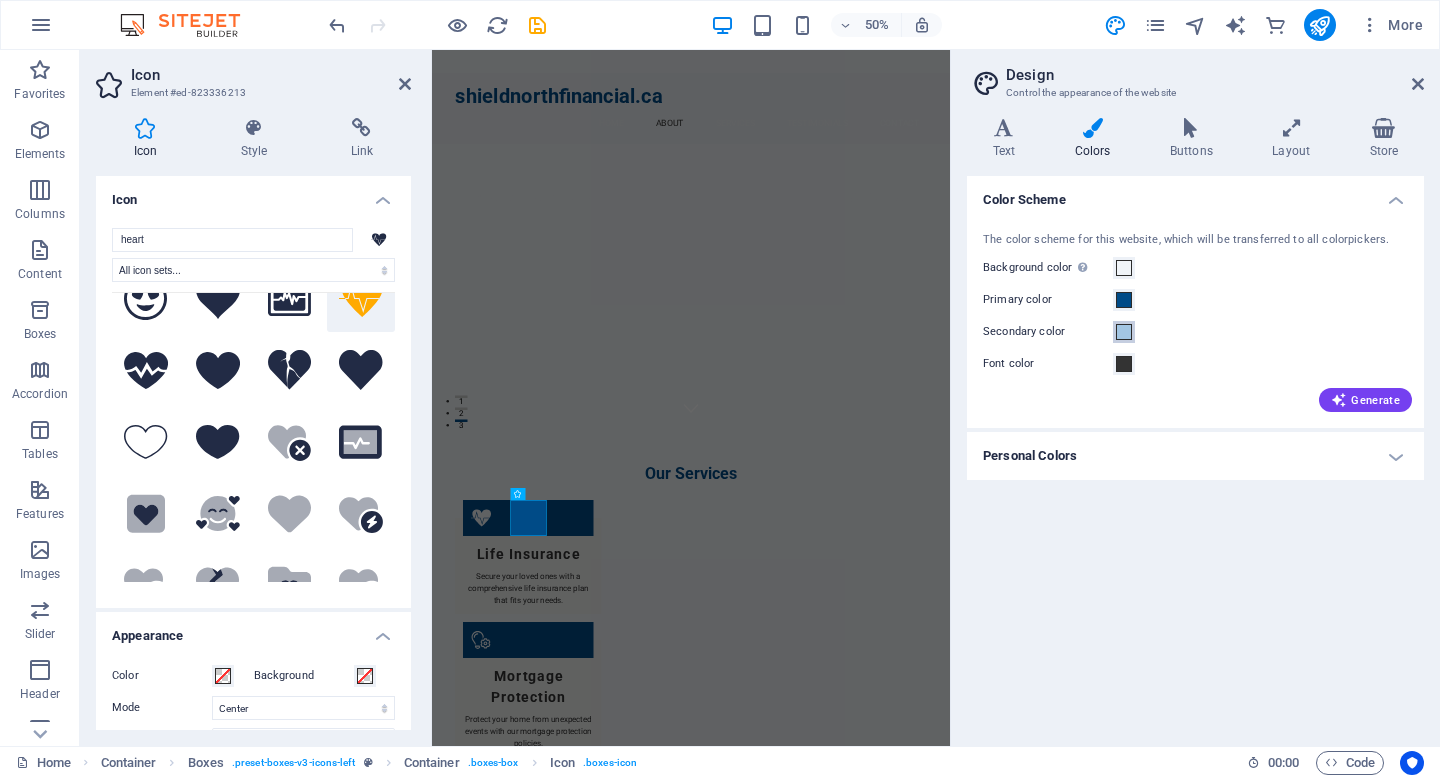click at bounding box center (1124, 332) 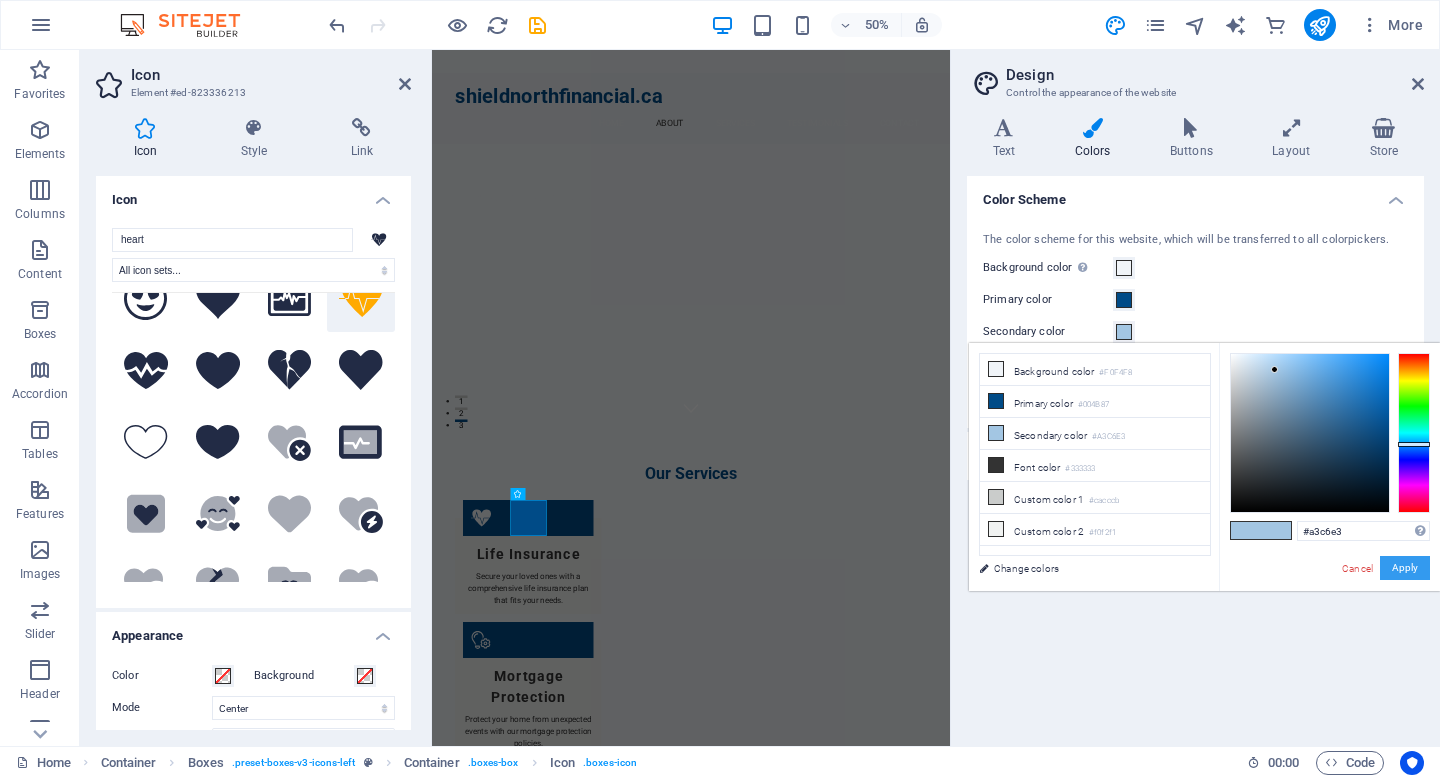 click on "Apply" at bounding box center (1405, 568) 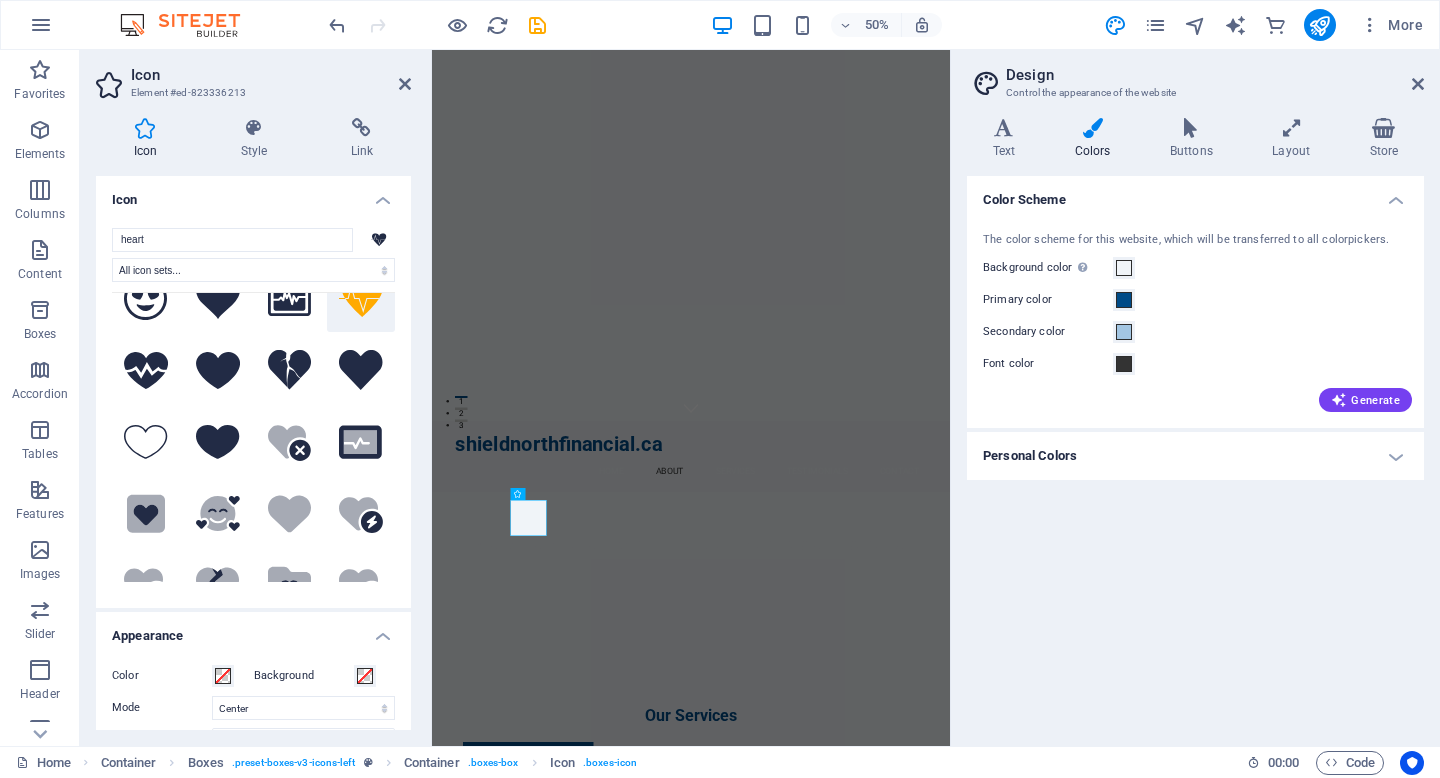 click on "Color Scheme The color scheme for this website, which will be transferred to all colorpickers. Background color Only visible if it is not covered by other backgrounds. Primary color Secondary color Font color Generate Personal Colors Custom color 1 Custom color 2 Custom color 3 Custom color 4 Custom color 5" at bounding box center (1195, 453) 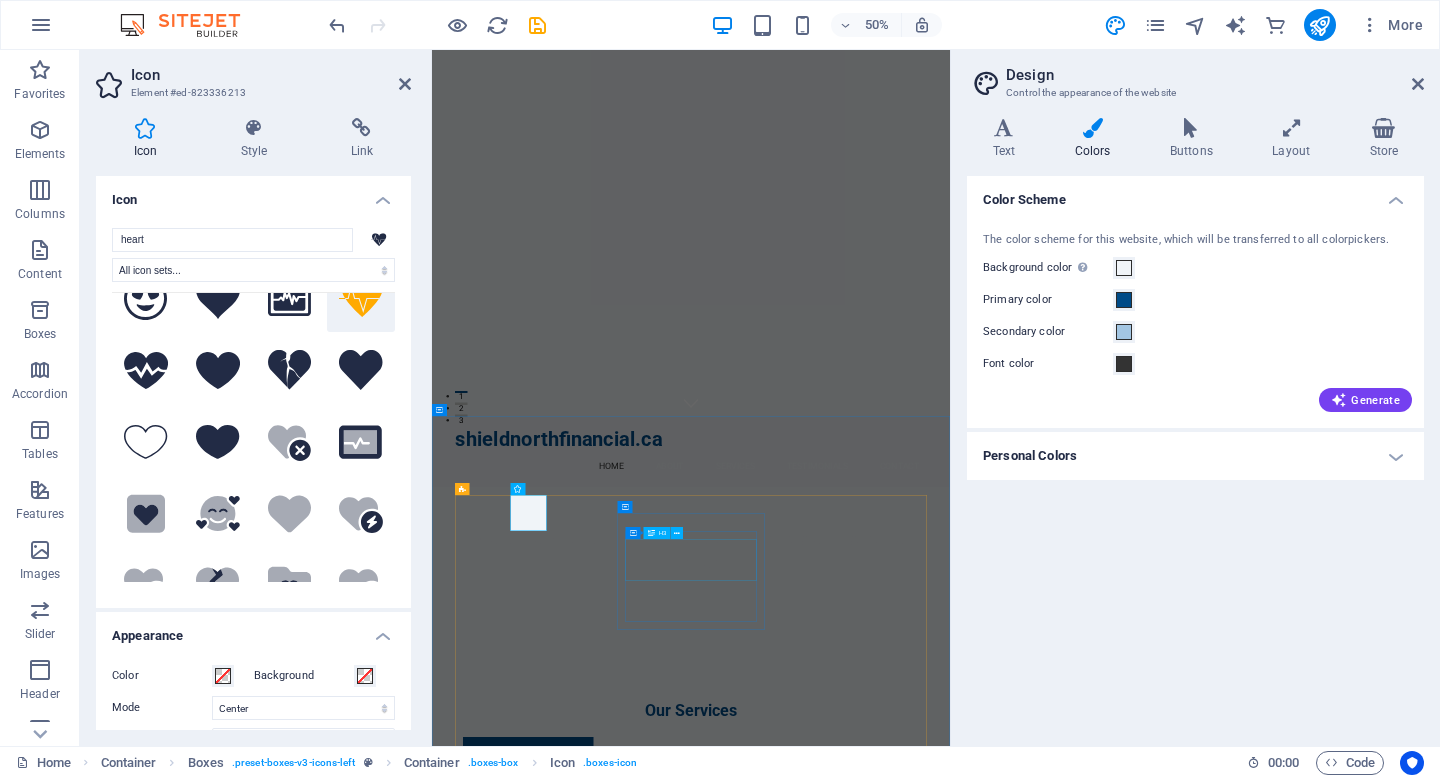 scroll, scrollTop: 661, scrollLeft: 0, axis: vertical 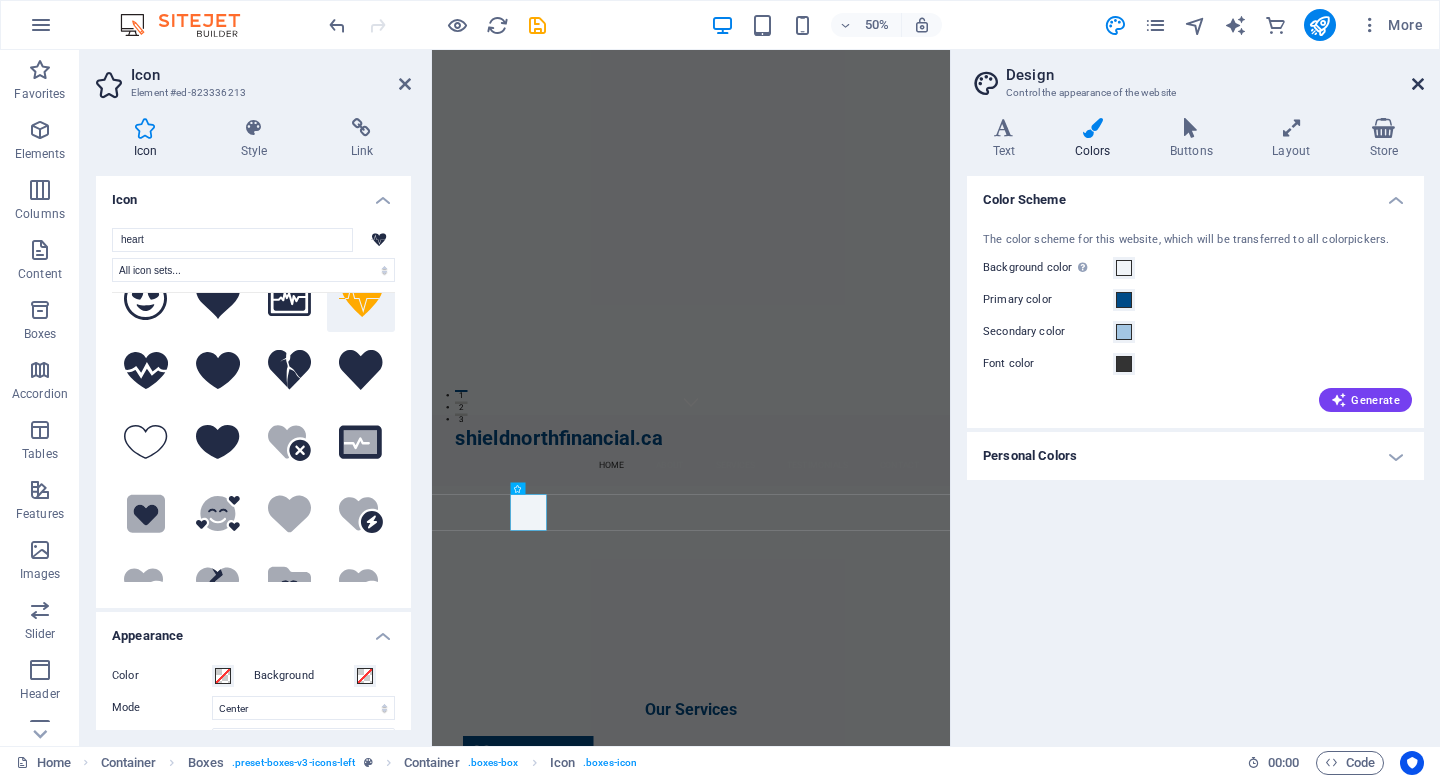 click at bounding box center (1418, 84) 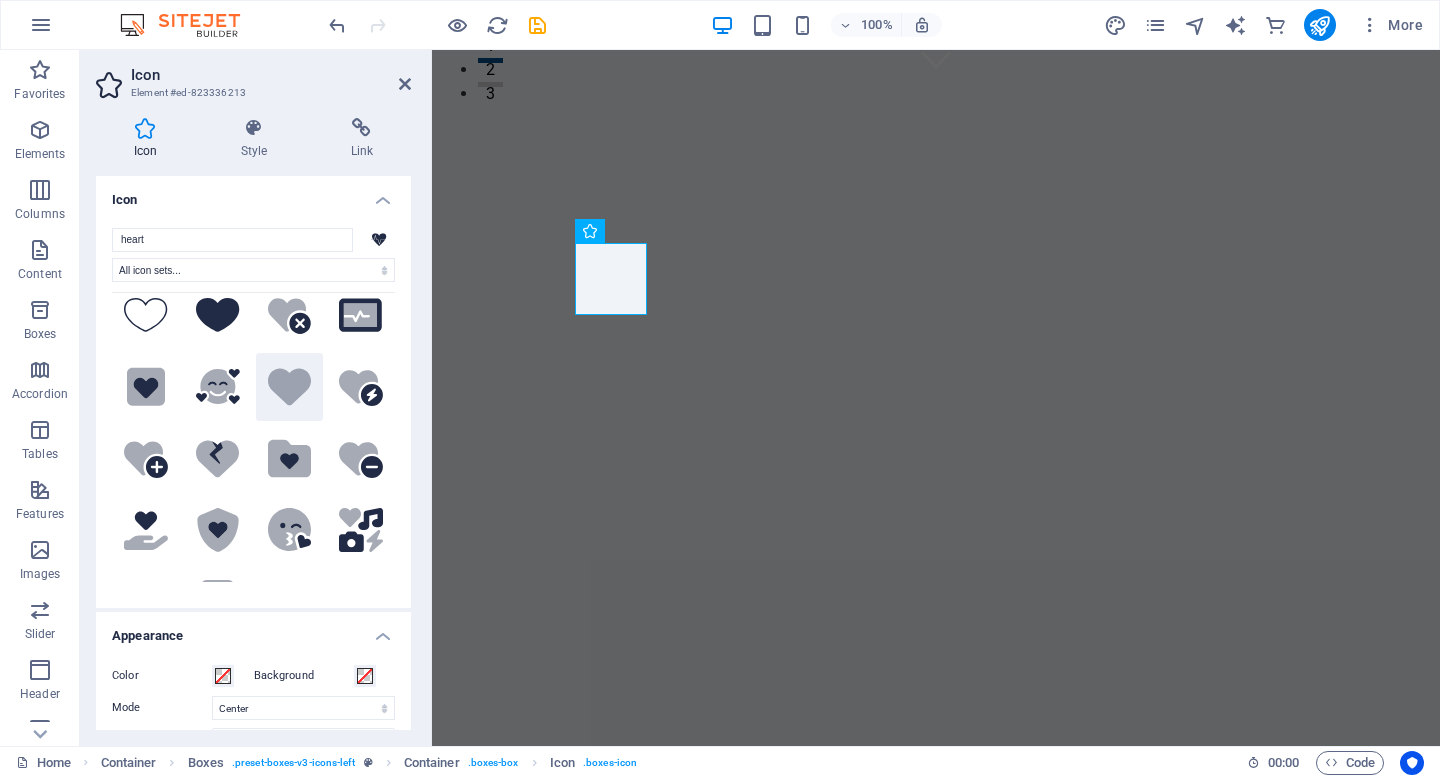 scroll, scrollTop: 166, scrollLeft: 0, axis: vertical 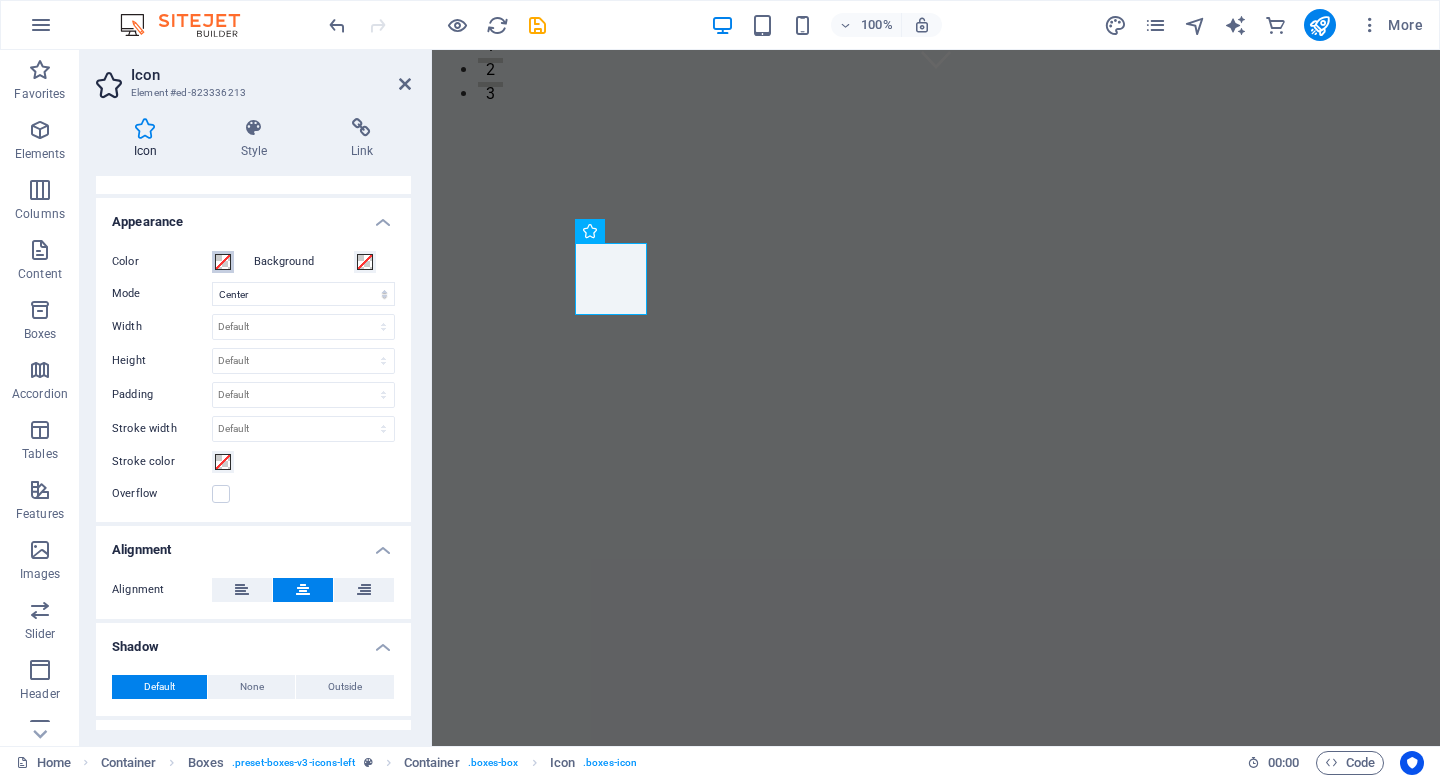 click at bounding box center (223, 262) 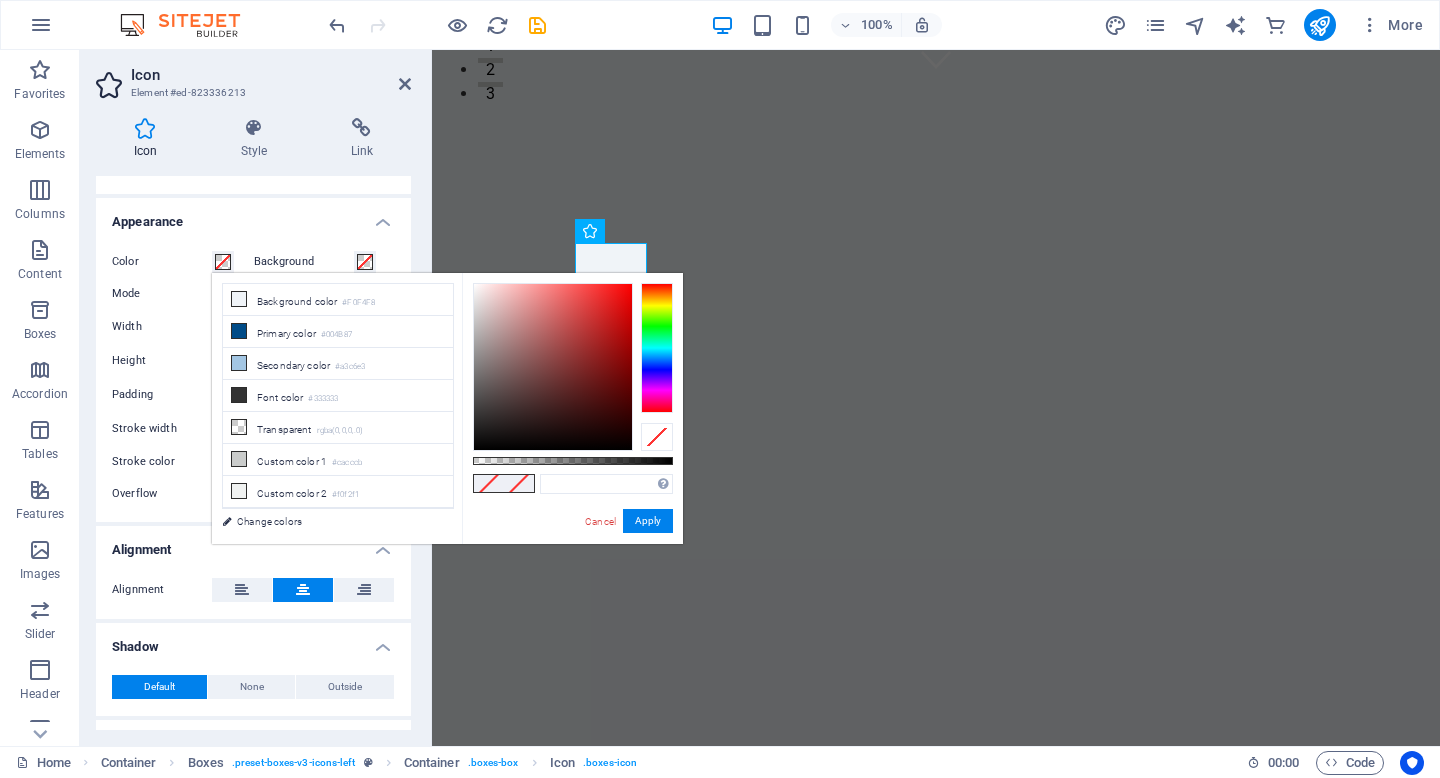 type on "#cd1010" 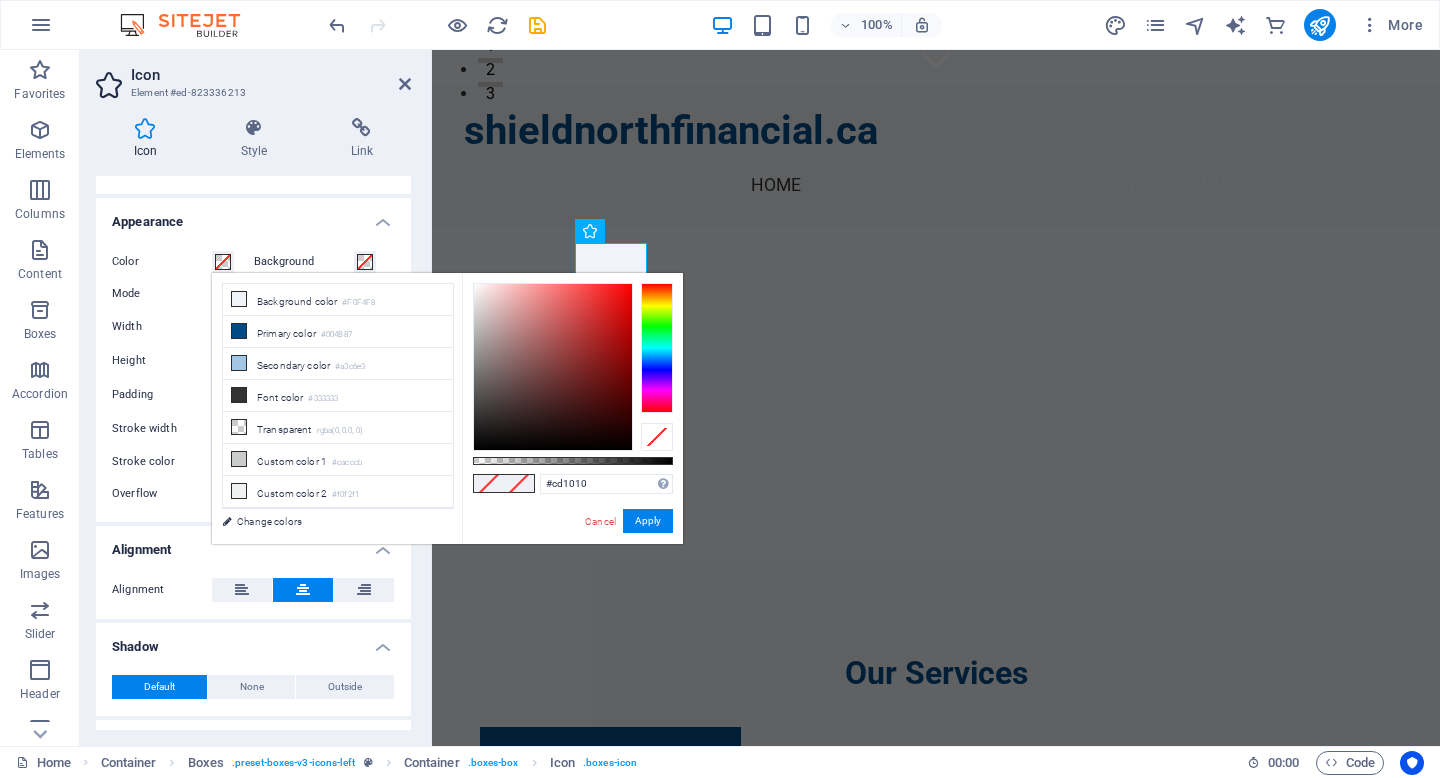 click at bounding box center [553, 367] 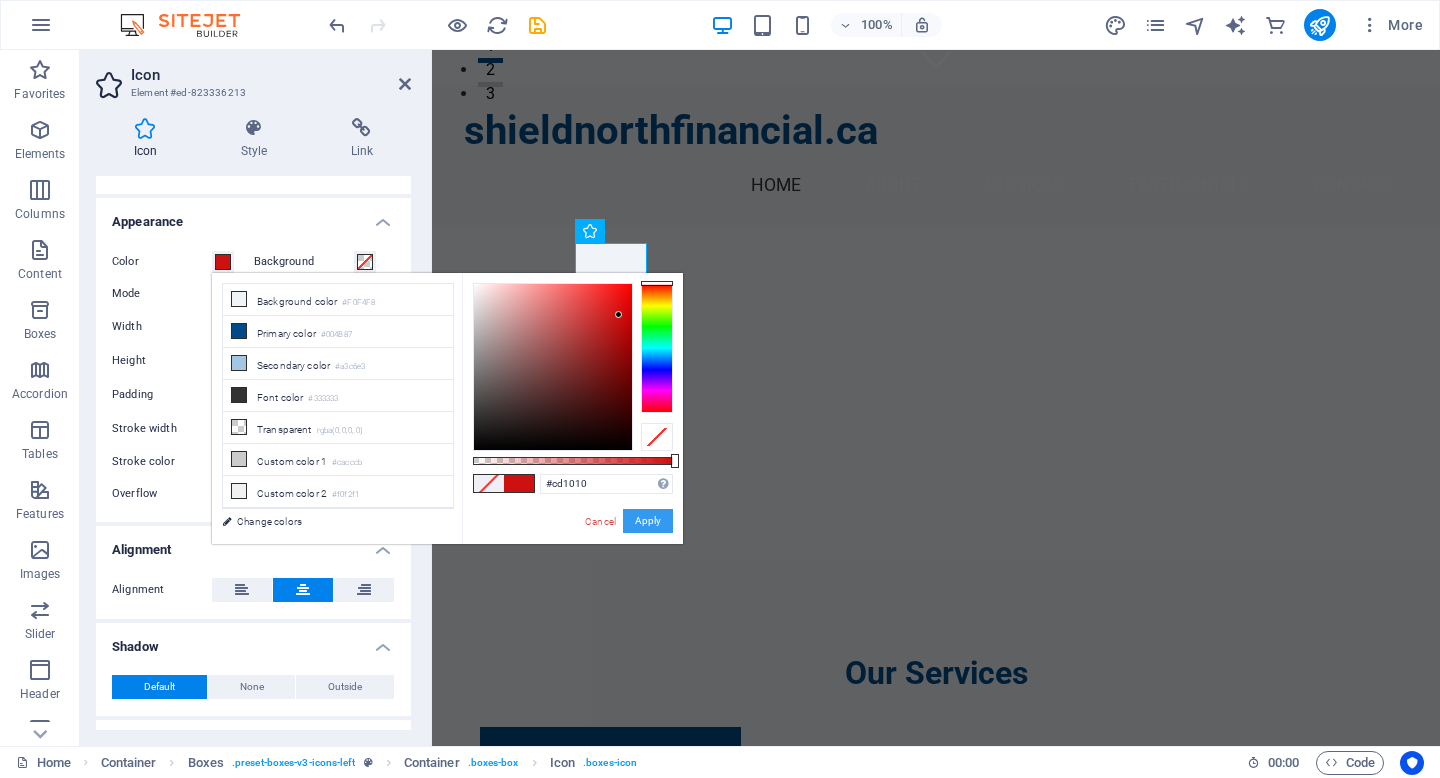click on "Apply" at bounding box center (648, 521) 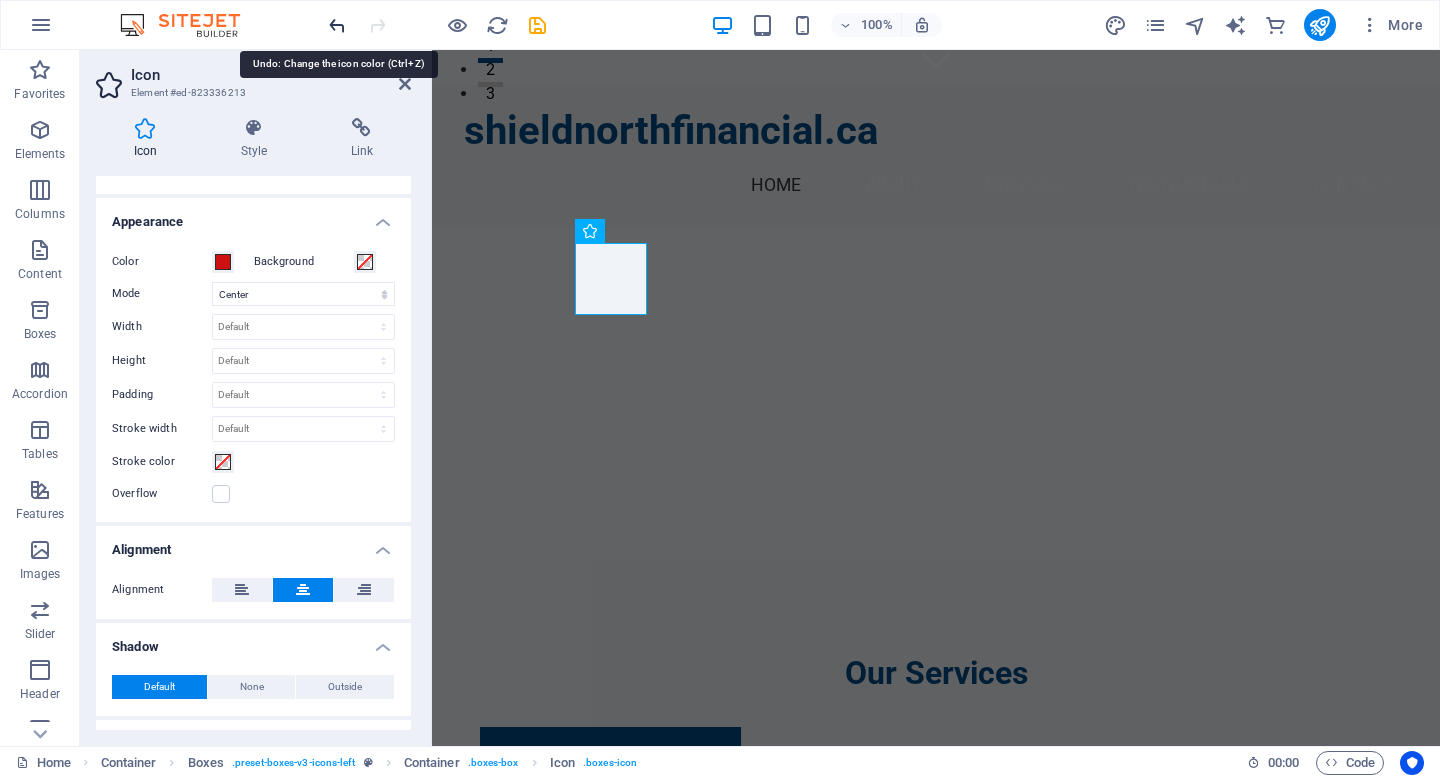 click at bounding box center (337, 25) 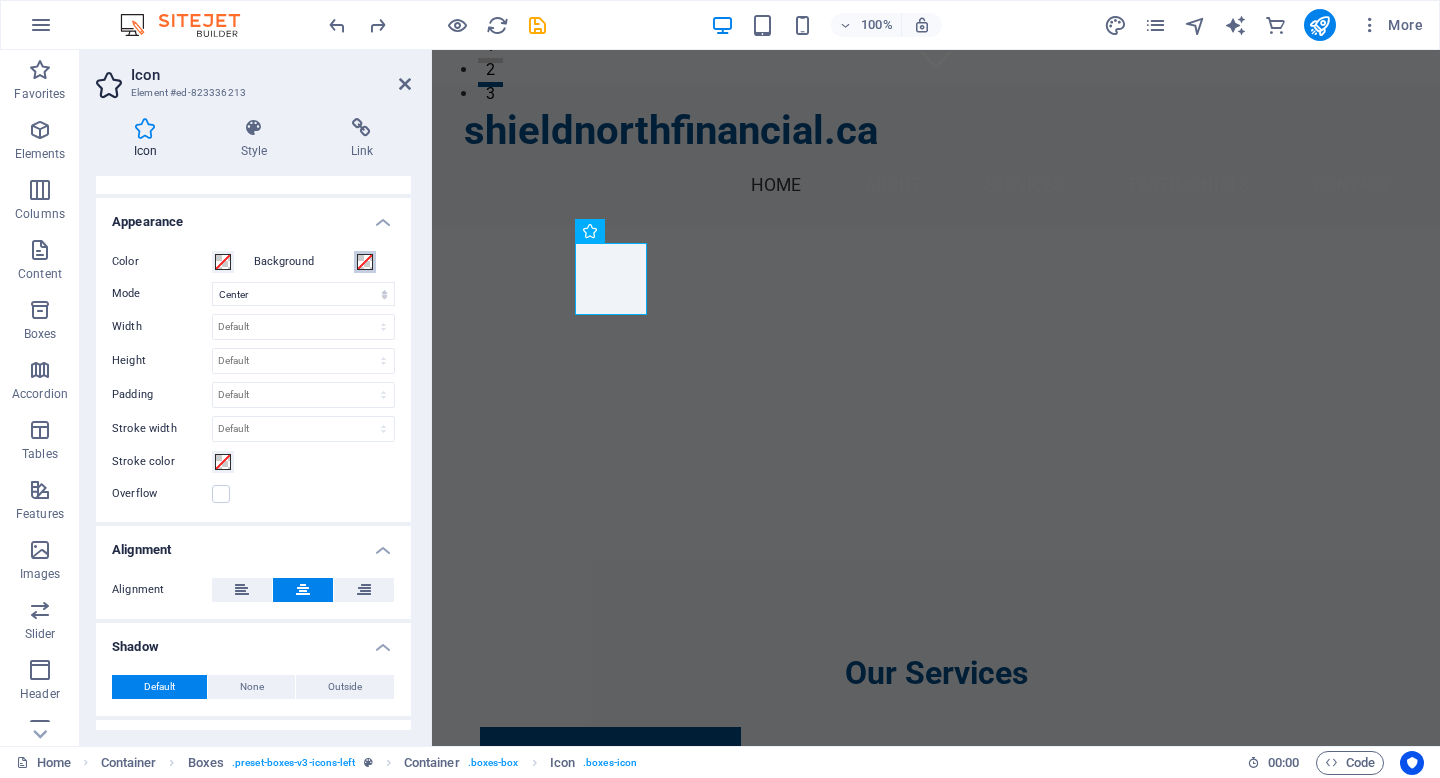 click at bounding box center [365, 262] 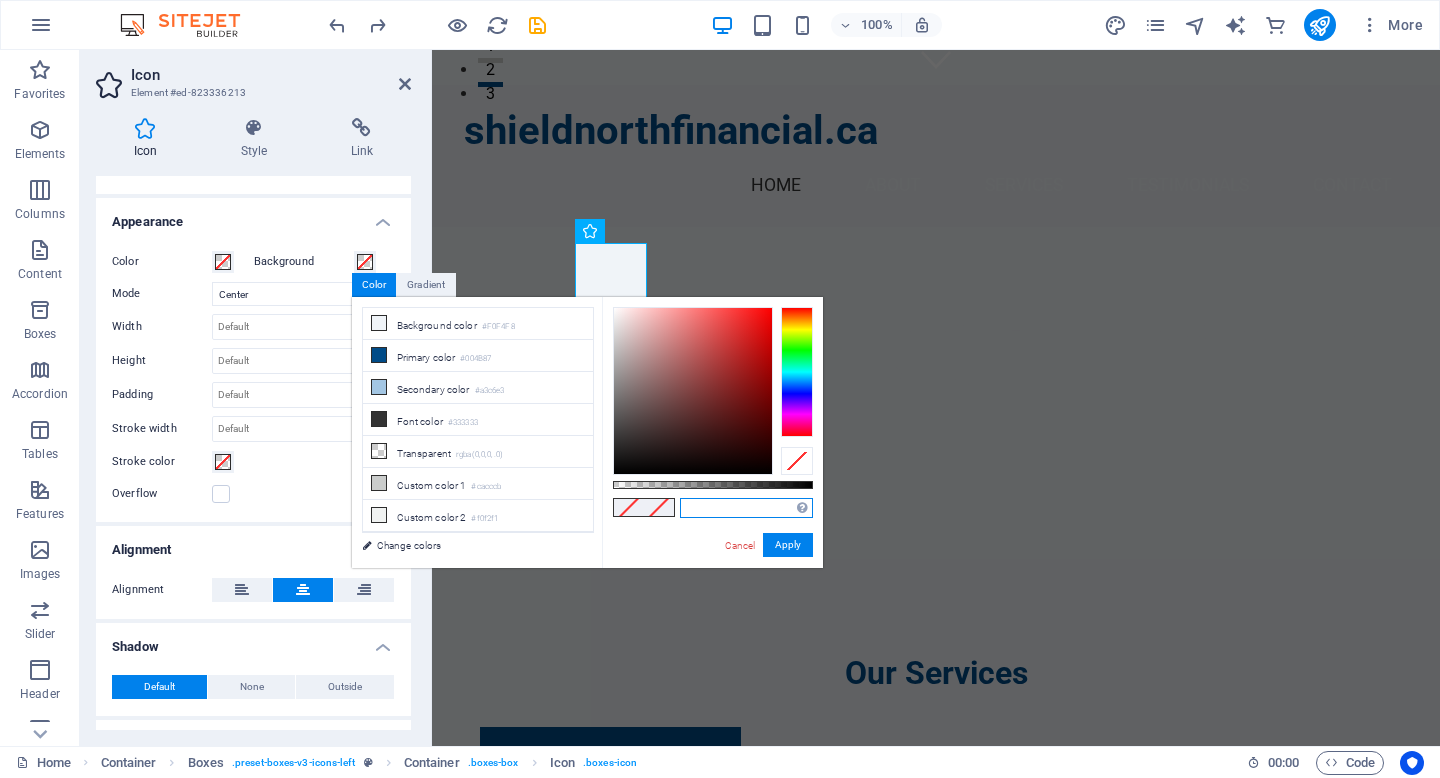 click at bounding box center [746, 508] 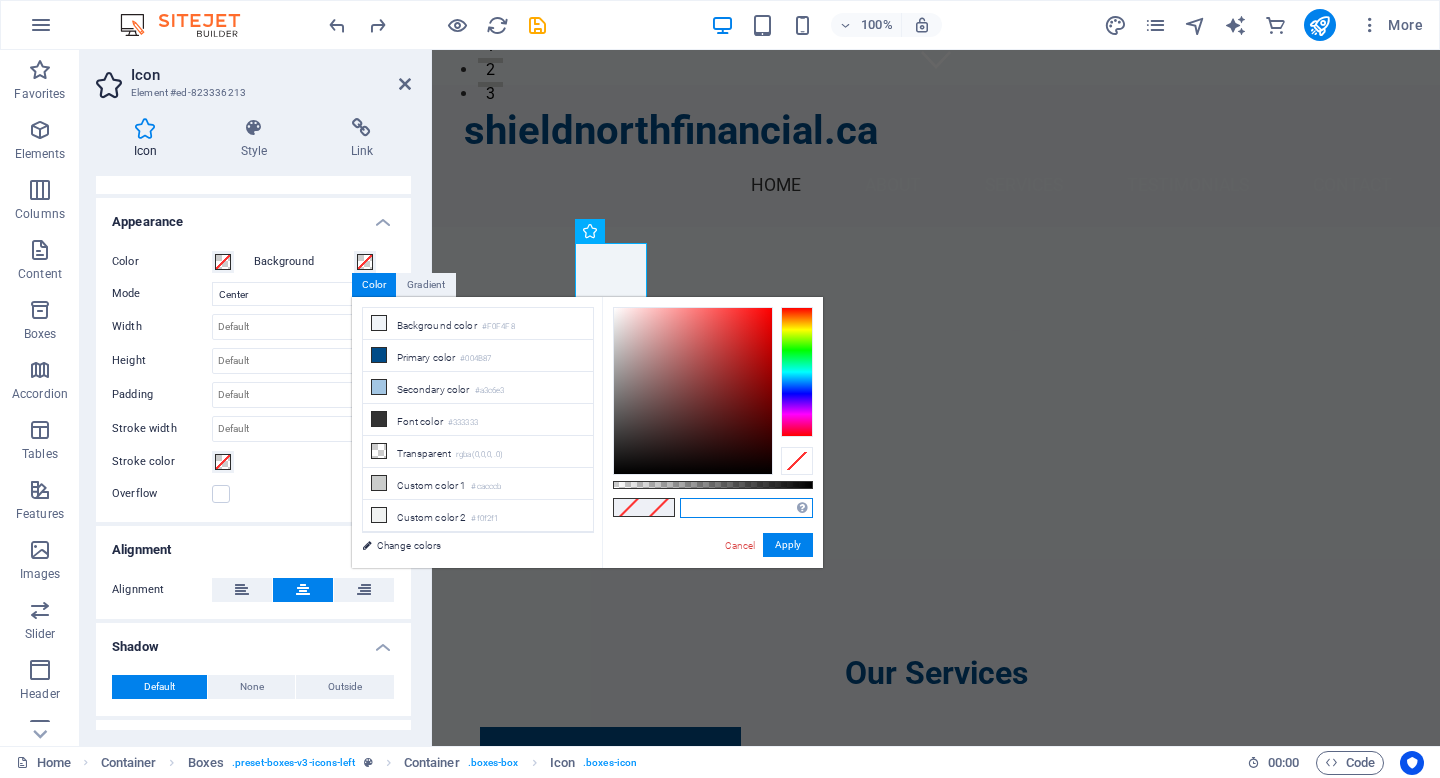 paste on "#0b5cff" 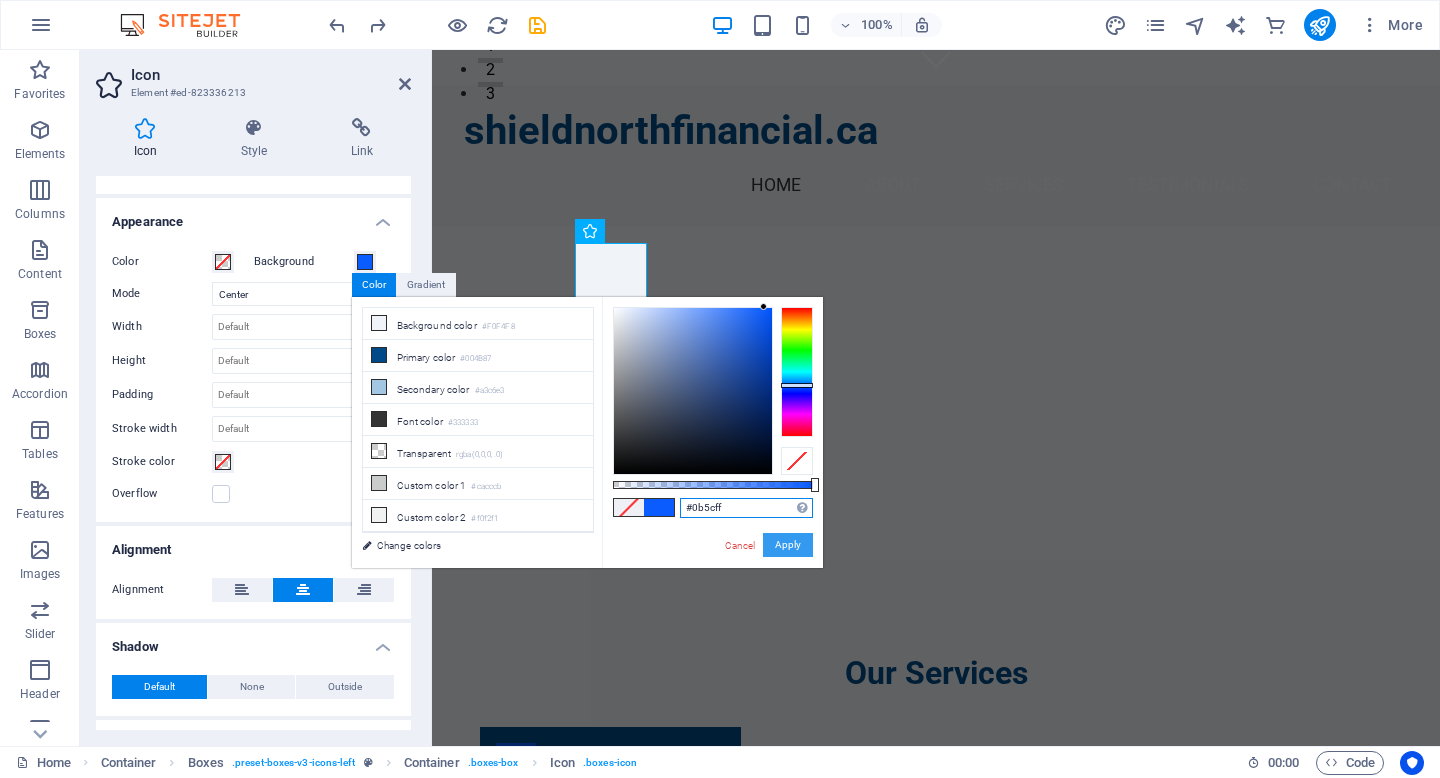 type on "#0b5cff" 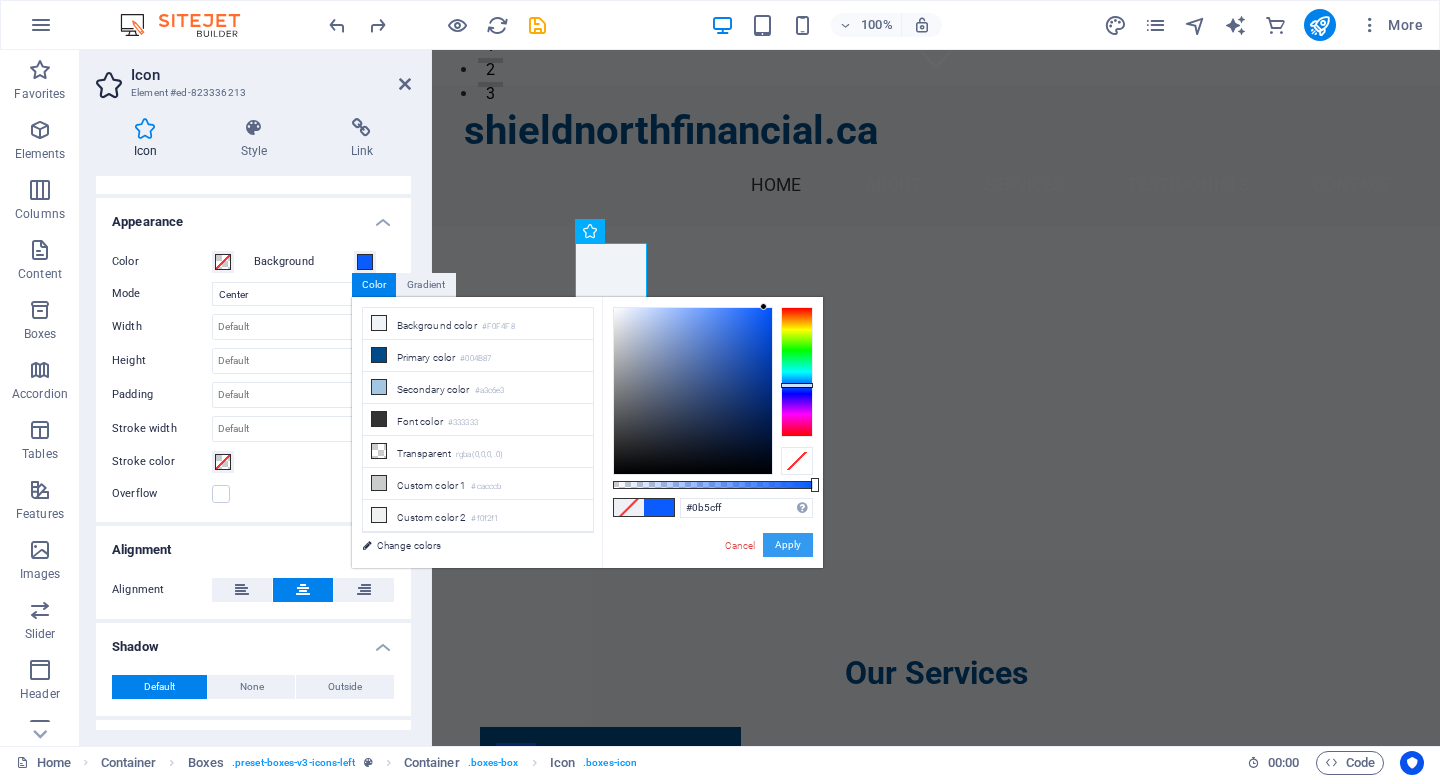 click on "Apply" at bounding box center (788, 545) 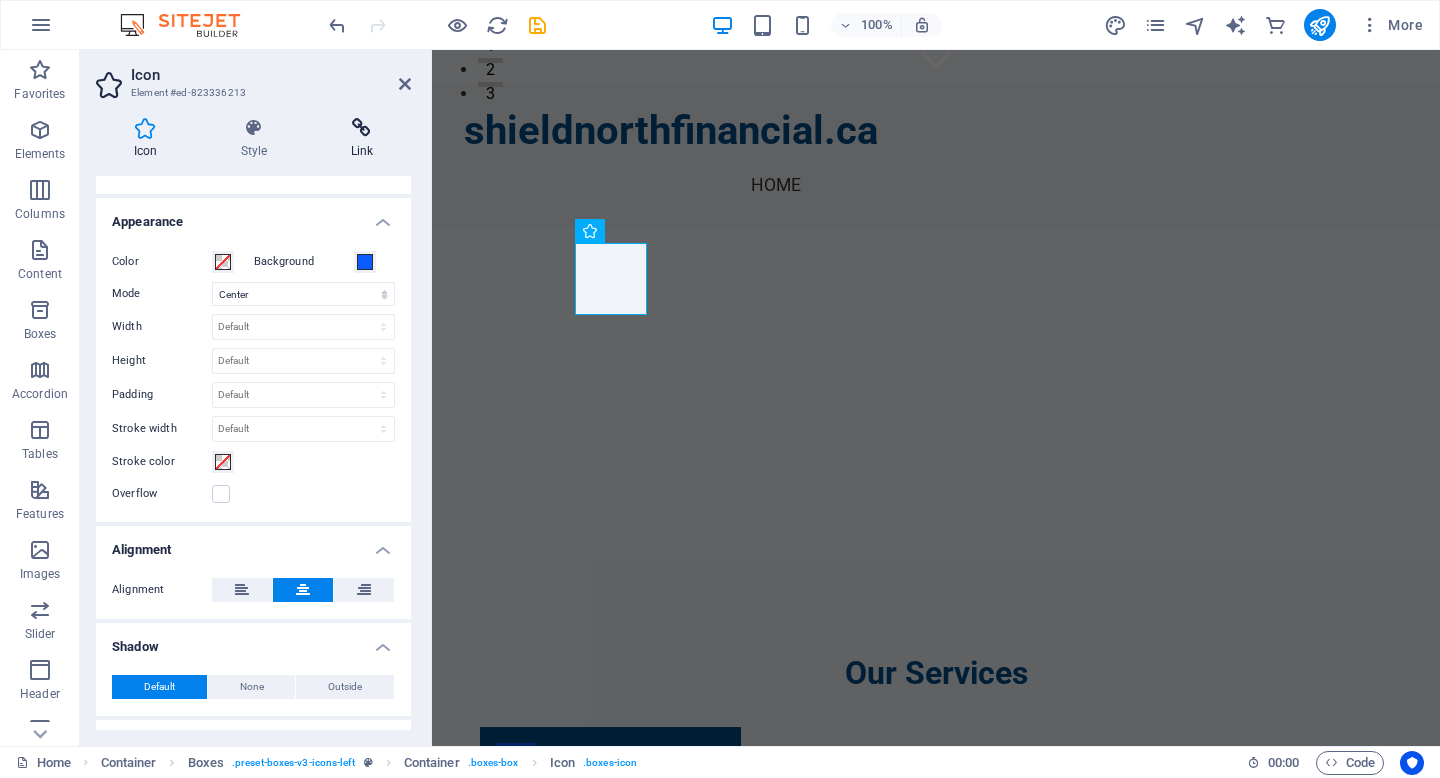 click on "Link" at bounding box center [362, 139] 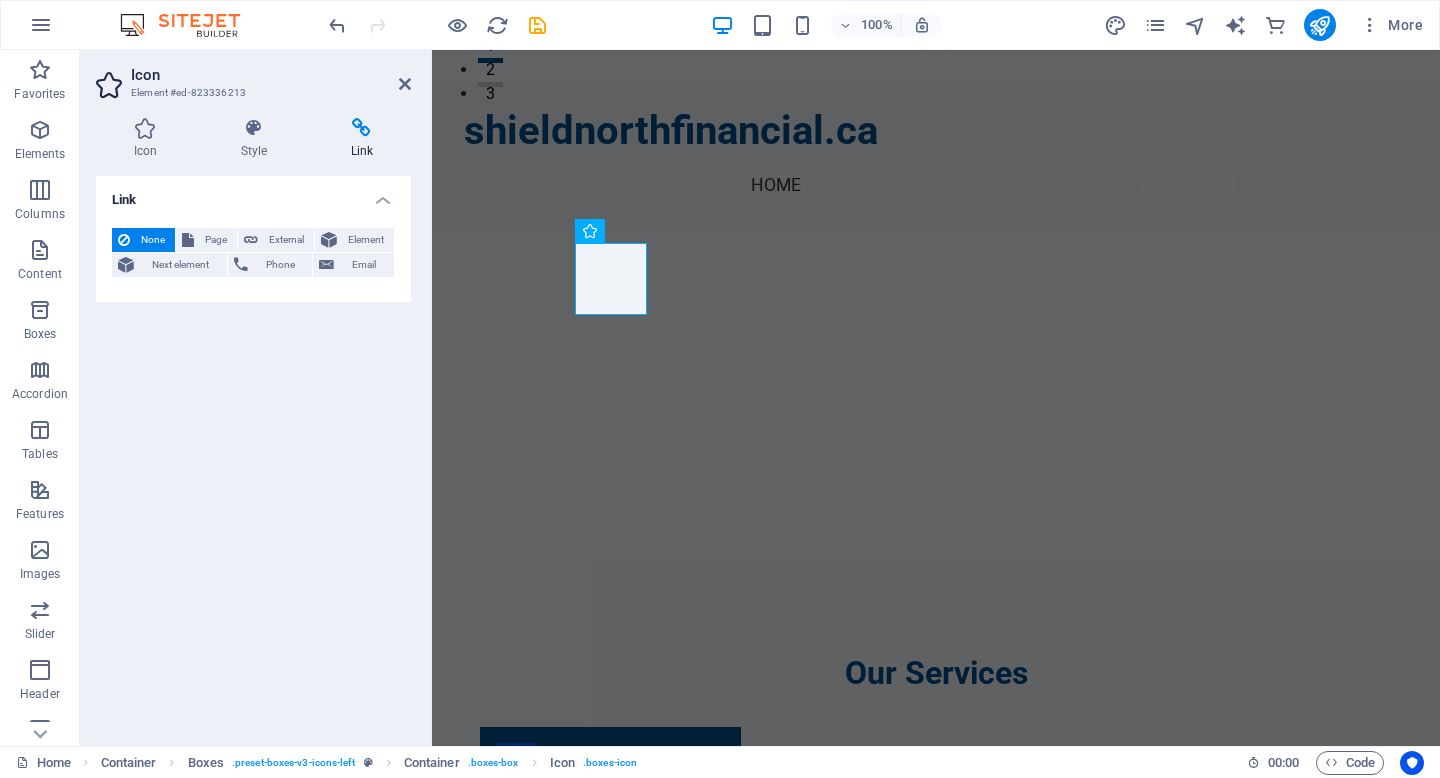 click on "Link None Page External Element Next element Phone Email Page Home Subpage Legal Notice Privacy Element
URL Phone Email Link target New tab Same tab Overlay Title Additional link description, should not be the same as the link text. The title is most often shown as a tooltip text when the mouse moves over the element. Leave empty if uncertain. Relationship Sets the  relationship of this link to the link target . For example, the value "nofollow" instructs search engines not to follow the link. Can be left empty. alternate author bookmark external help license next nofollow noreferrer noopener prev search tag" at bounding box center (253, 453) 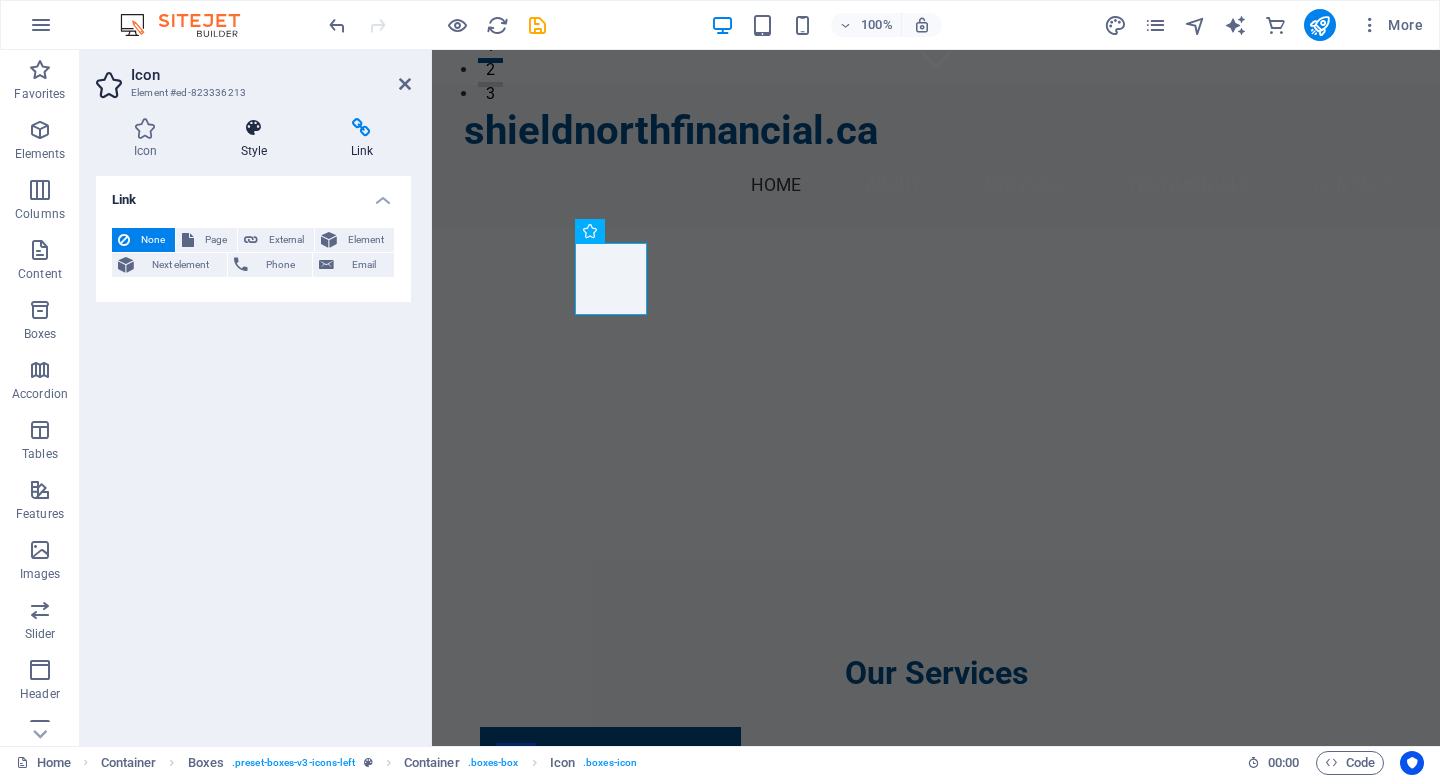 click at bounding box center [254, 128] 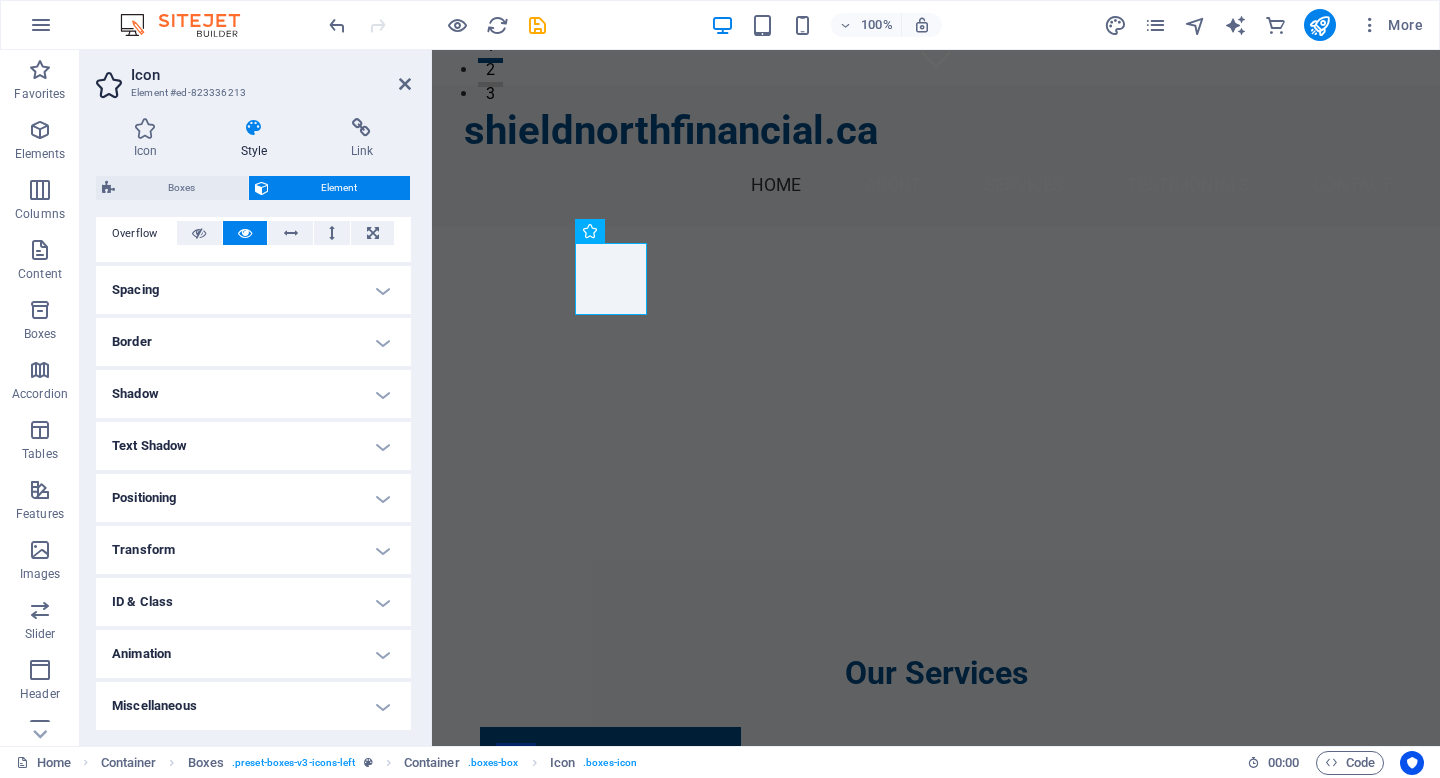 scroll, scrollTop: 0, scrollLeft: 0, axis: both 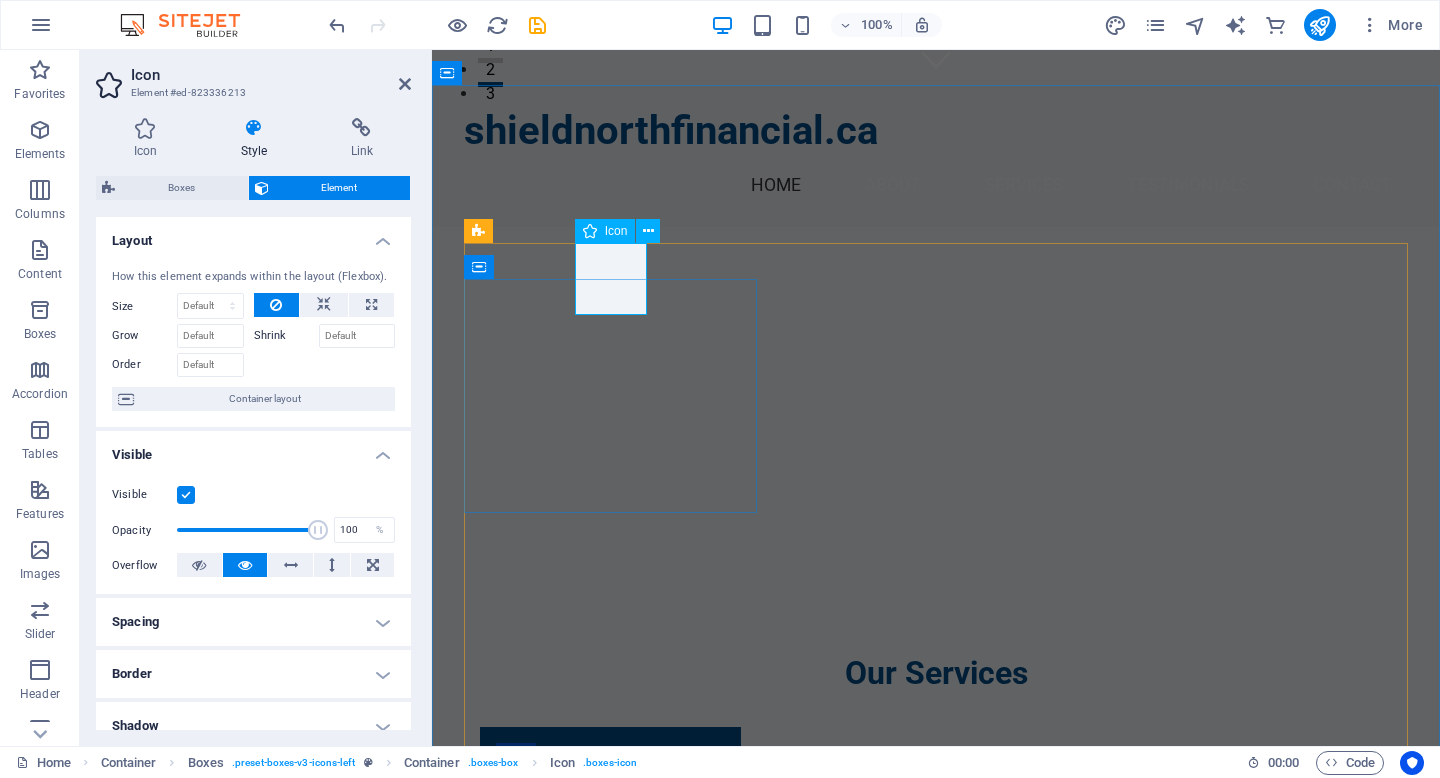 click at bounding box center (610, 763) 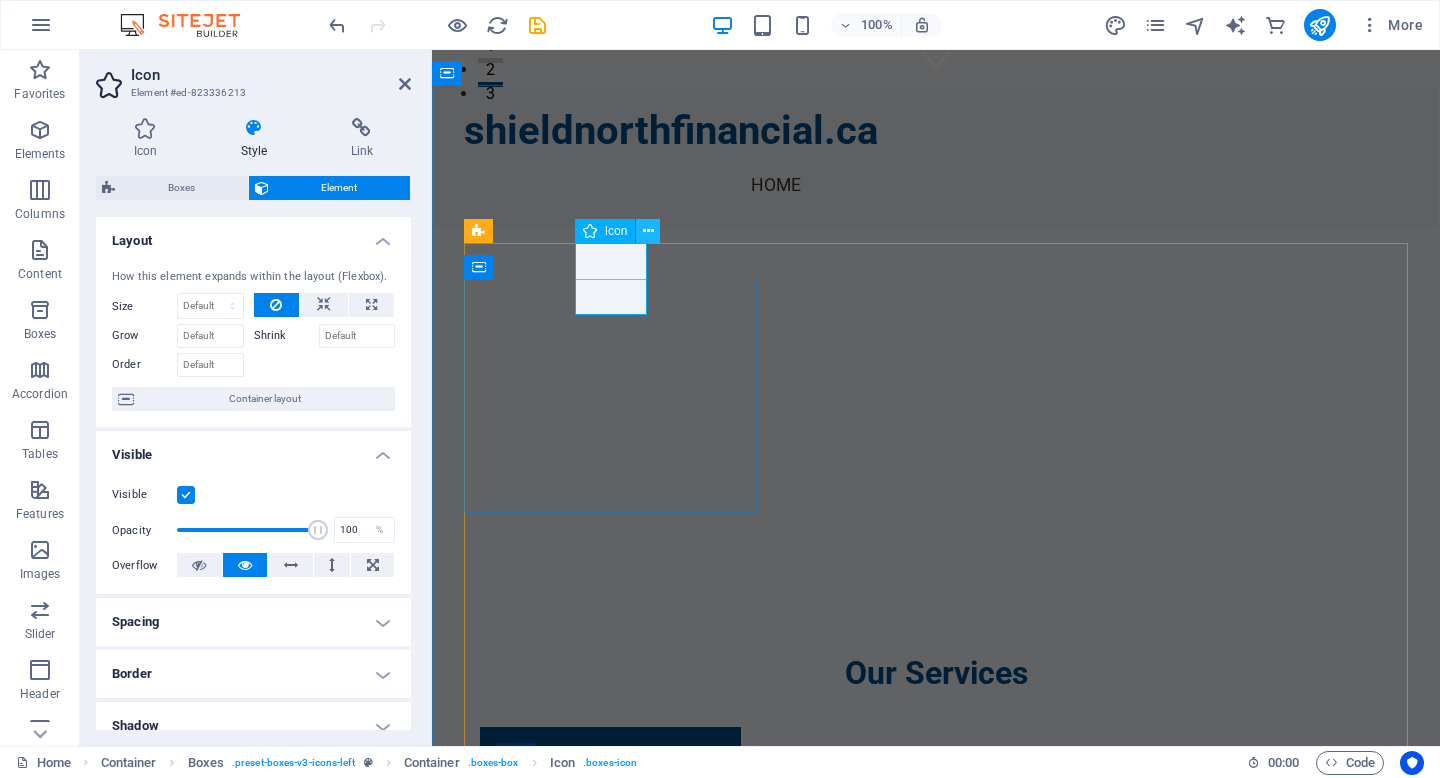 click at bounding box center [648, 231] 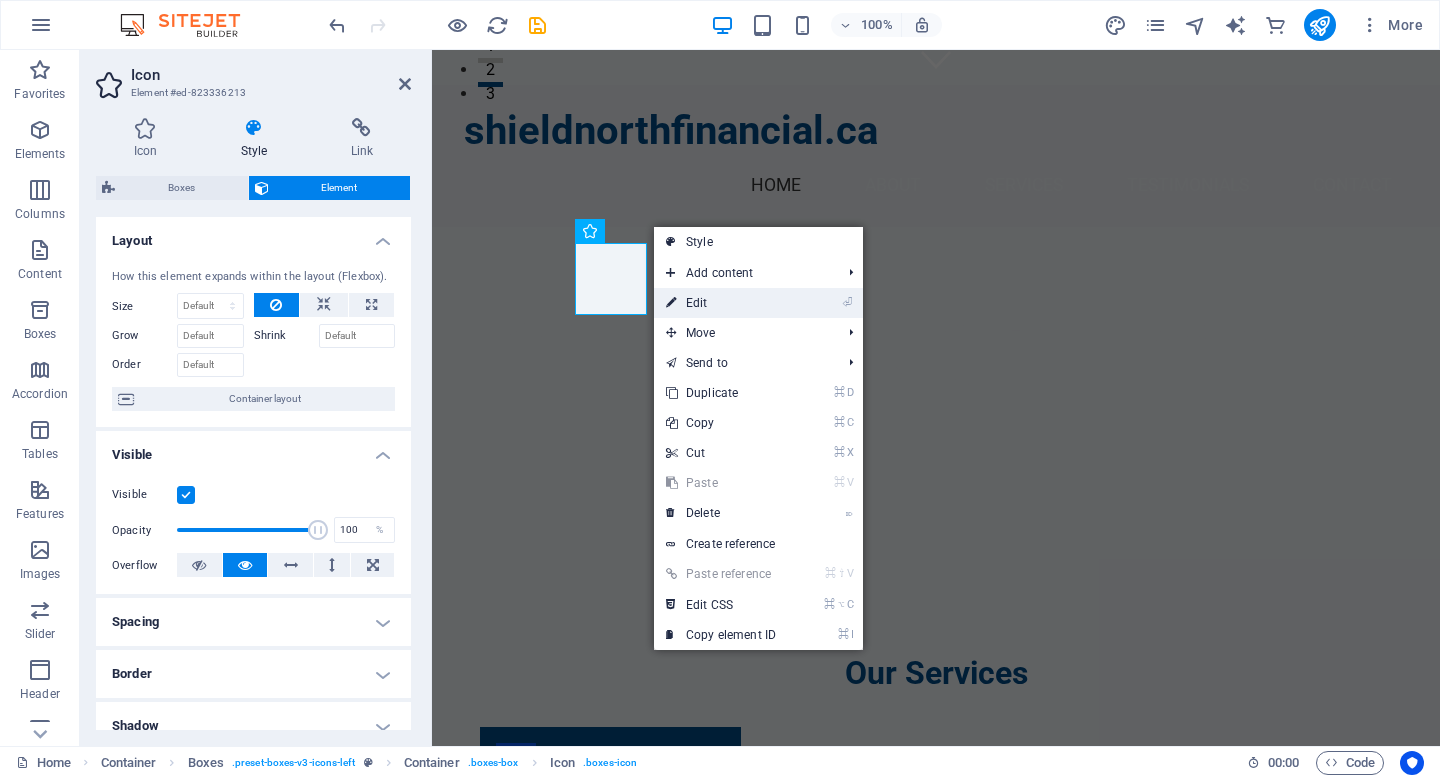 click on "⏎  Edit" at bounding box center [721, 303] 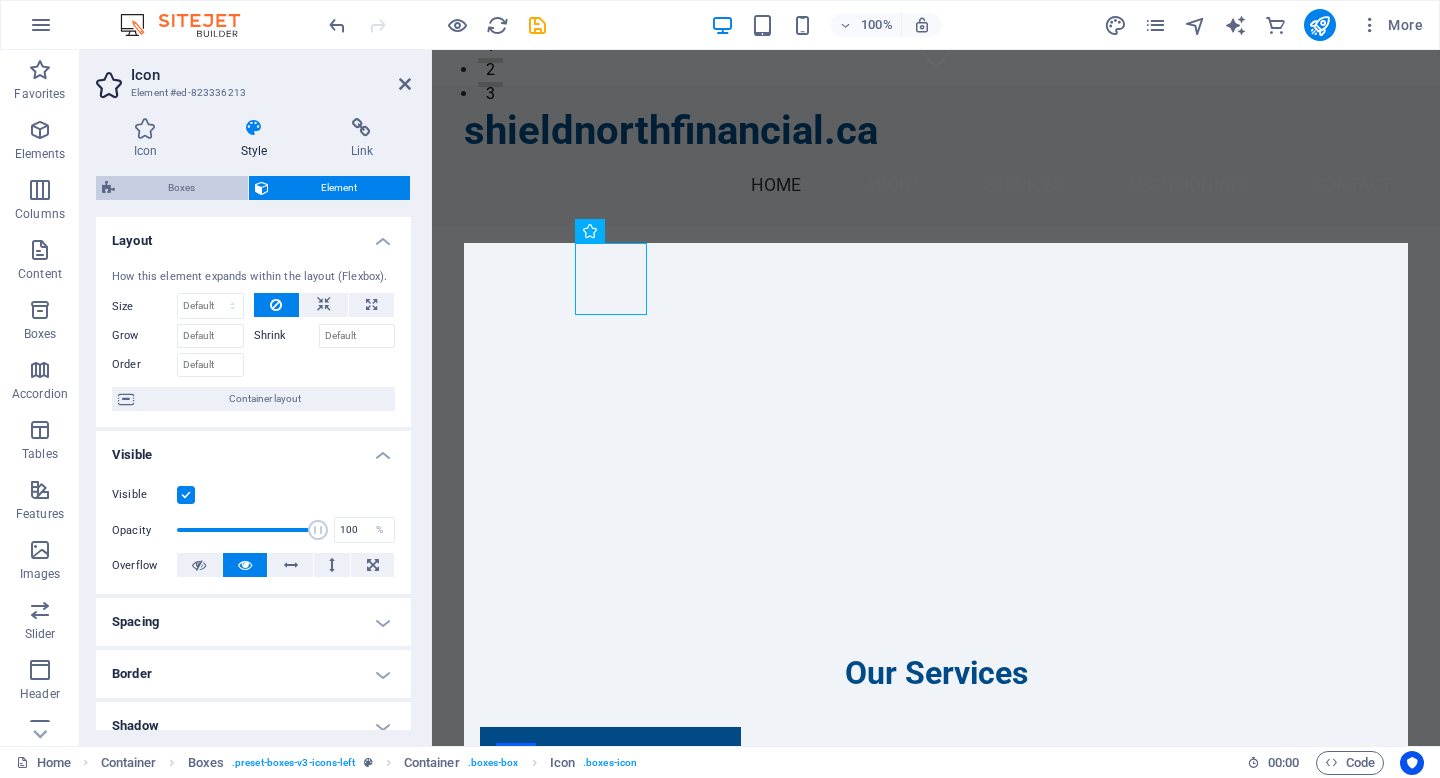 click on "Boxes" at bounding box center [181, 188] 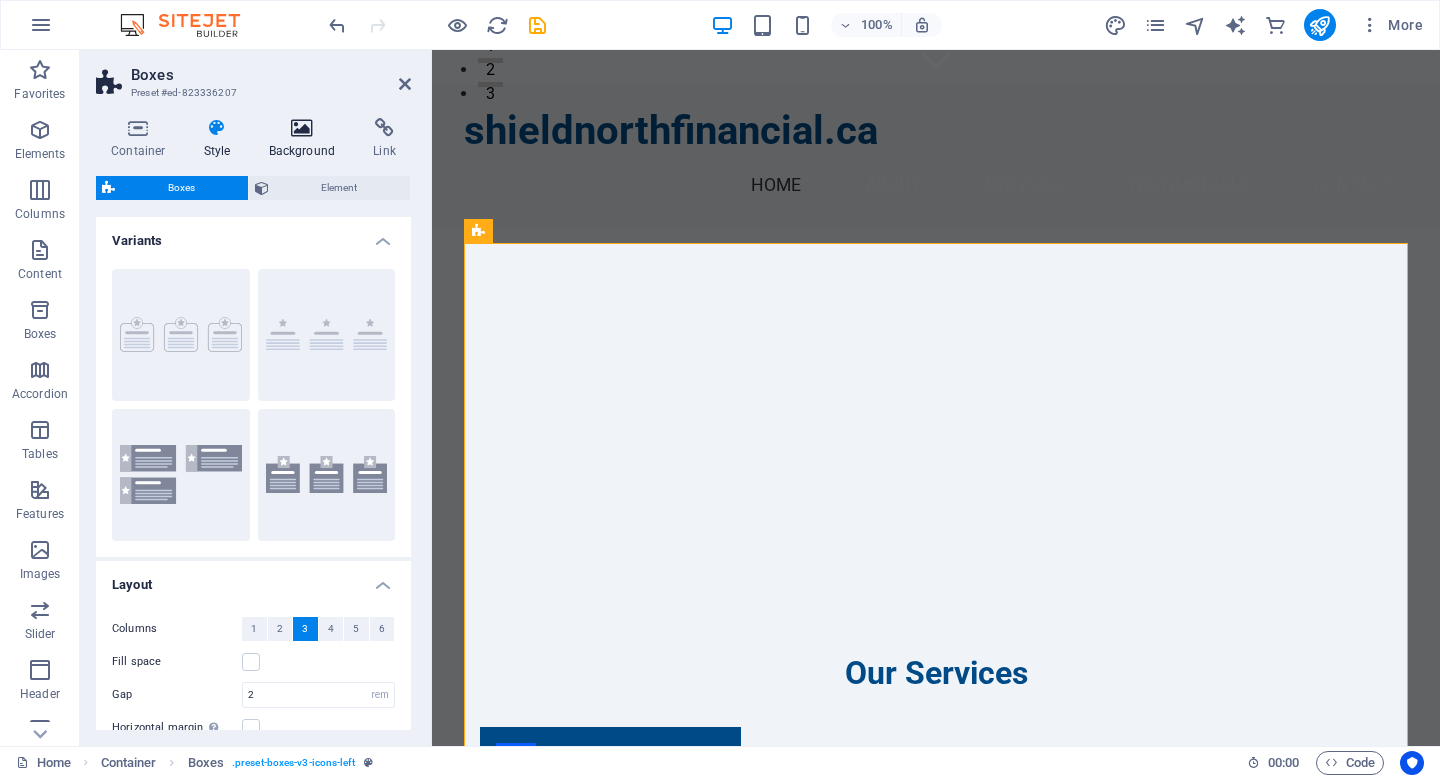 click at bounding box center (302, 128) 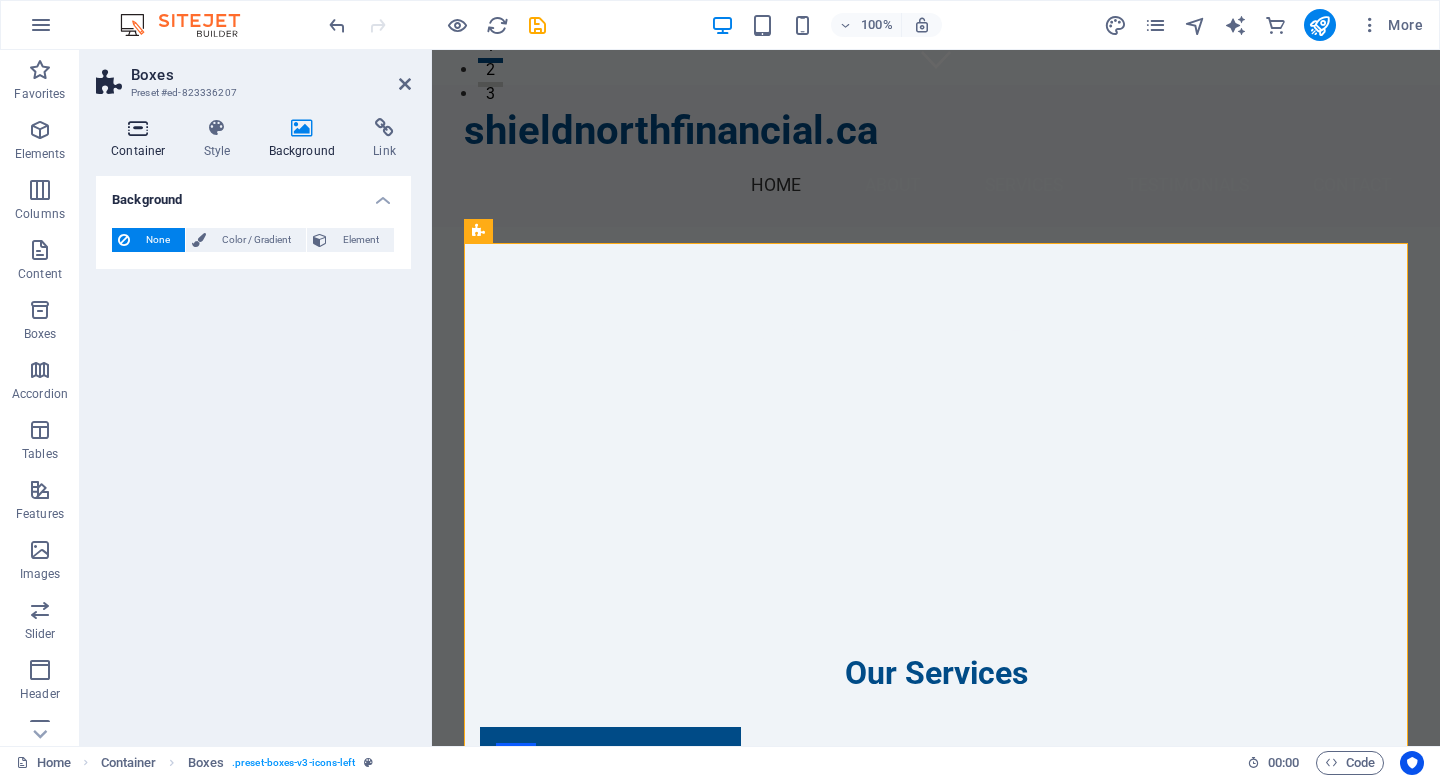 click at bounding box center (138, 128) 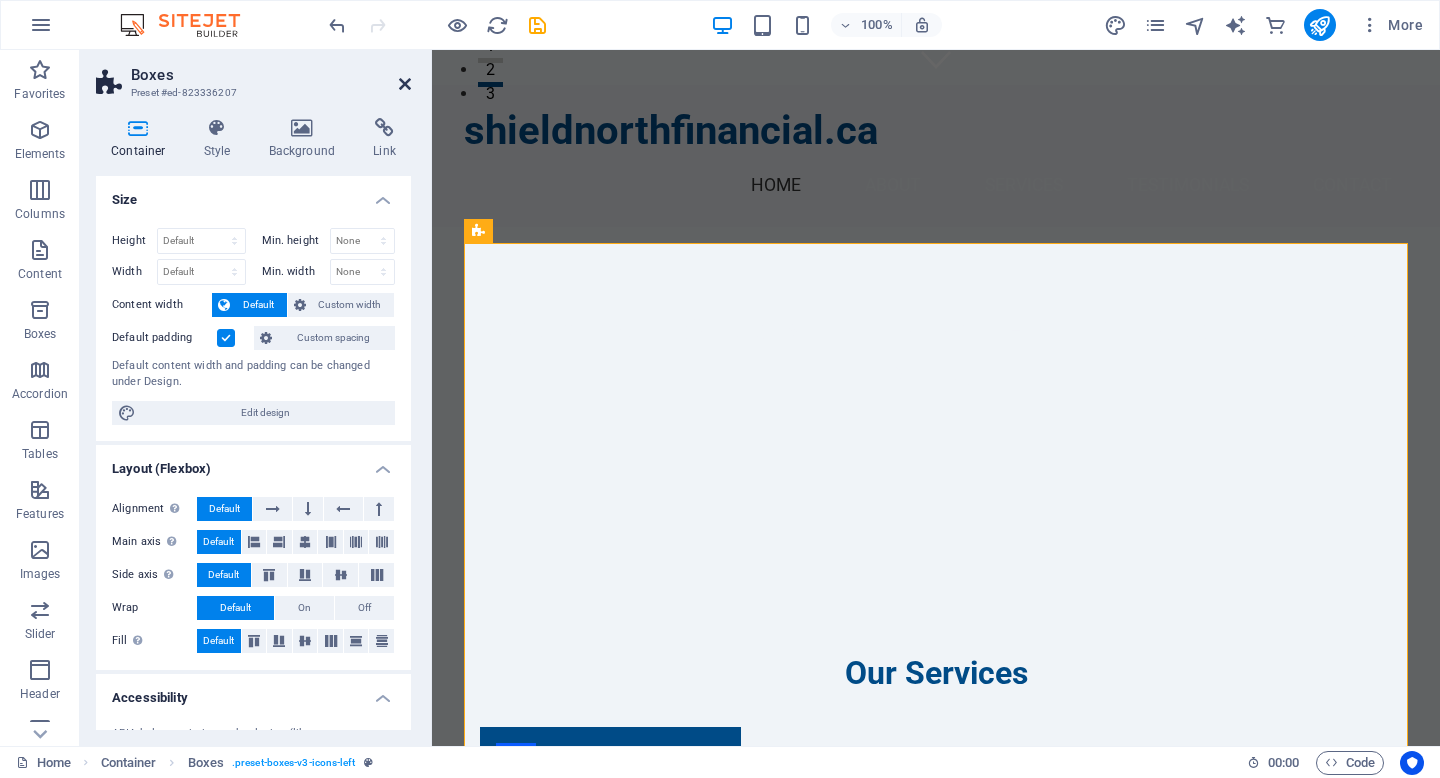 click at bounding box center (405, 84) 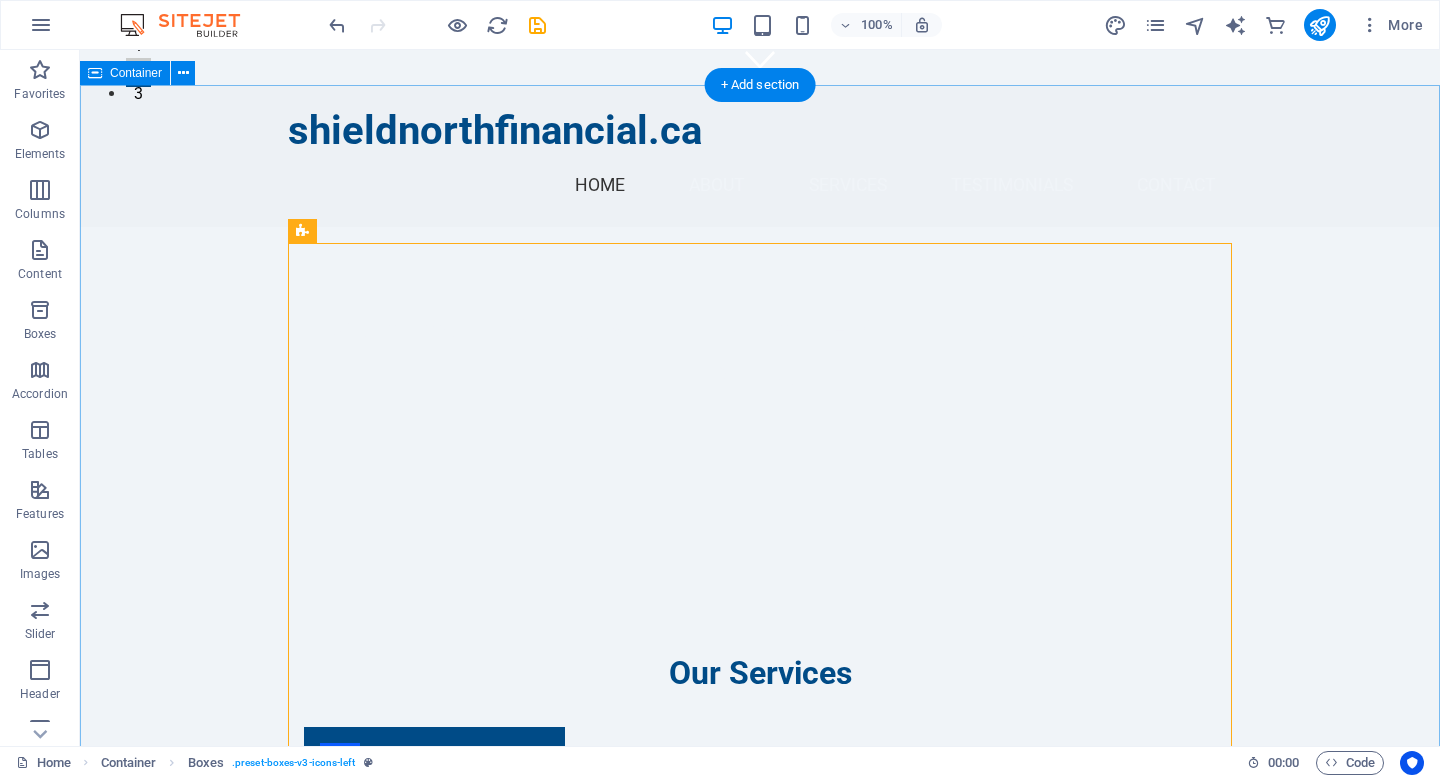 click on "Our Services Life Insurance Secure your loved ones with a comprehensive life insurance plan that fits your needs. Mortgage Protection Protect your home from unexpected events with our mortgage protection policies. Critical Illness Insurance Receive financial support if you are diagnosed with a critical illness. Medical & Dental Benefits Ensure access to necessary medical and dental care with our benefit plans. Income Disability Coverage Safeguard your income in the event of an unexpected disability. Investment & Savings Services Grow your wealth with tailored investment and savings solutions." at bounding box center (760, 1481) 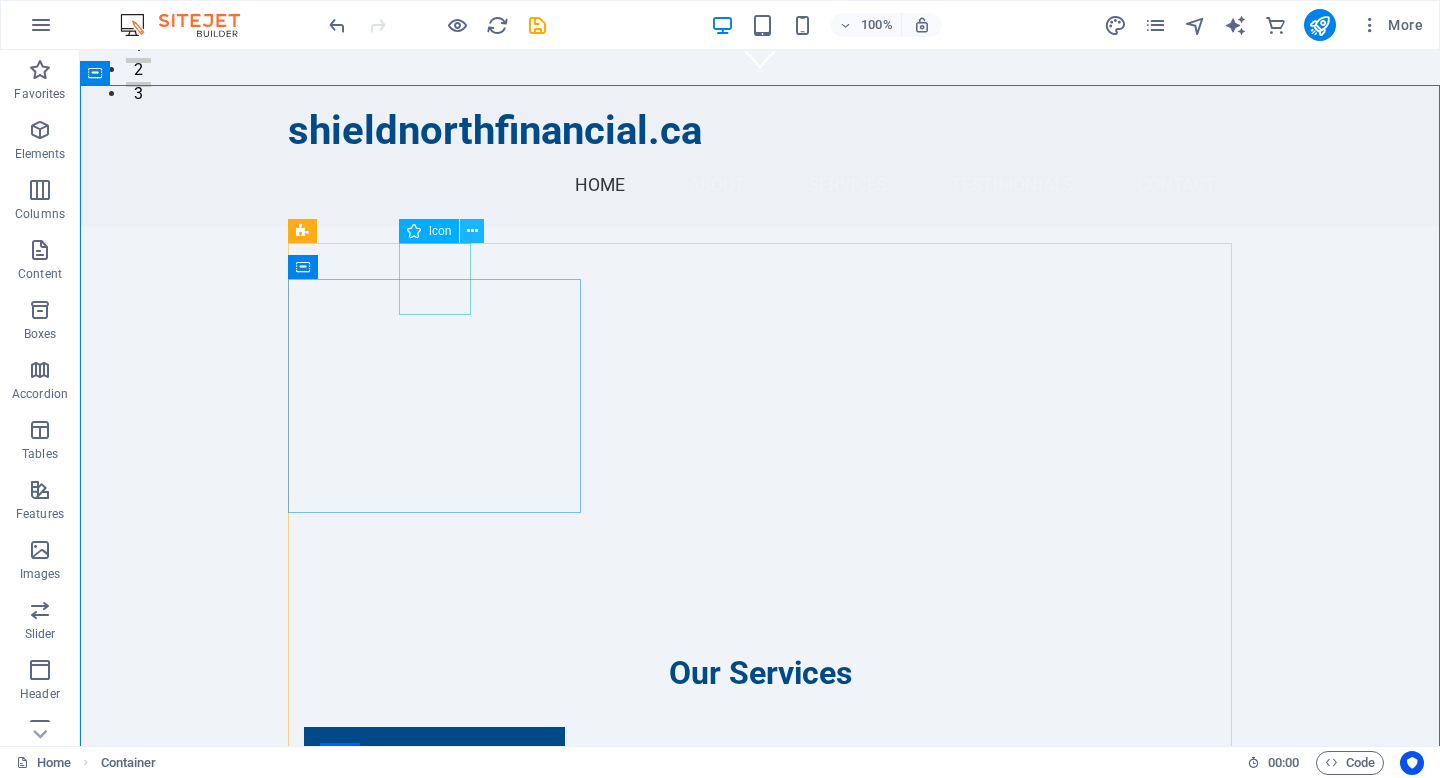 click at bounding box center (472, 231) 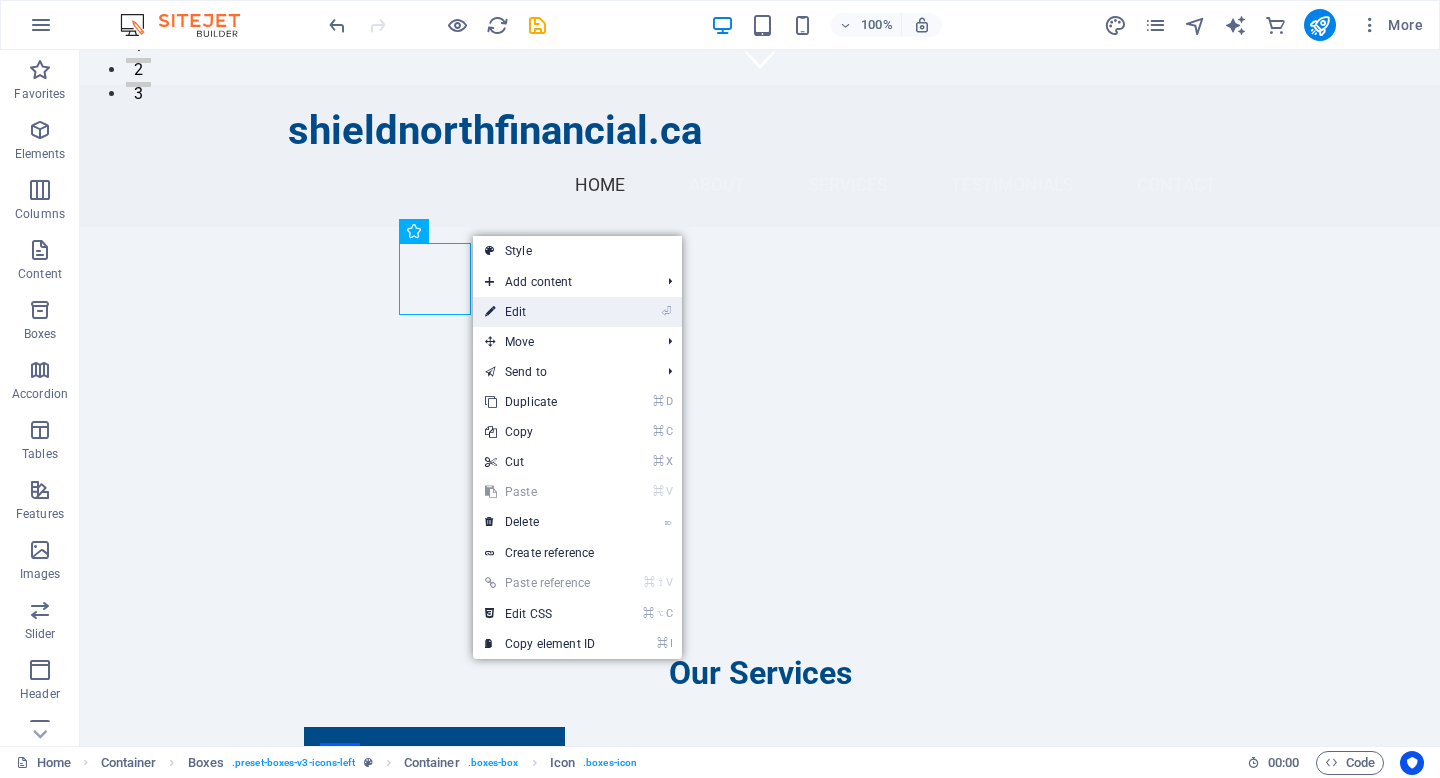 click on "⏎  Edit" at bounding box center [540, 312] 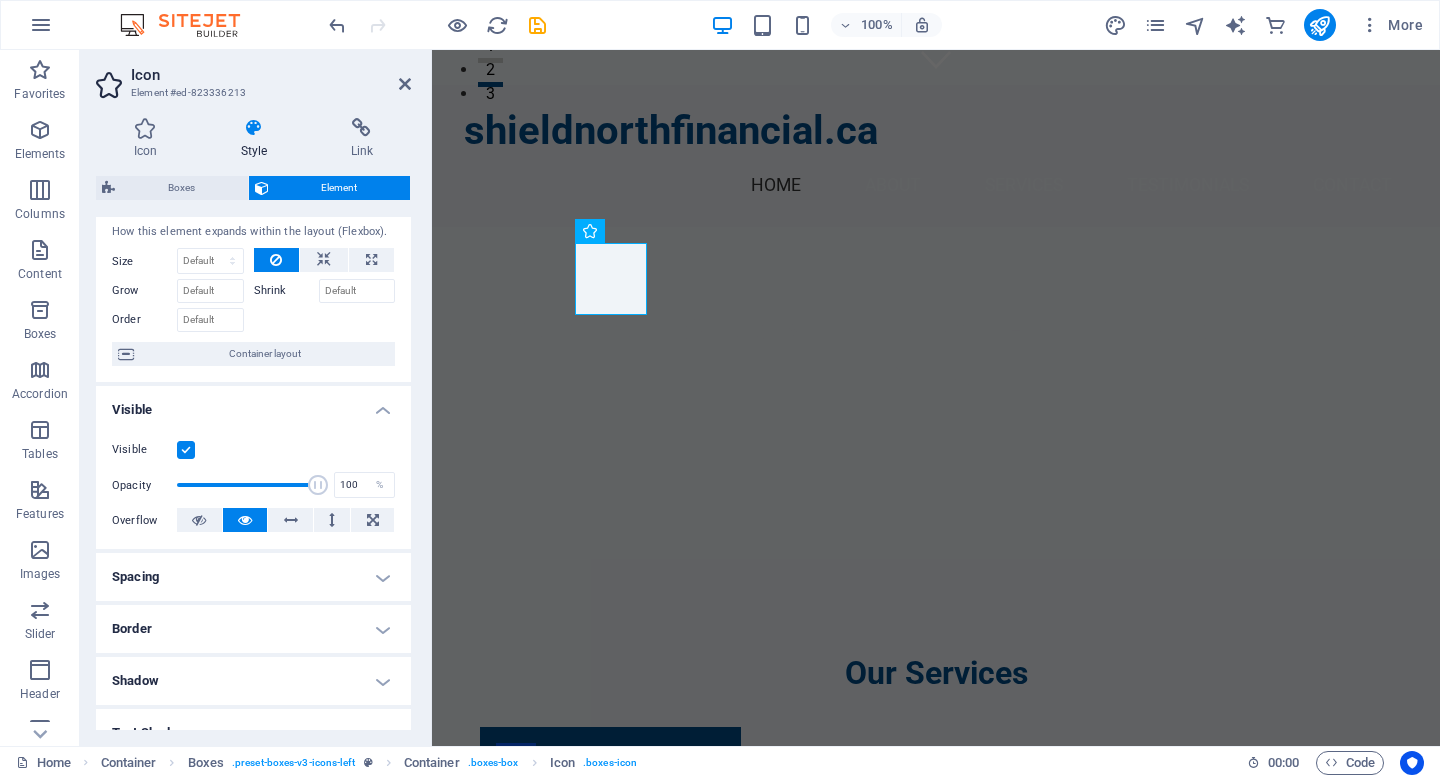 scroll, scrollTop: 0, scrollLeft: 0, axis: both 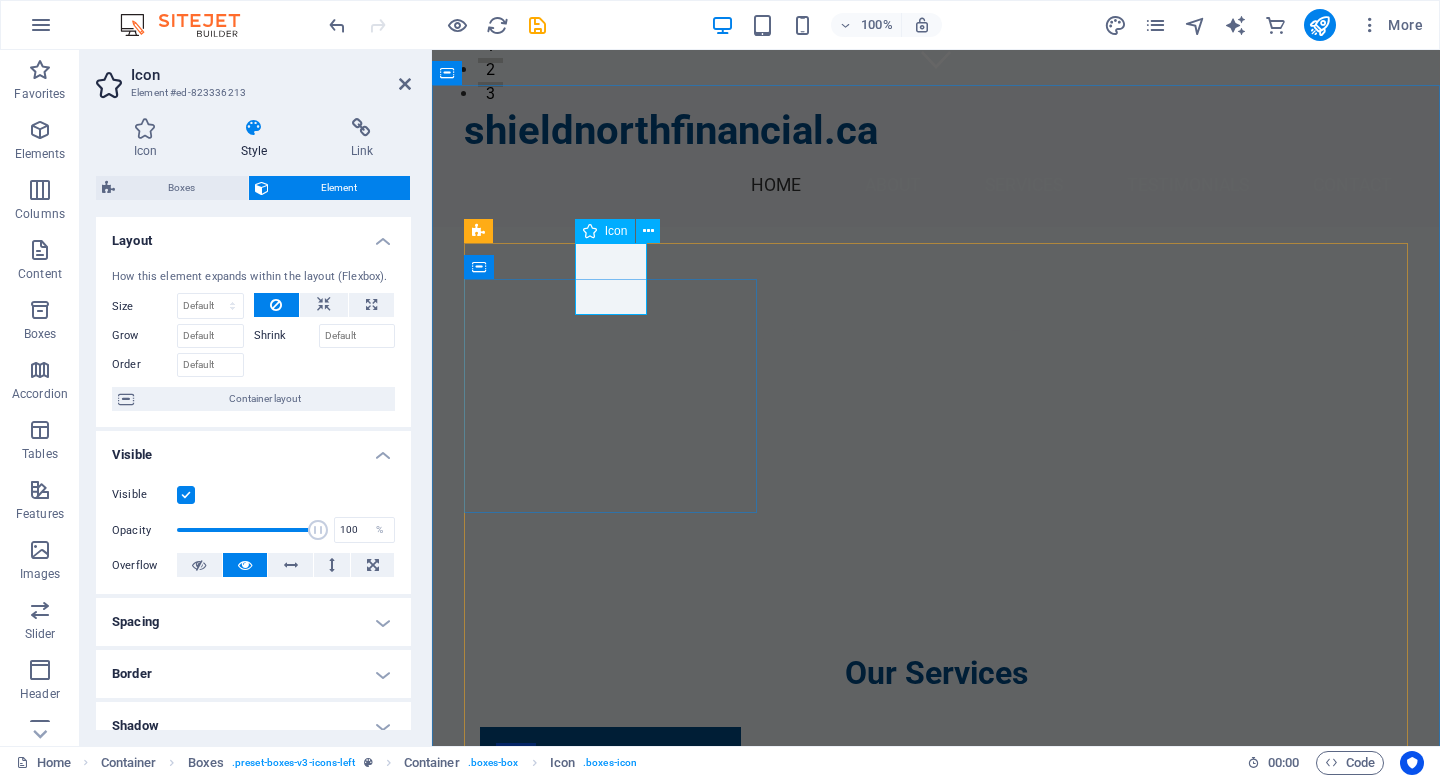 click at bounding box center (610, 763) 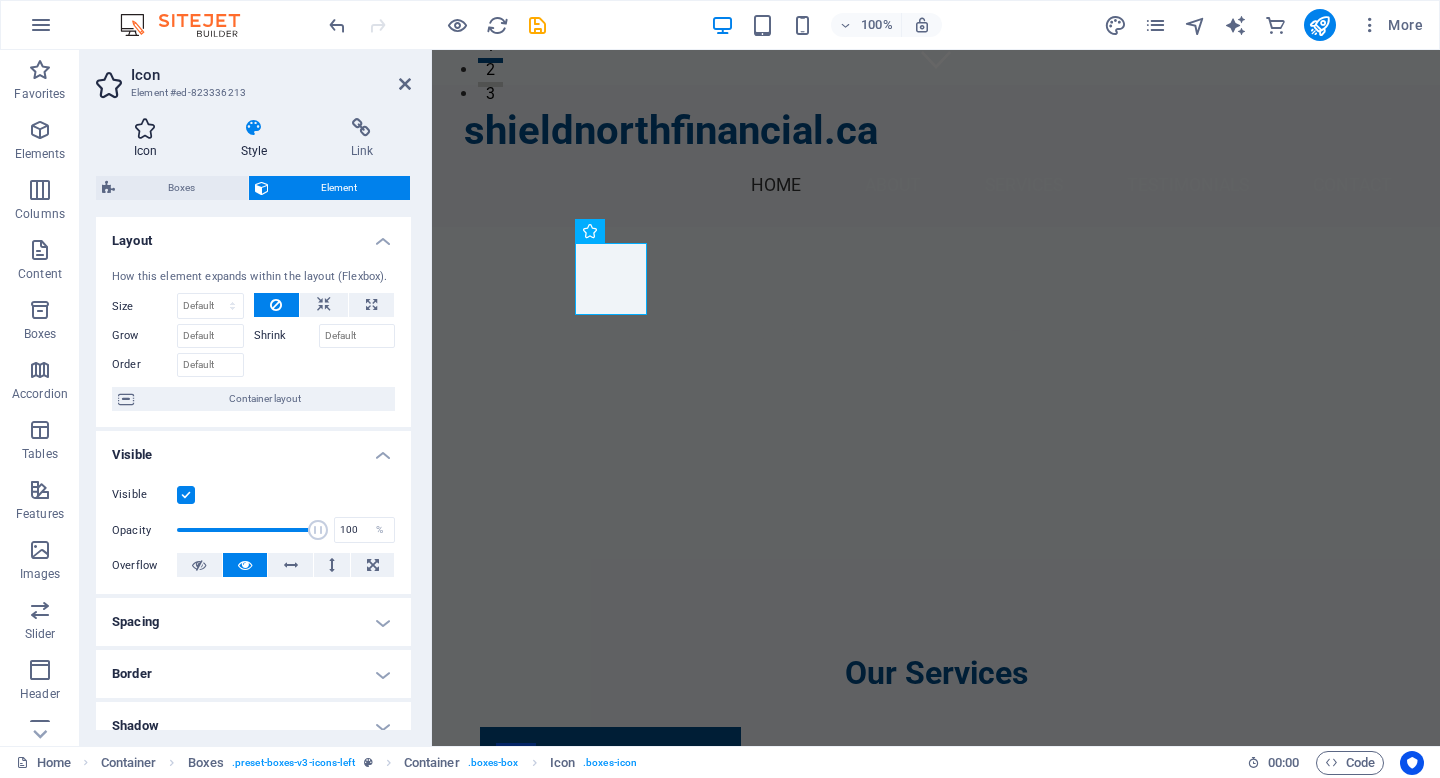 click at bounding box center (145, 128) 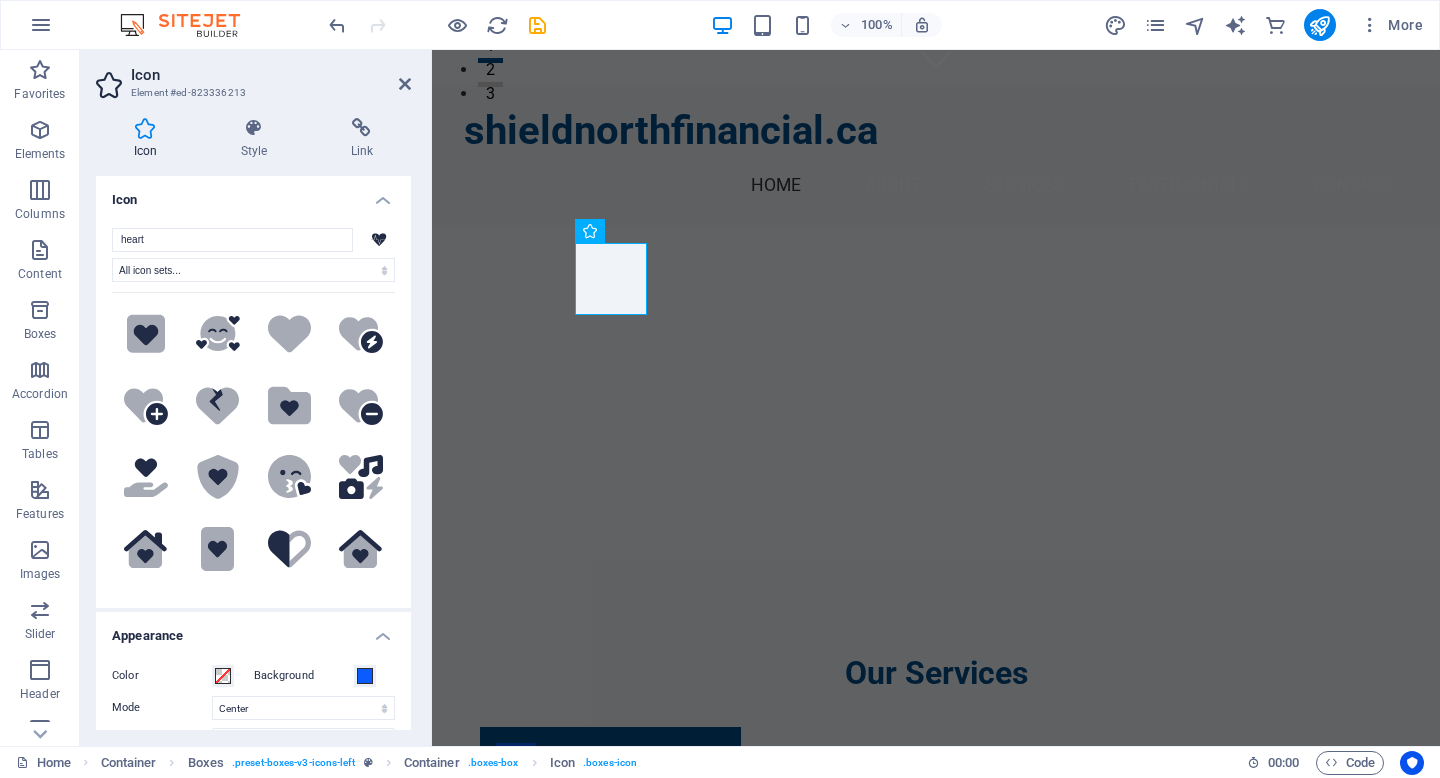 scroll, scrollTop: 226, scrollLeft: 0, axis: vertical 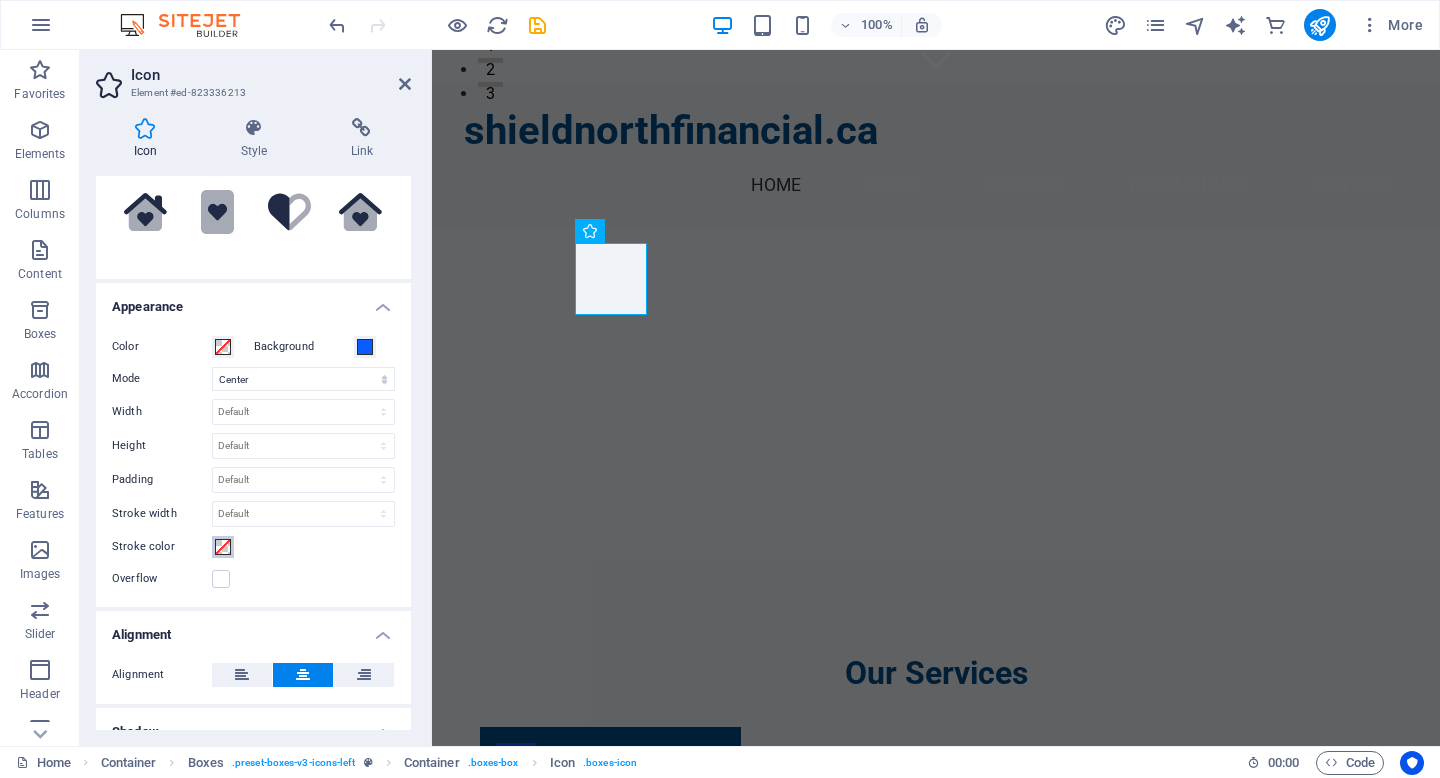 click at bounding box center [223, 547] 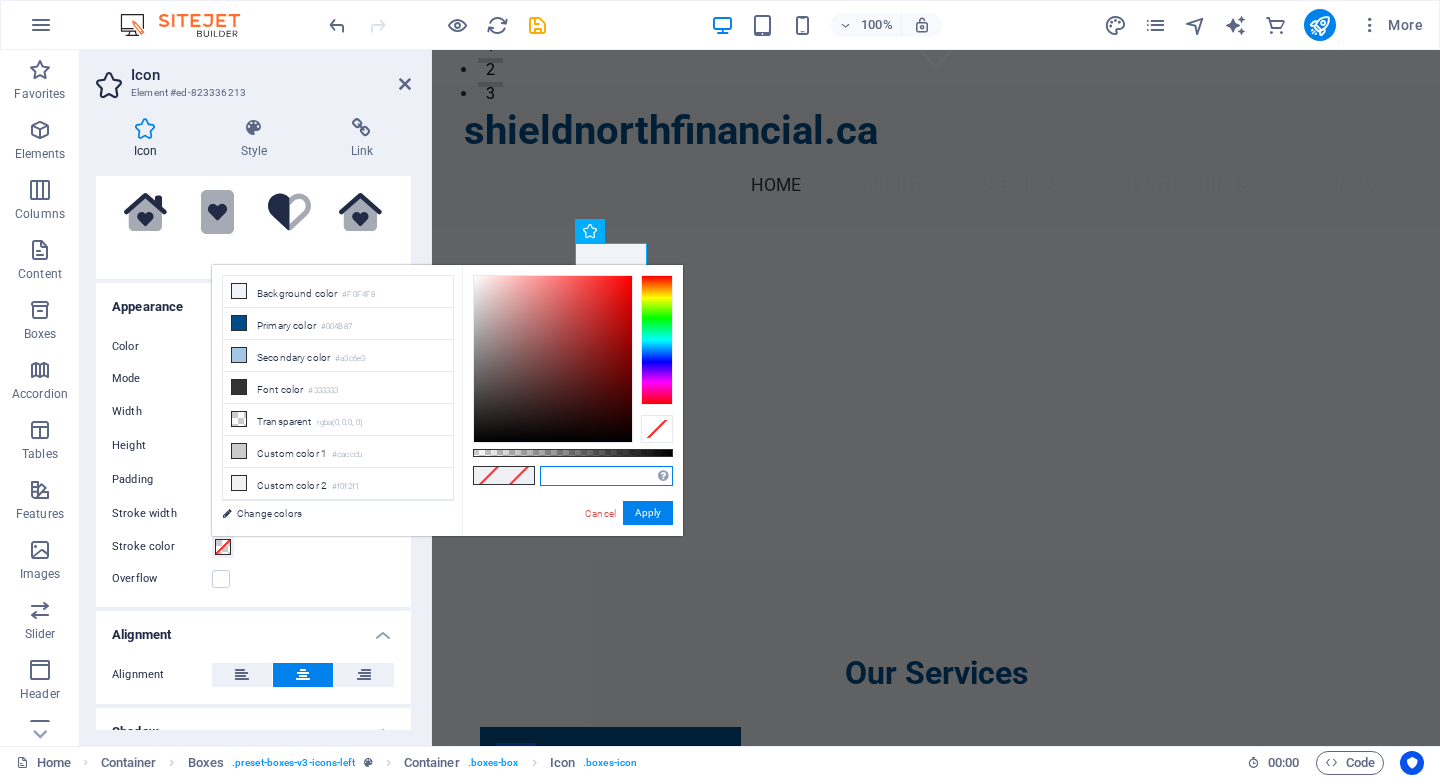 click at bounding box center (606, 476) 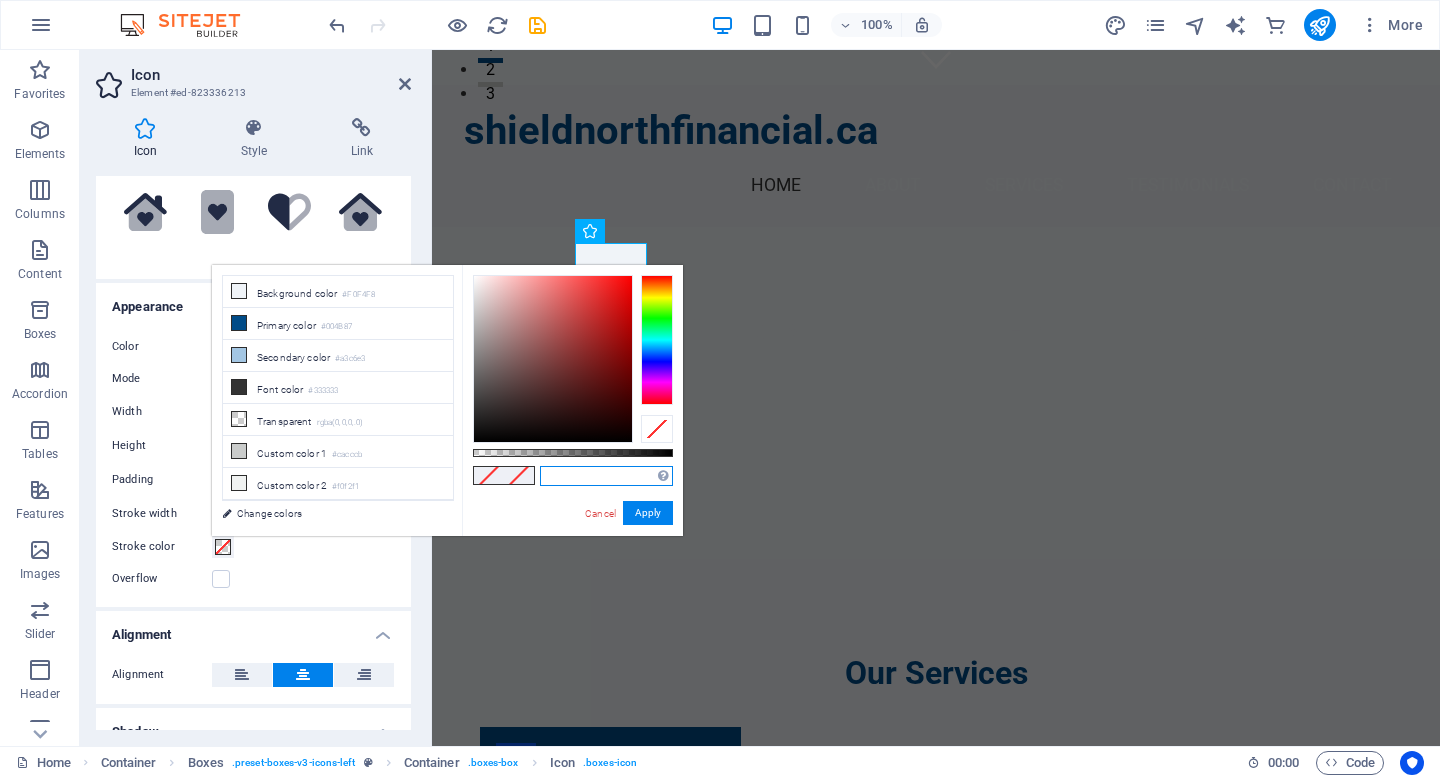 paste on "#0b5cff" 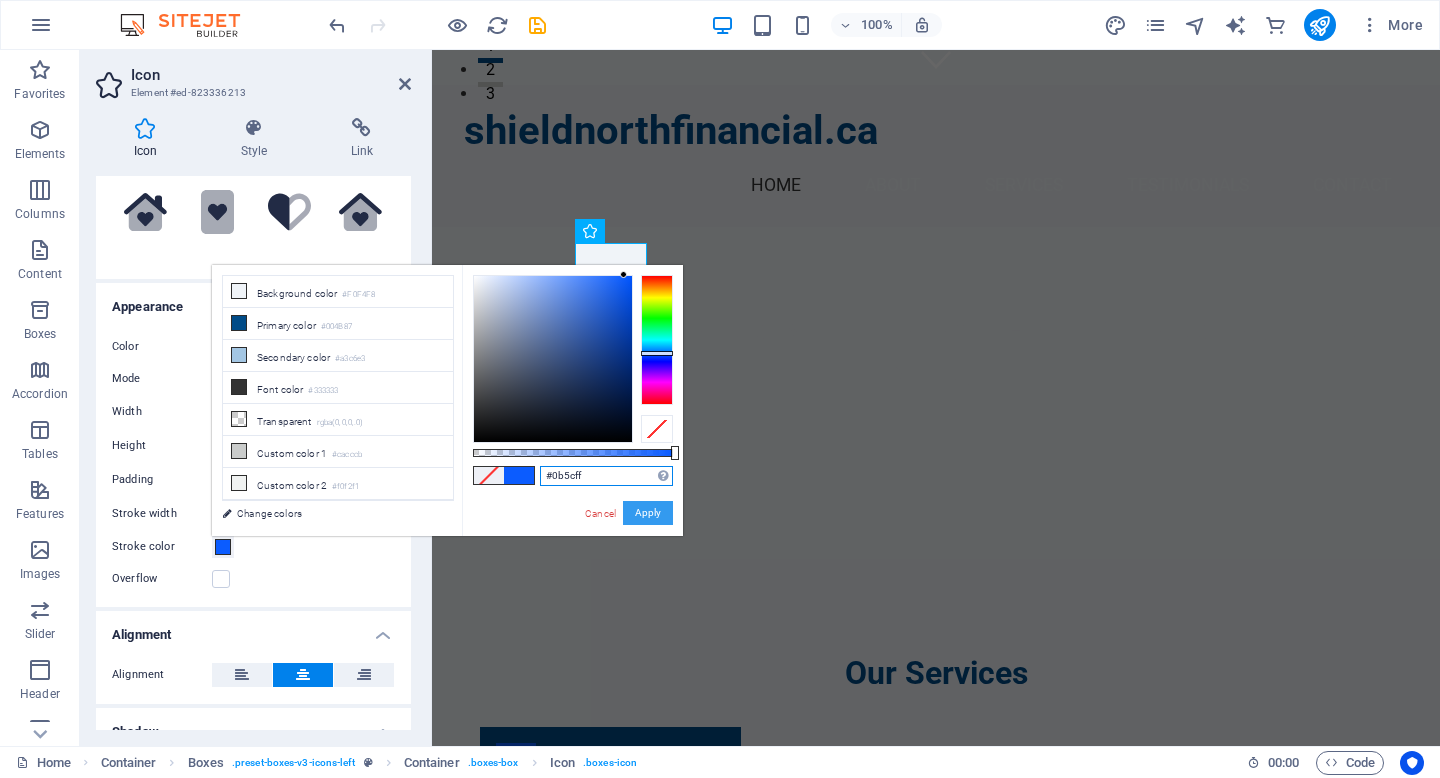 type on "#0b5cff" 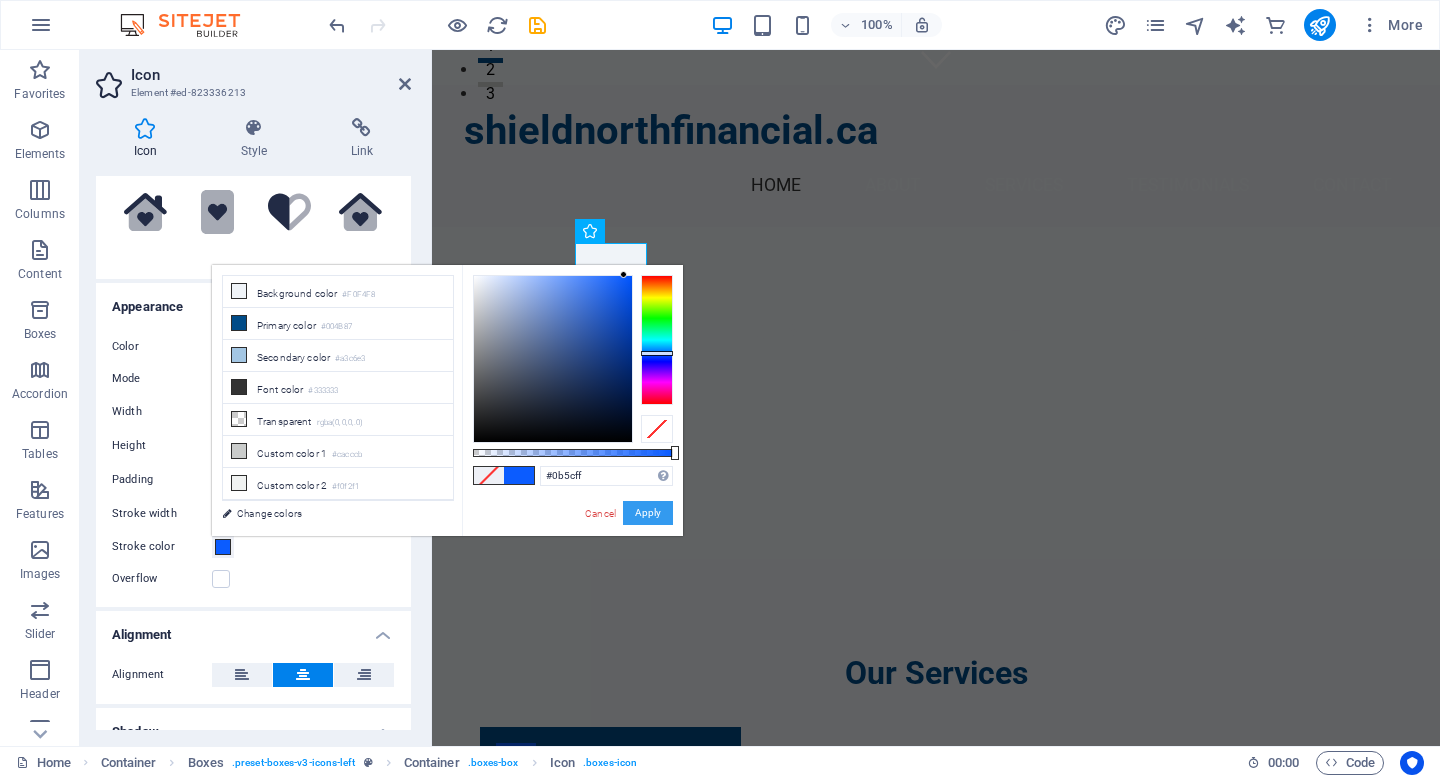 click on "Apply" at bounding box center [648, 513] 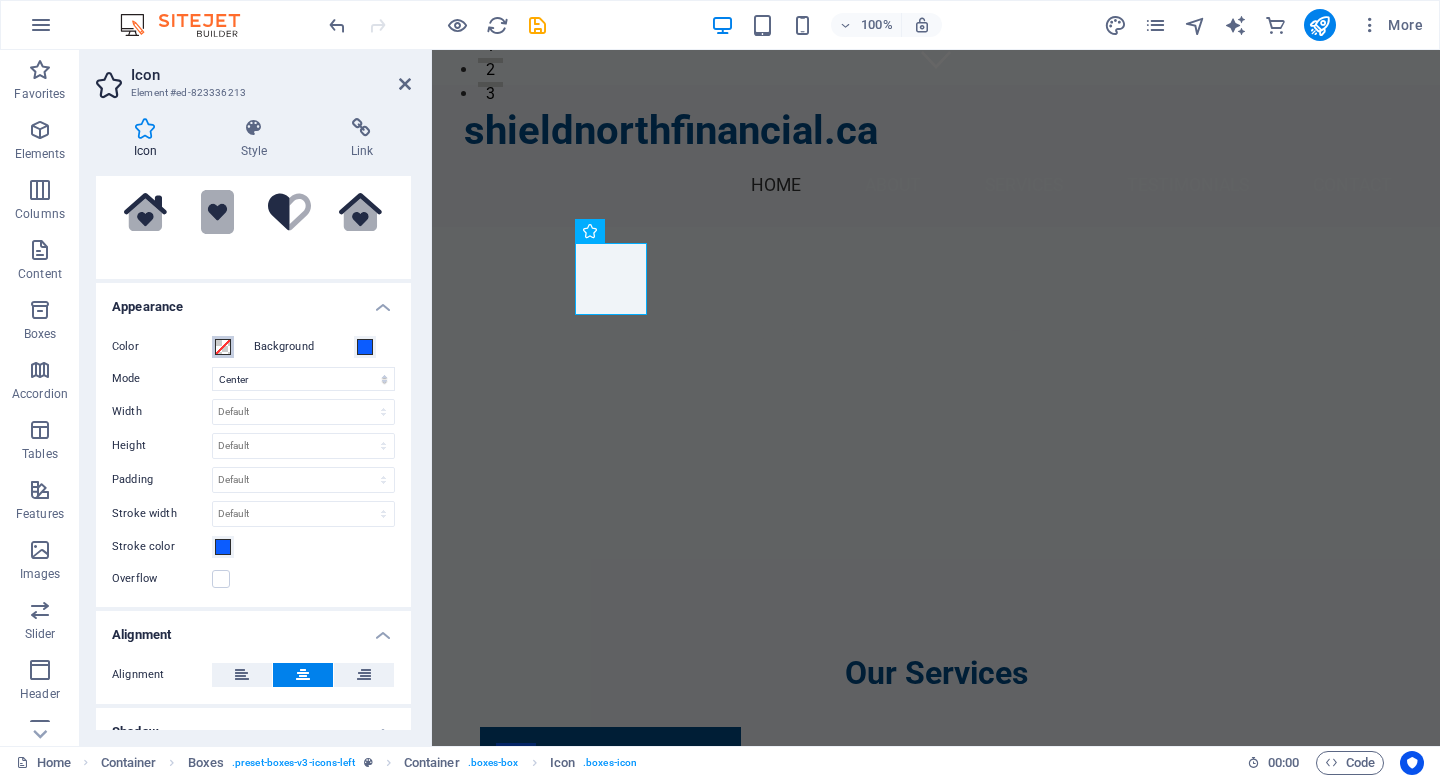 click at bounding box center (223, 347) 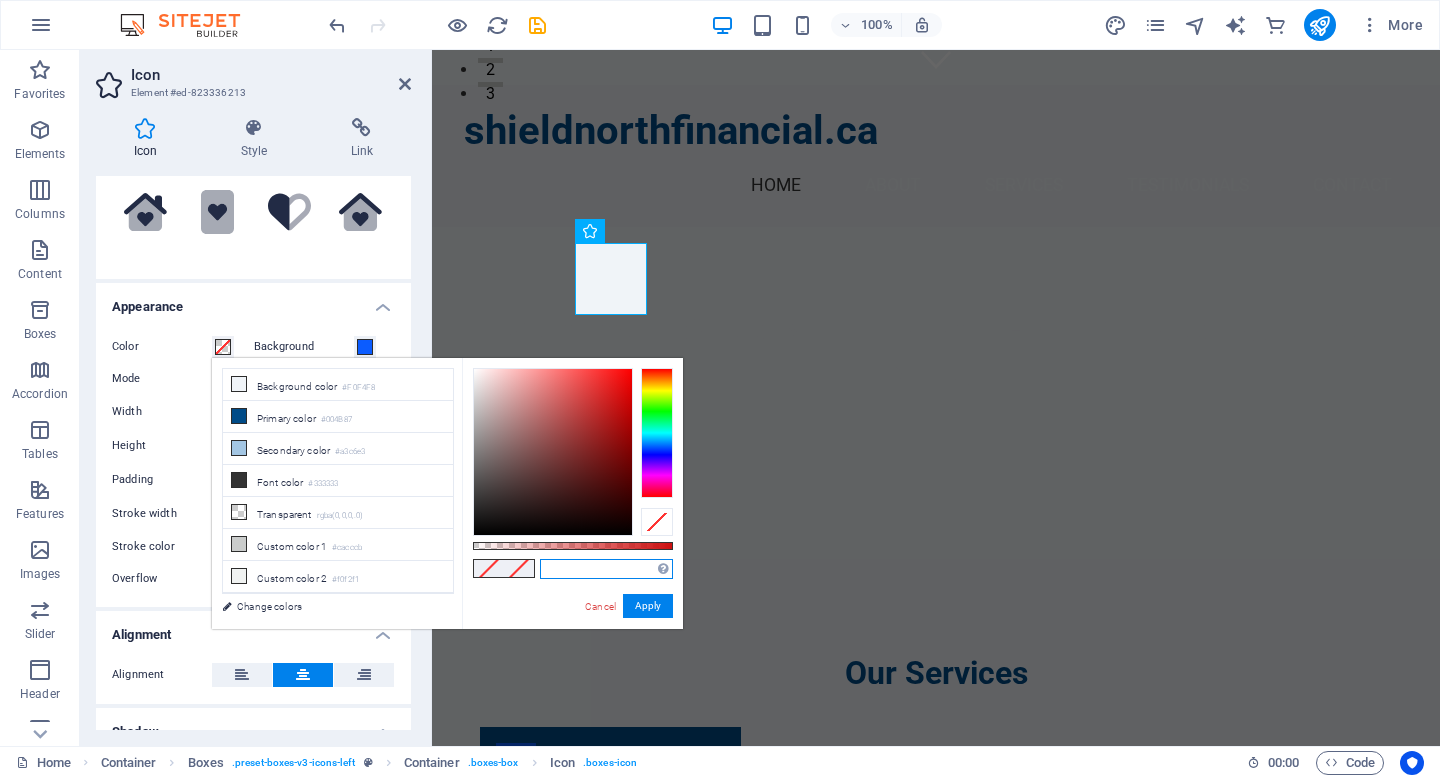 click at bounding box center (606, 569) 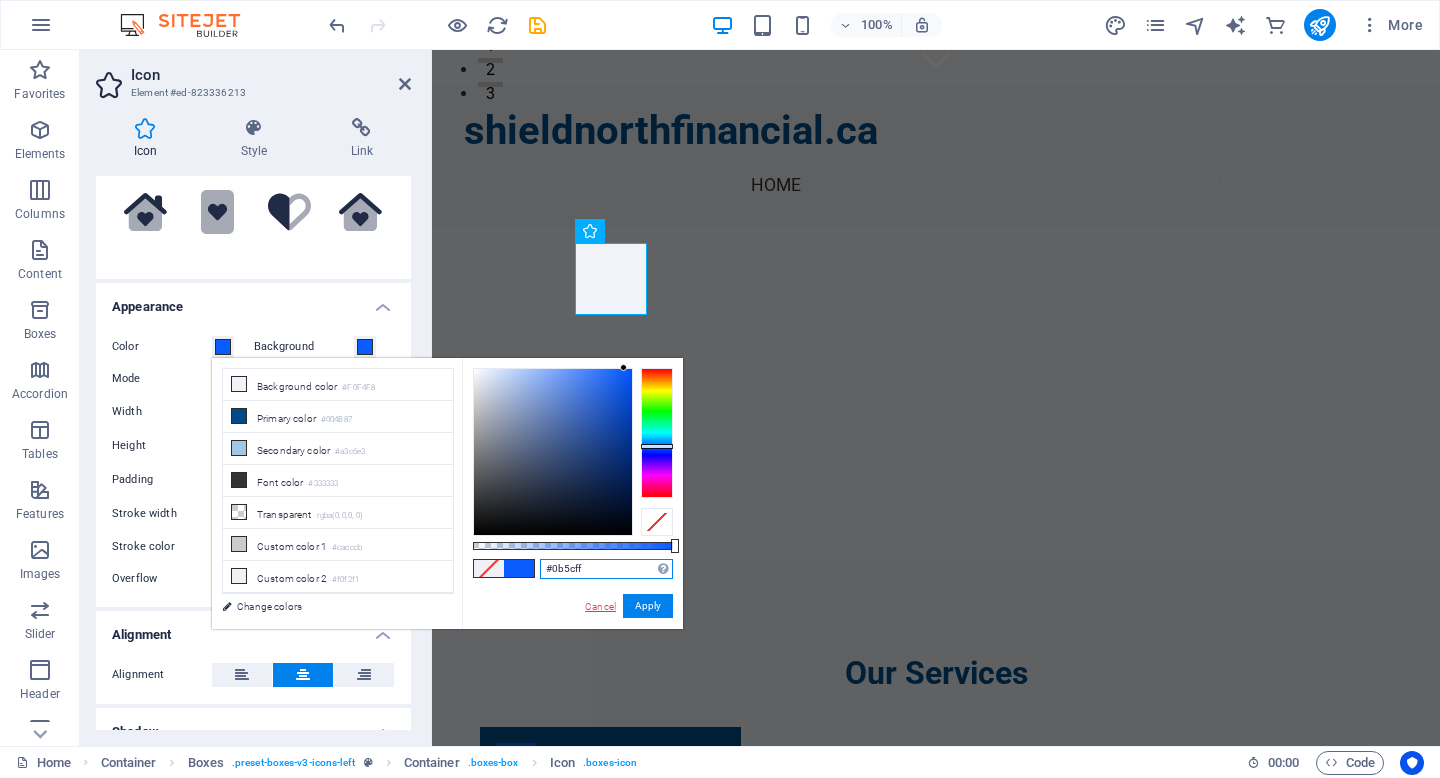 type on "#0b5cff" 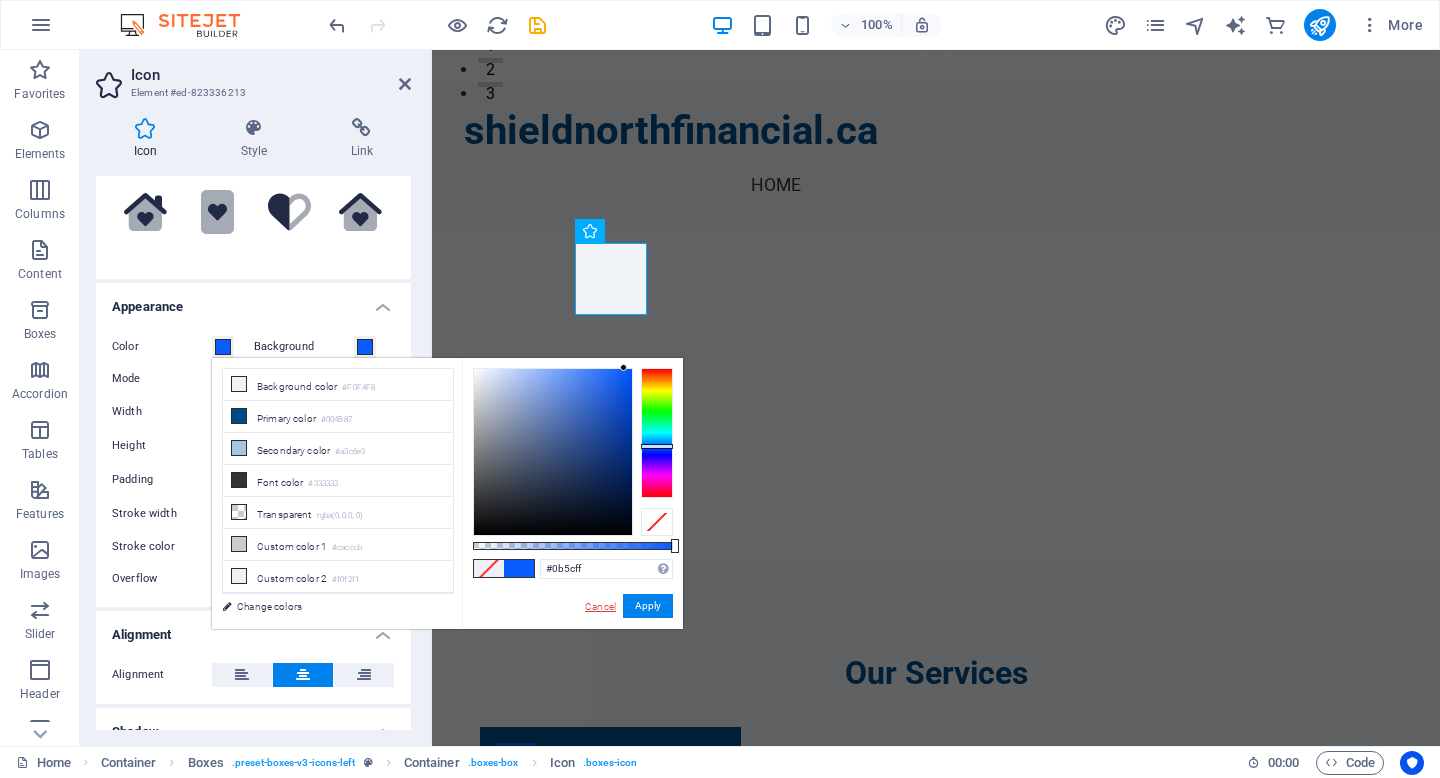 click on "Cancel" at bounding box center (600, 606) 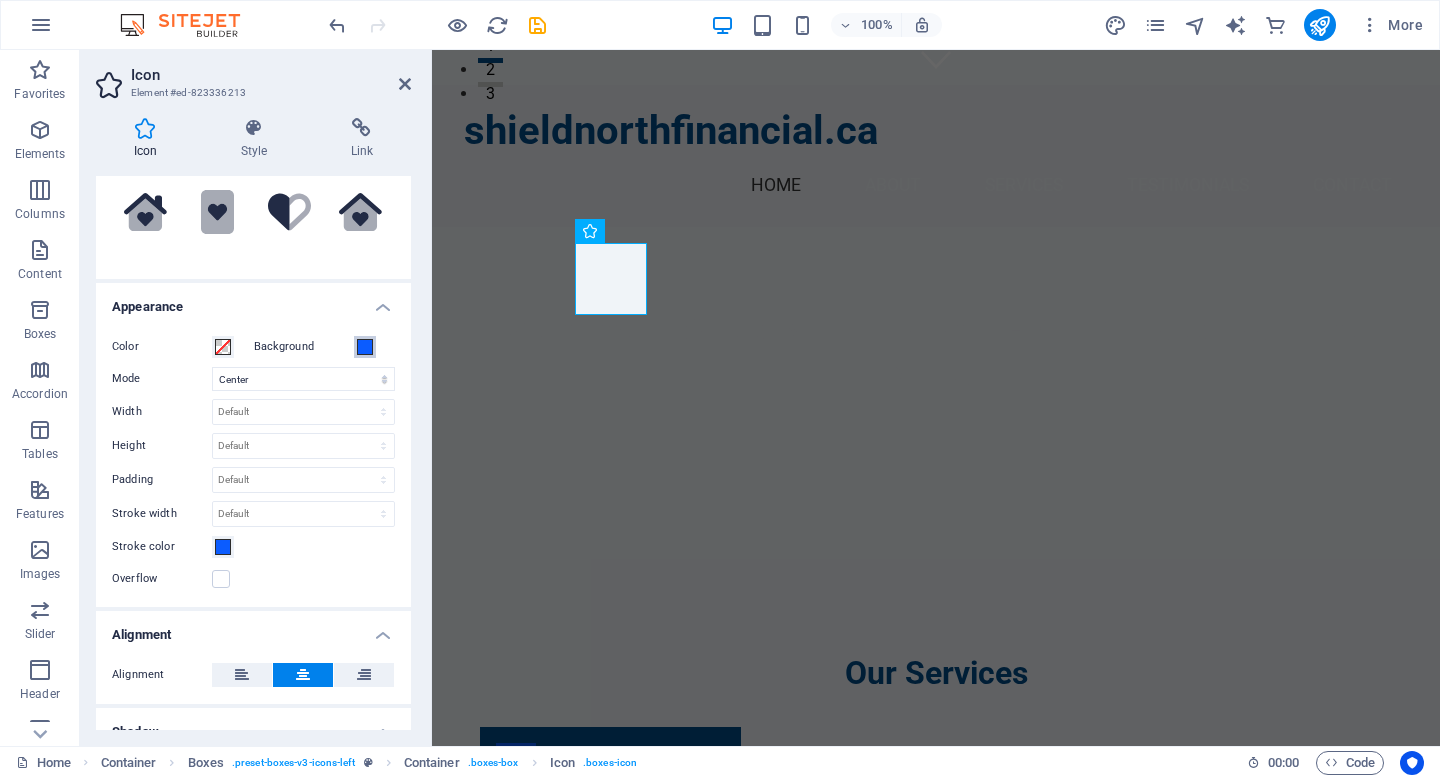 click at bounding box center [365, 347] 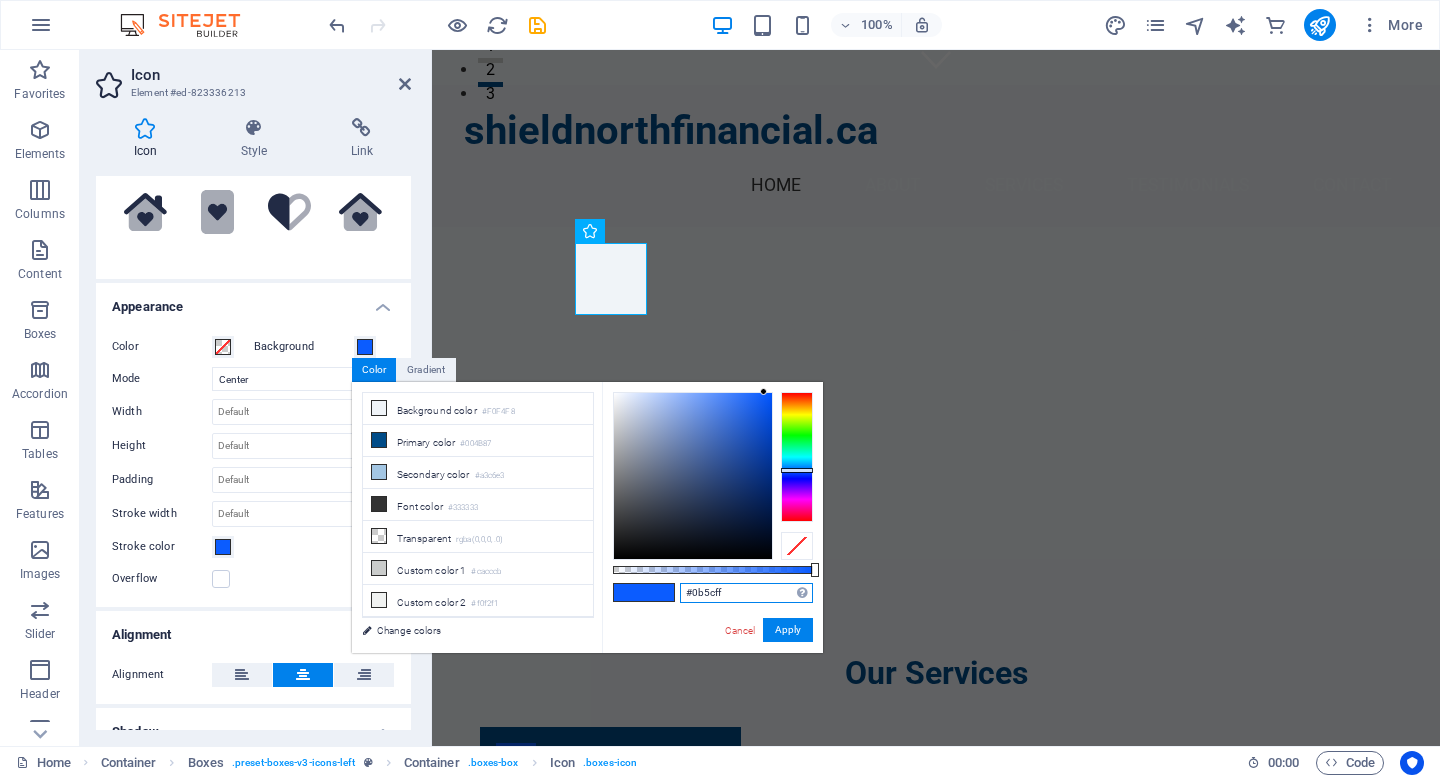 drag, startPoint x: 787, startPoint y: 595, endPoint x: 673, endPoint y: 583, distance: 114.62984 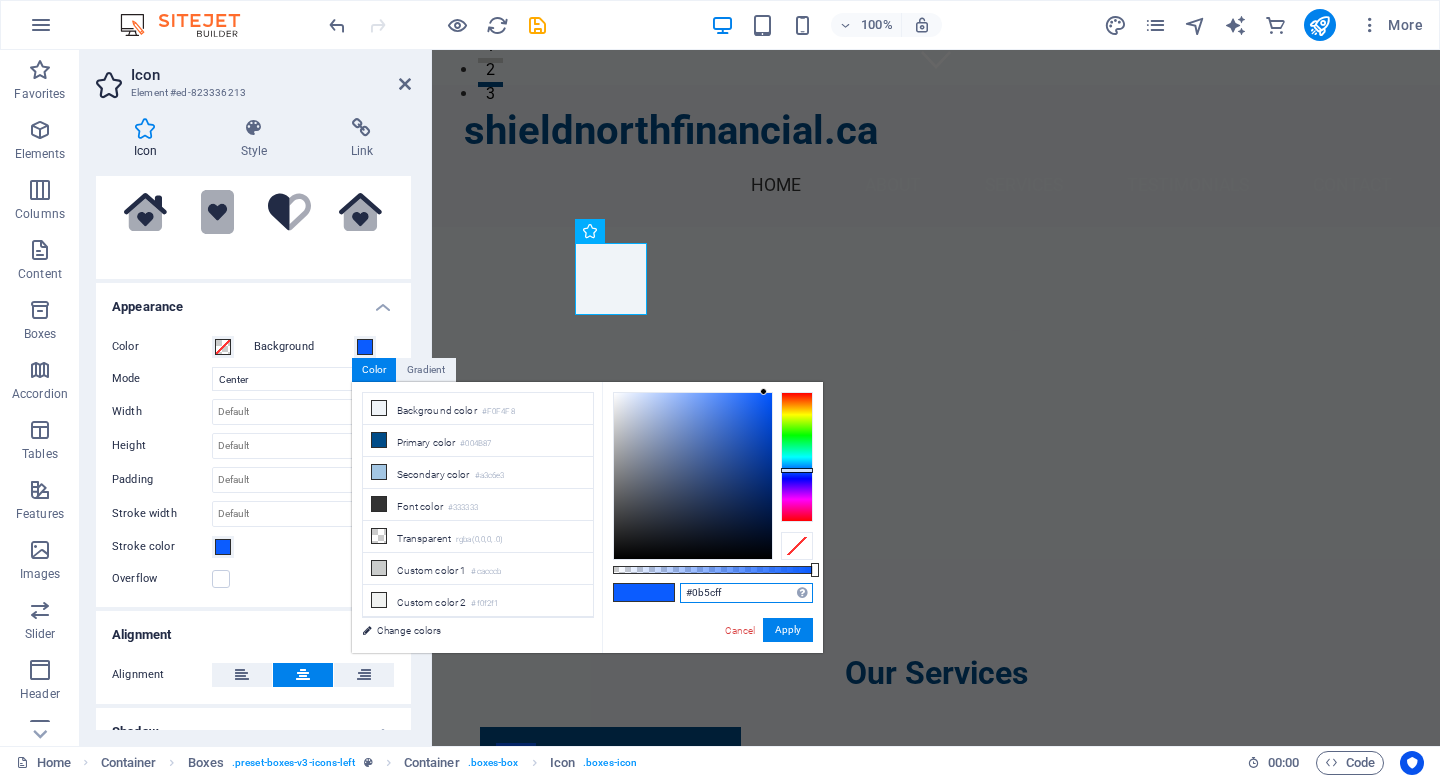 click on "#0b5cff Supported formats #0852ed rgb(8, 82, 237) rgba(8, 82, 237, 90%) hsv(221,97,93) hsl(221, 93%, 48%) Cancel Apply" at bounding box center (712, 662) 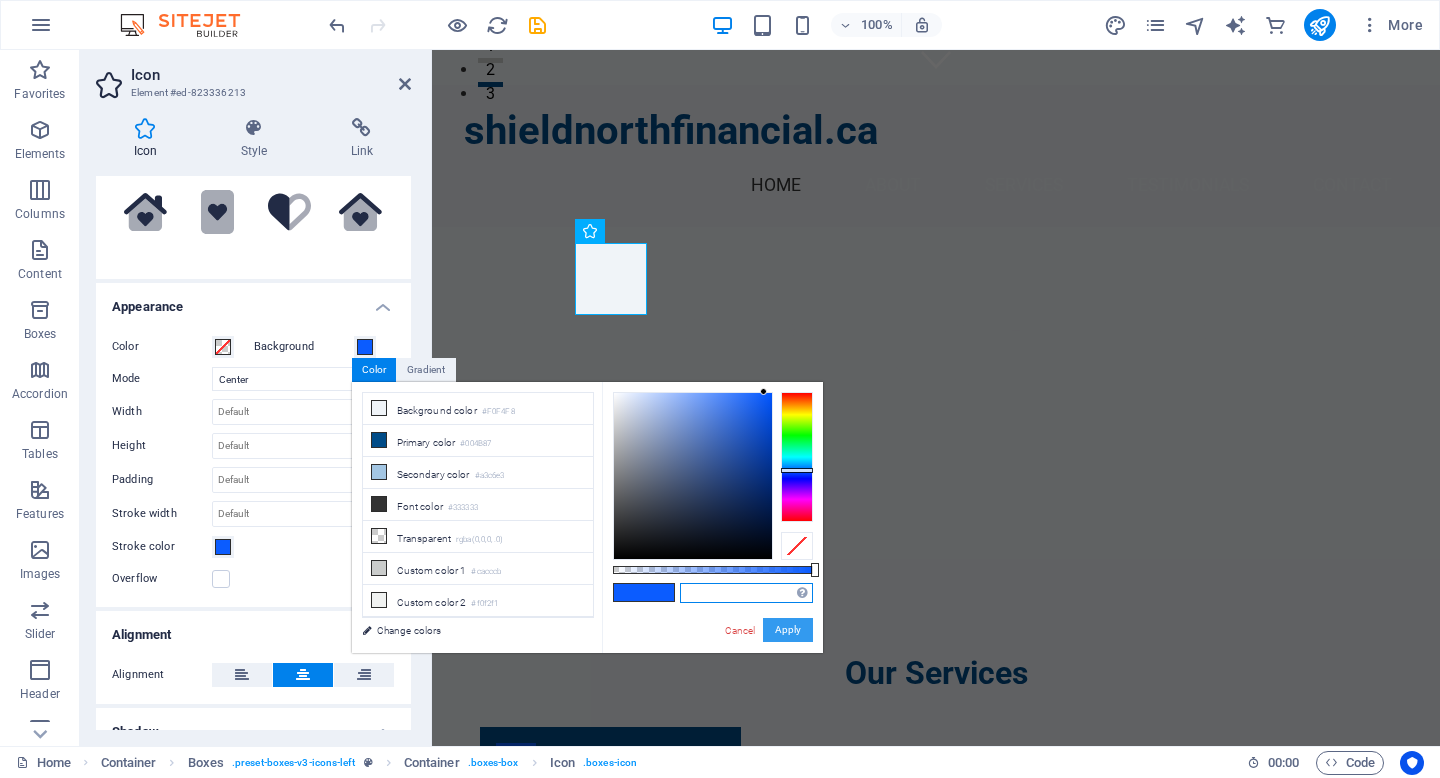 type 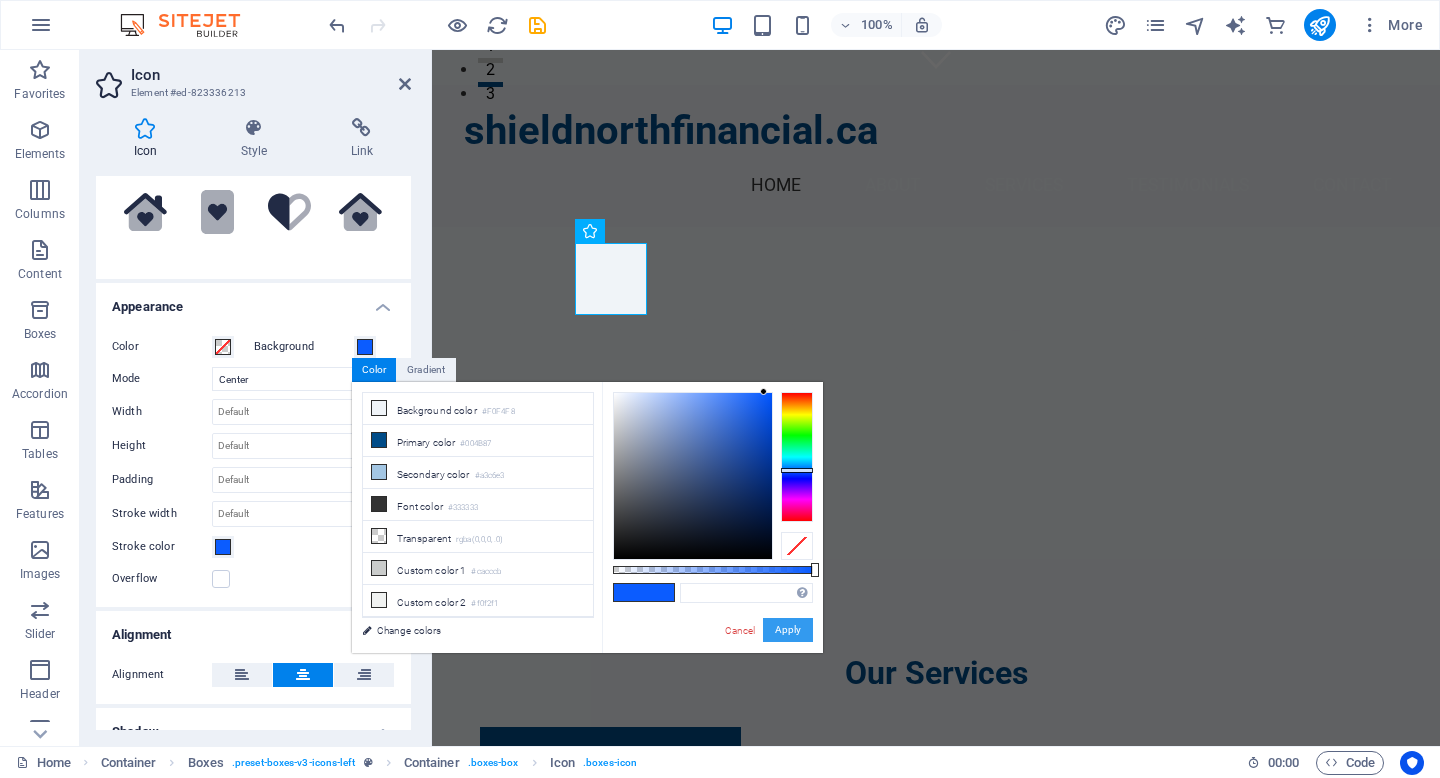 click on "Apply" at bounding box center [788, 630] 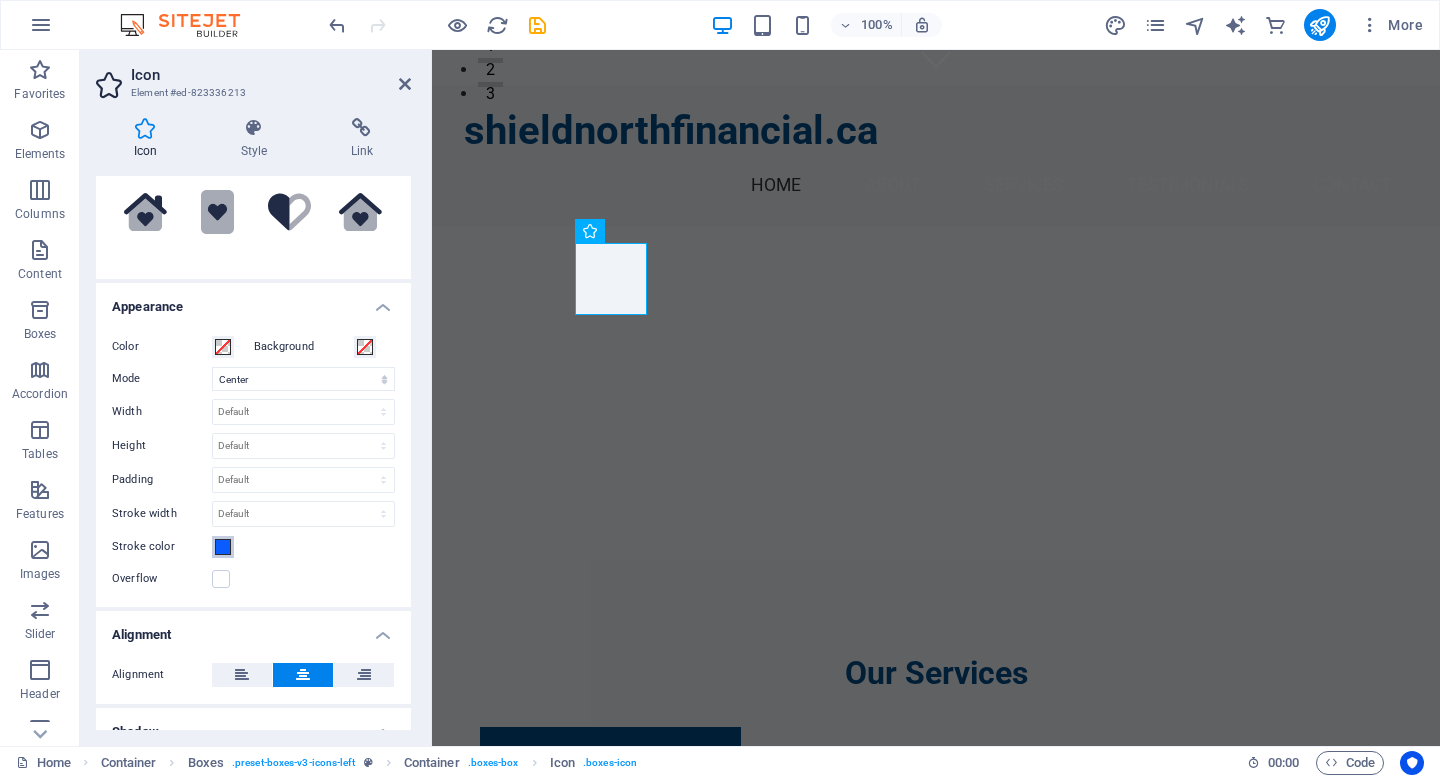 click at bounding box center (223, 547) 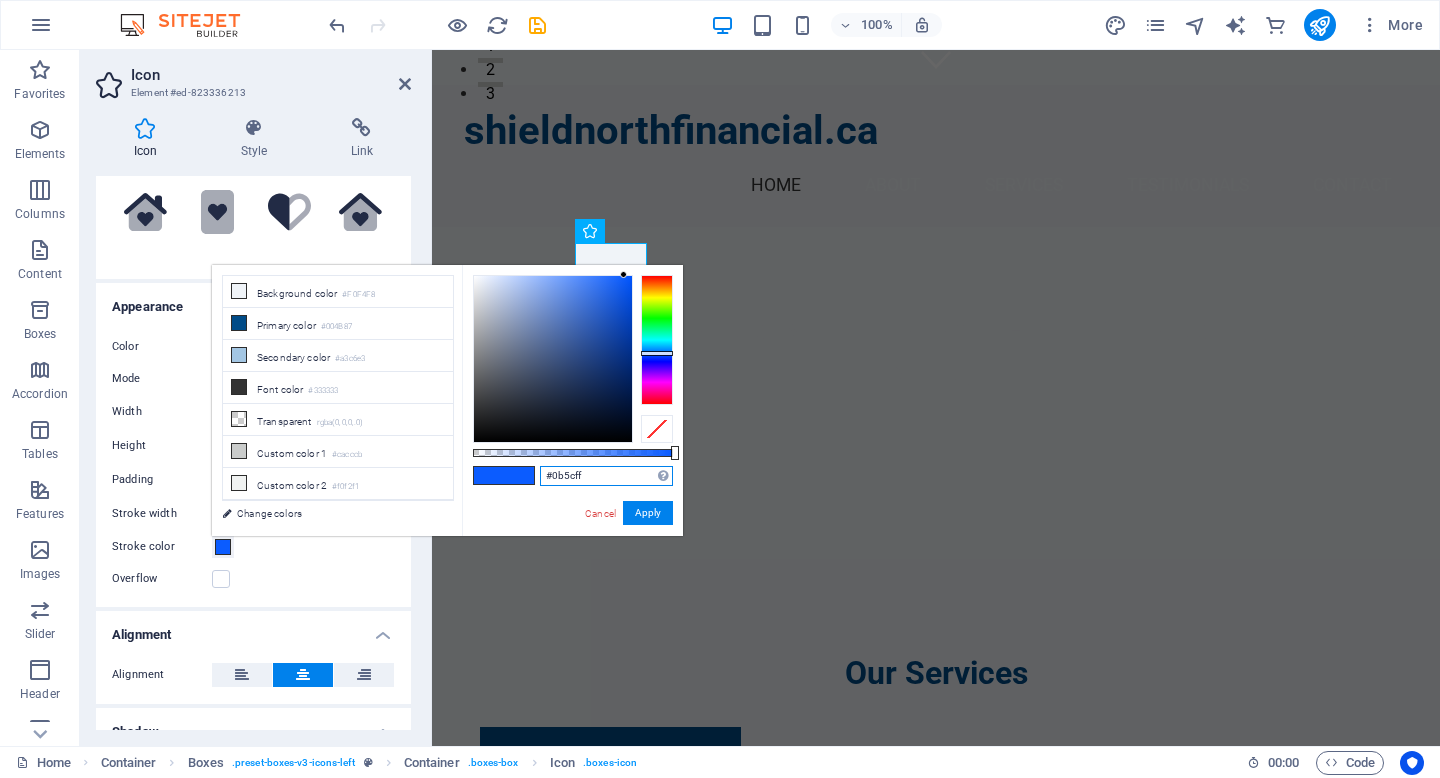 drag, startPoint x: 590, startPoint y: 475, endPoint x: 514, endPoint y: 475, distance: 76 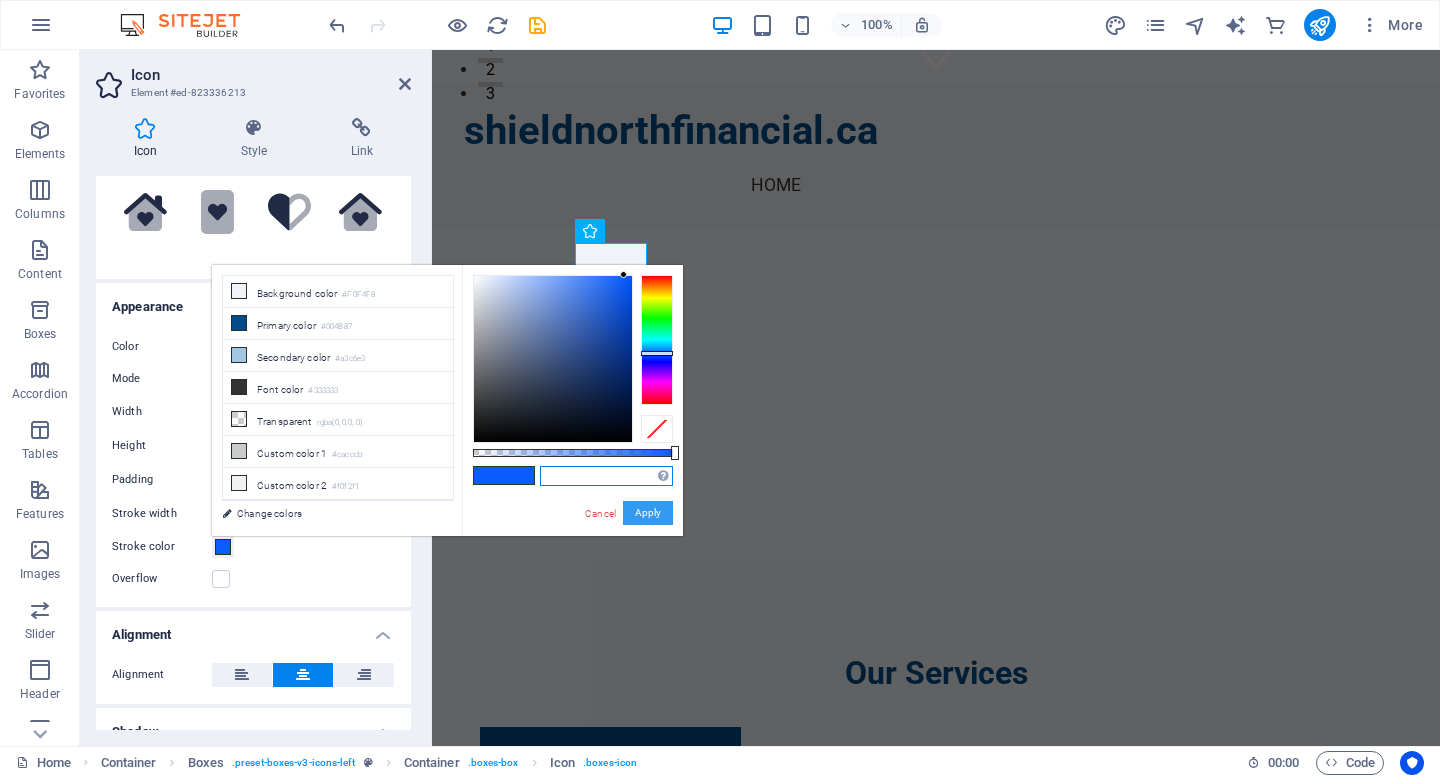 type 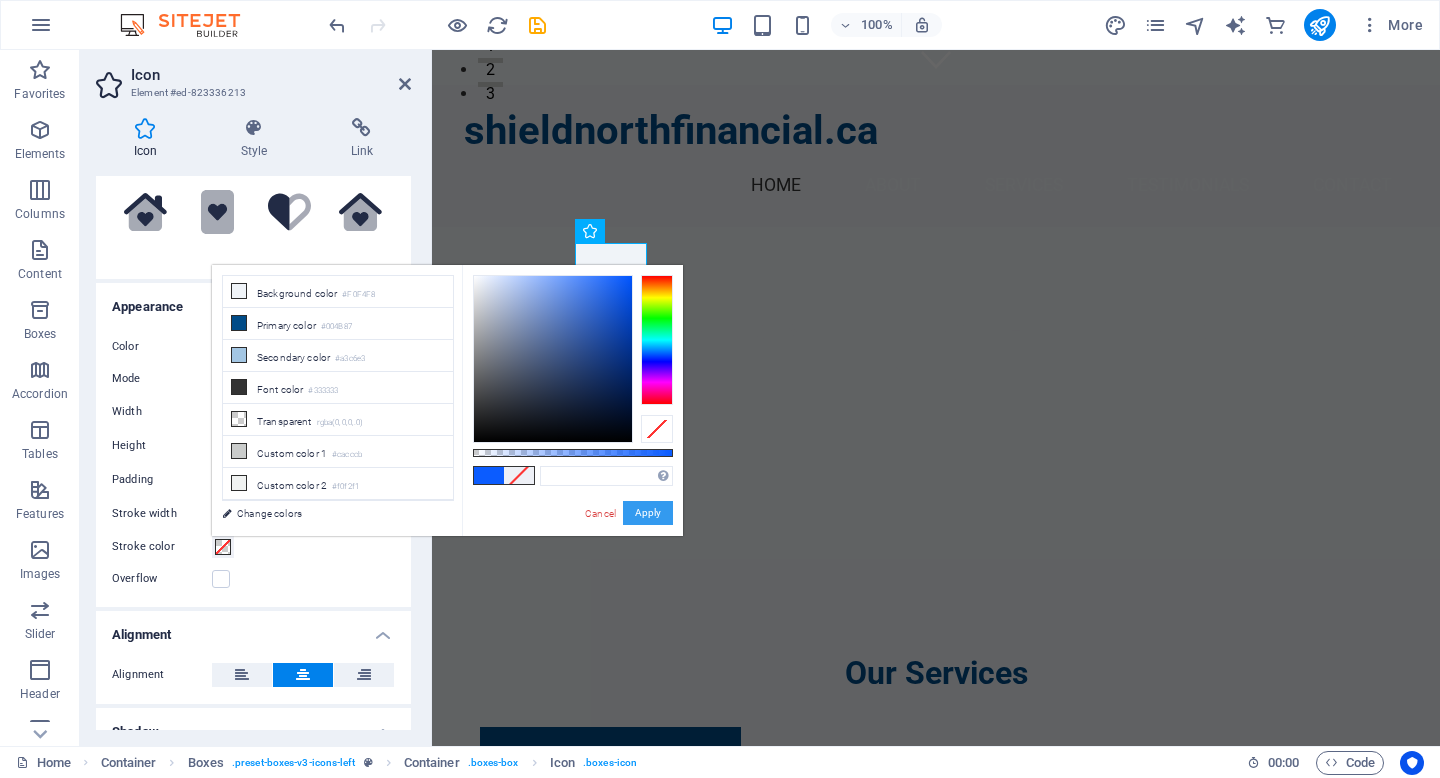 click on "Apply" at bounding box center (648, 513) 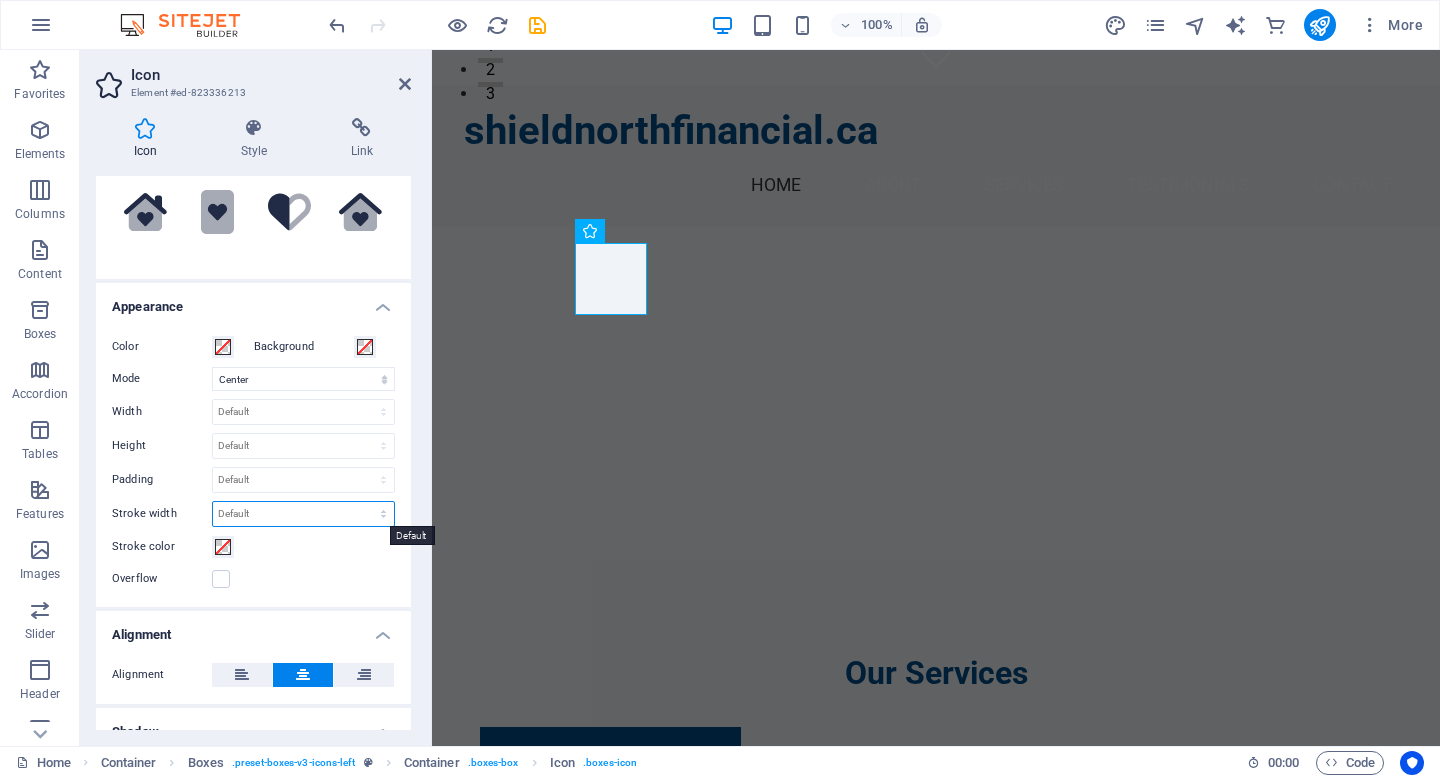 click on "Default px rem % em vh vw" at bounding box center [303, 514] 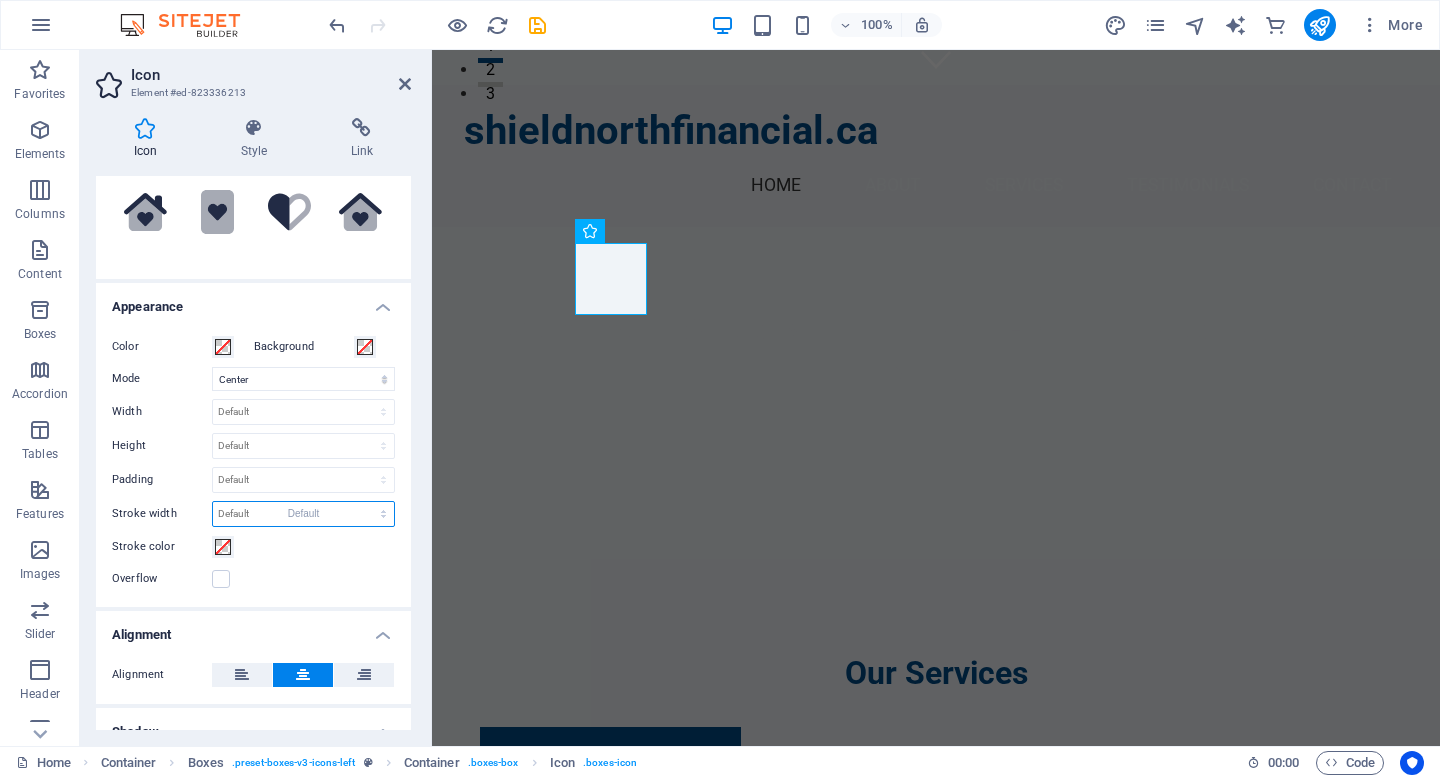 select on "DISABLED_OPTION_VALUE" 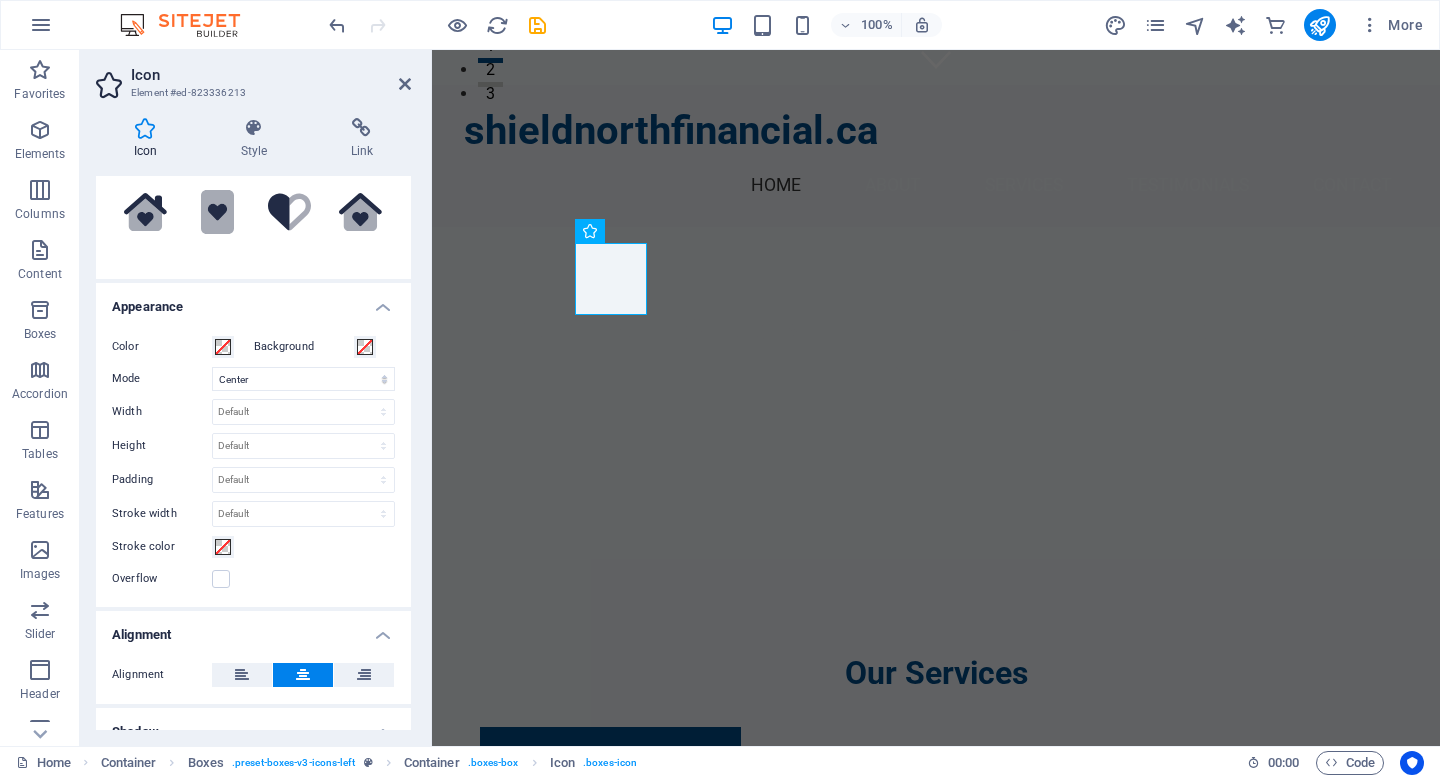 click on "Color Background Mode Scale Left Center Right Width Default auto px rem % em vh vw Height Default auto px rem em vh vw Padding Default px rem % em vh vw Stroke width Default px rem % em vh vw Stroke color Overflow" at bounding box center [253, 463] 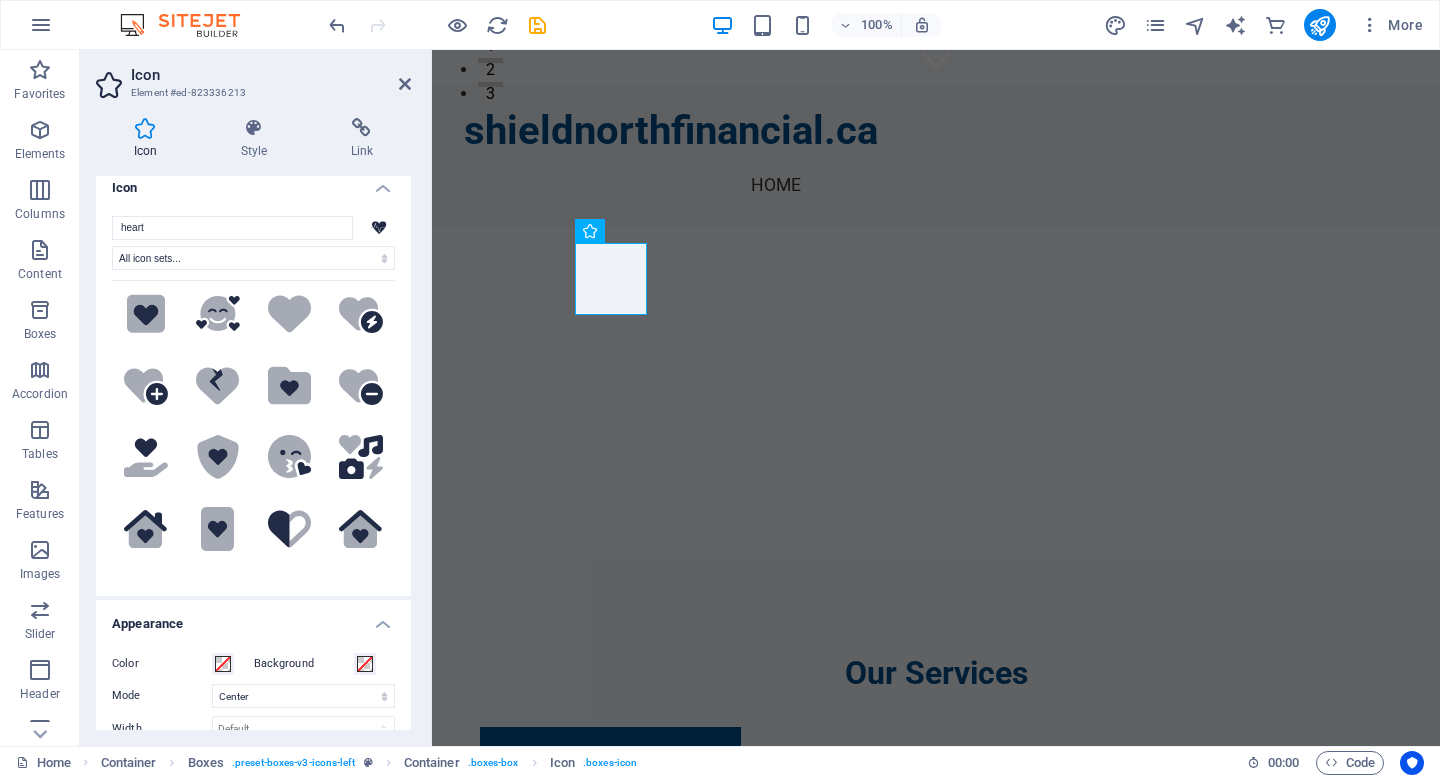 scroll, scrollTop: 9, scrollLeft: 0, axis: vertical 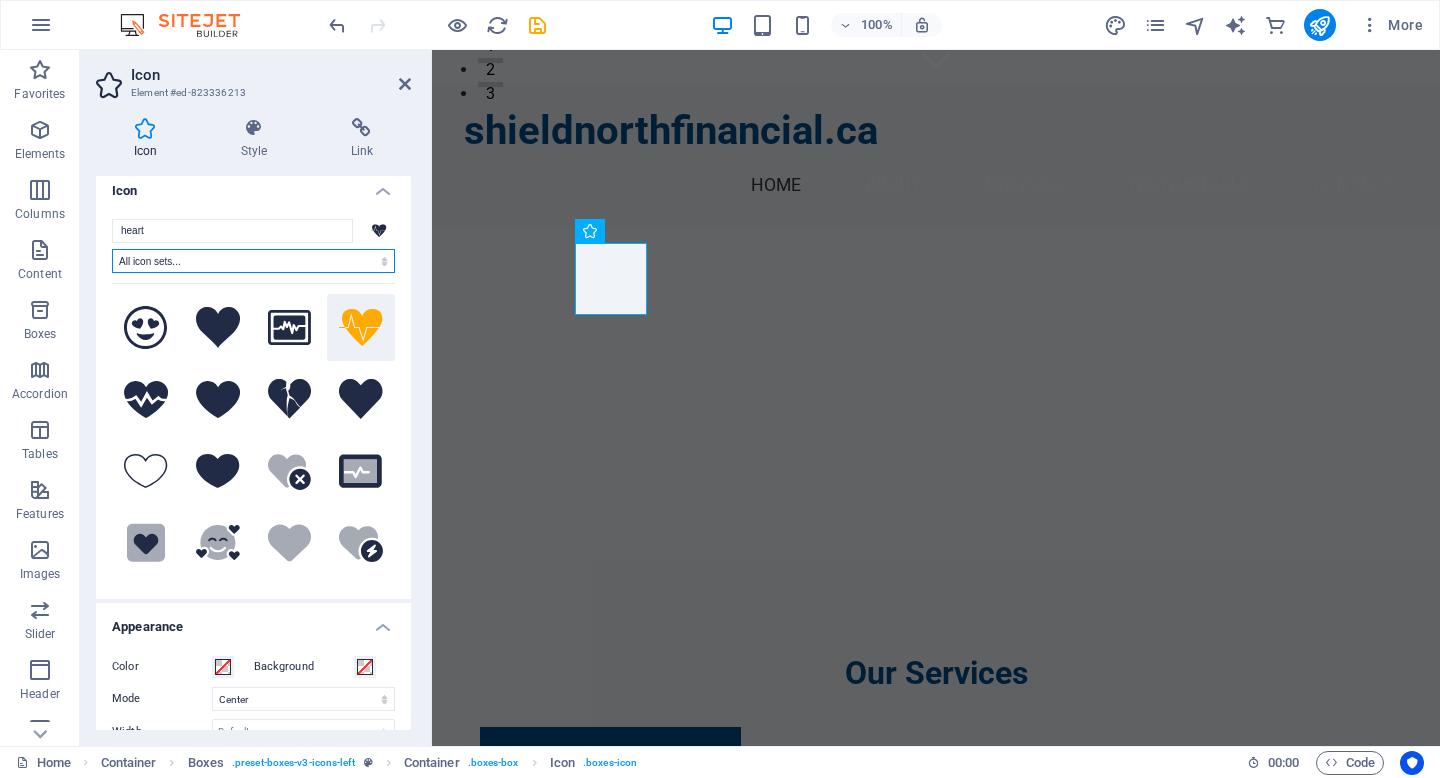 click on "All icon sets... IcoFont Ionicons FontAwesome Brands FontAwesome Duotone FontAwesome Solid FontAwesome Regular FontAwesome Light FontAwesome Thin FontAwesome Sharp Solid FontAwesome Sharp Regular FontAwesome Sharp Light FontAwesome Sharp Thin" at bounding box center (253, 261) 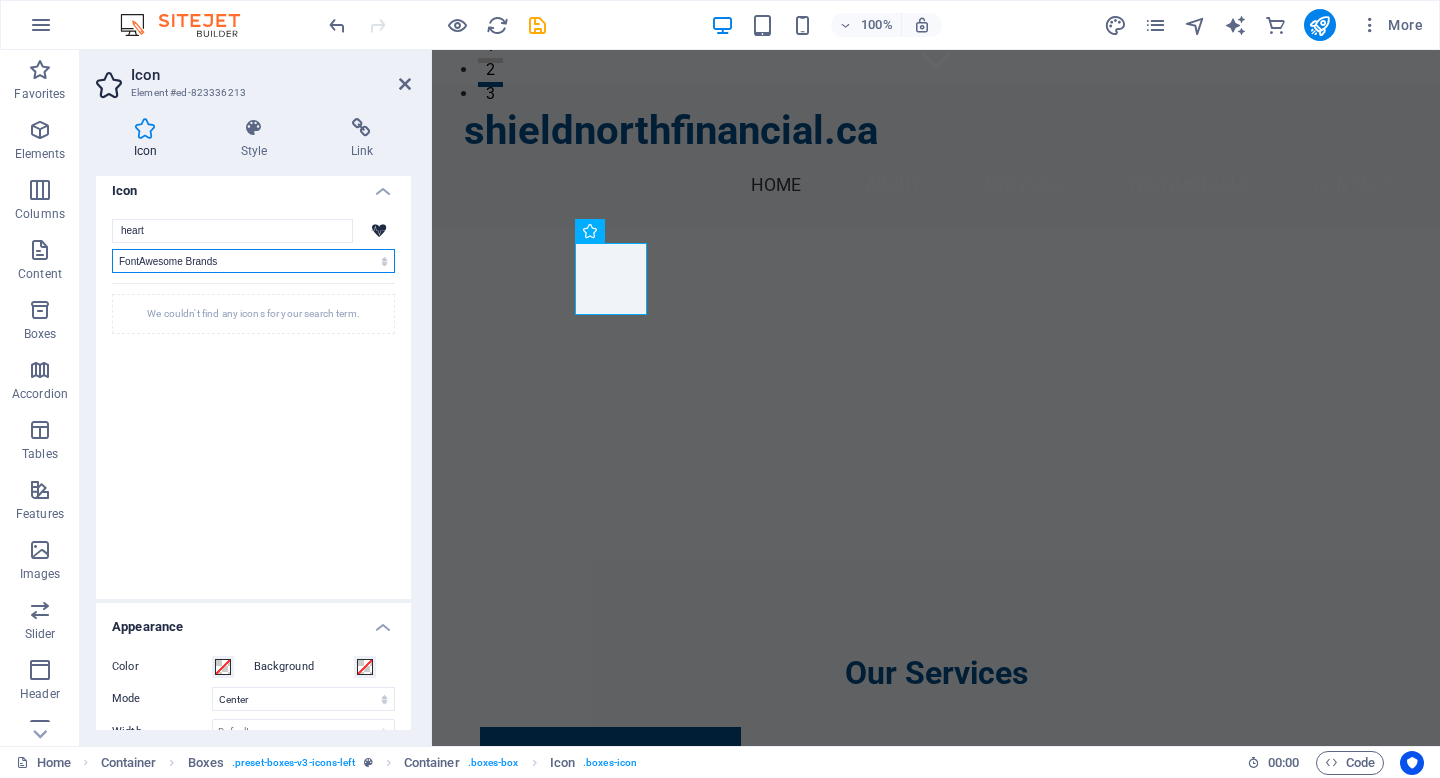 click on "All icon sets... IcoFont Ionicons FontAwesome Brands FontAwesome Duotone FontAwesome Solid FontAwesome Regular FontAwesome Light FontAwesome Thin FontAwesome Sharp Solid FontAwesome Sharp Regular FontAwesome Sharp Light FontAwesome Sharp Thin" at bounding box center (253, 261) 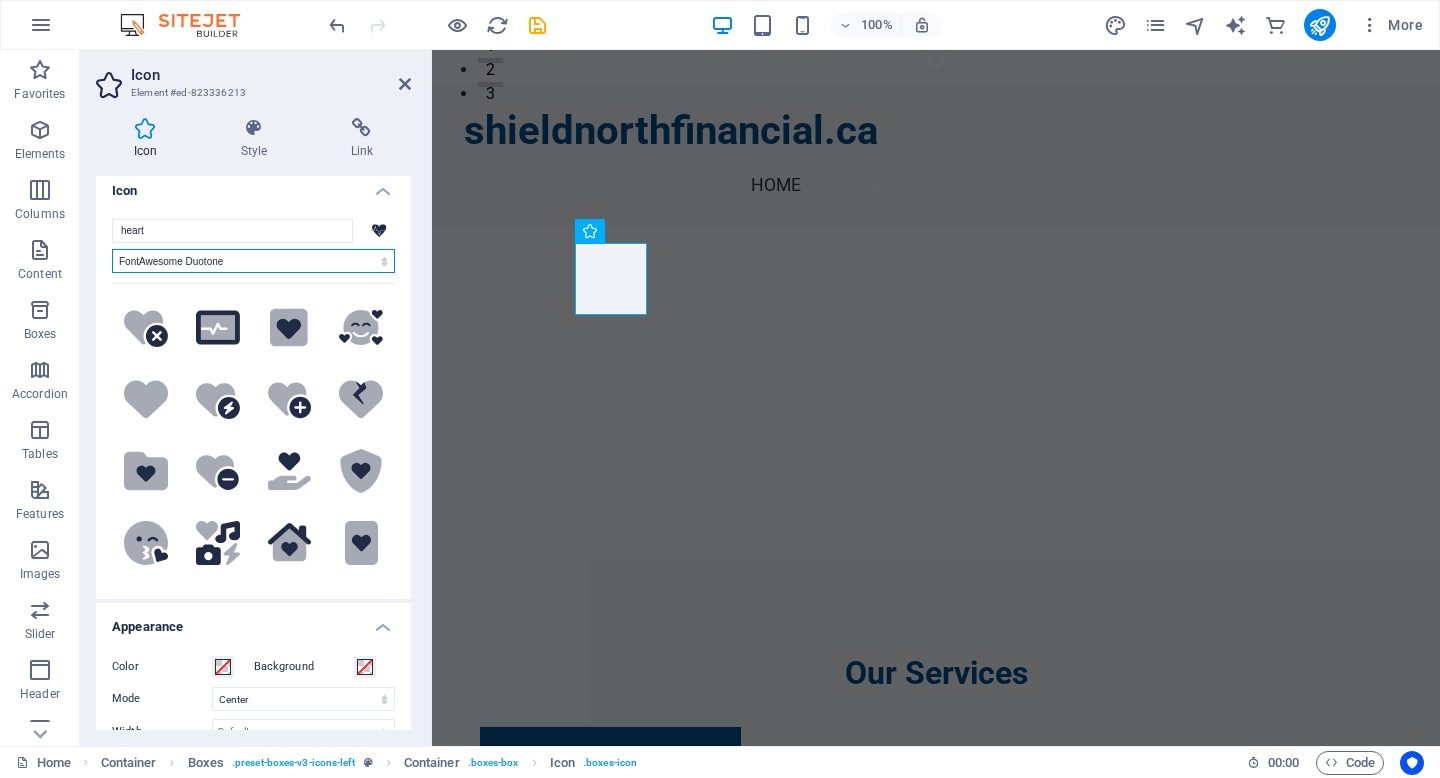 click on "All icon sets... IcoFont Ionicons FontAwesome Brands FontAwesome Duotone FontAwesome Solid FontAwesome Regular FontAwesome Light FontAwesome Thin FontAwesome Sharp Solid FontAwesome Sharp Regular FontAwesome Sharp Light FontAwesome Sharp Thin" at bounding box center (253, 261) 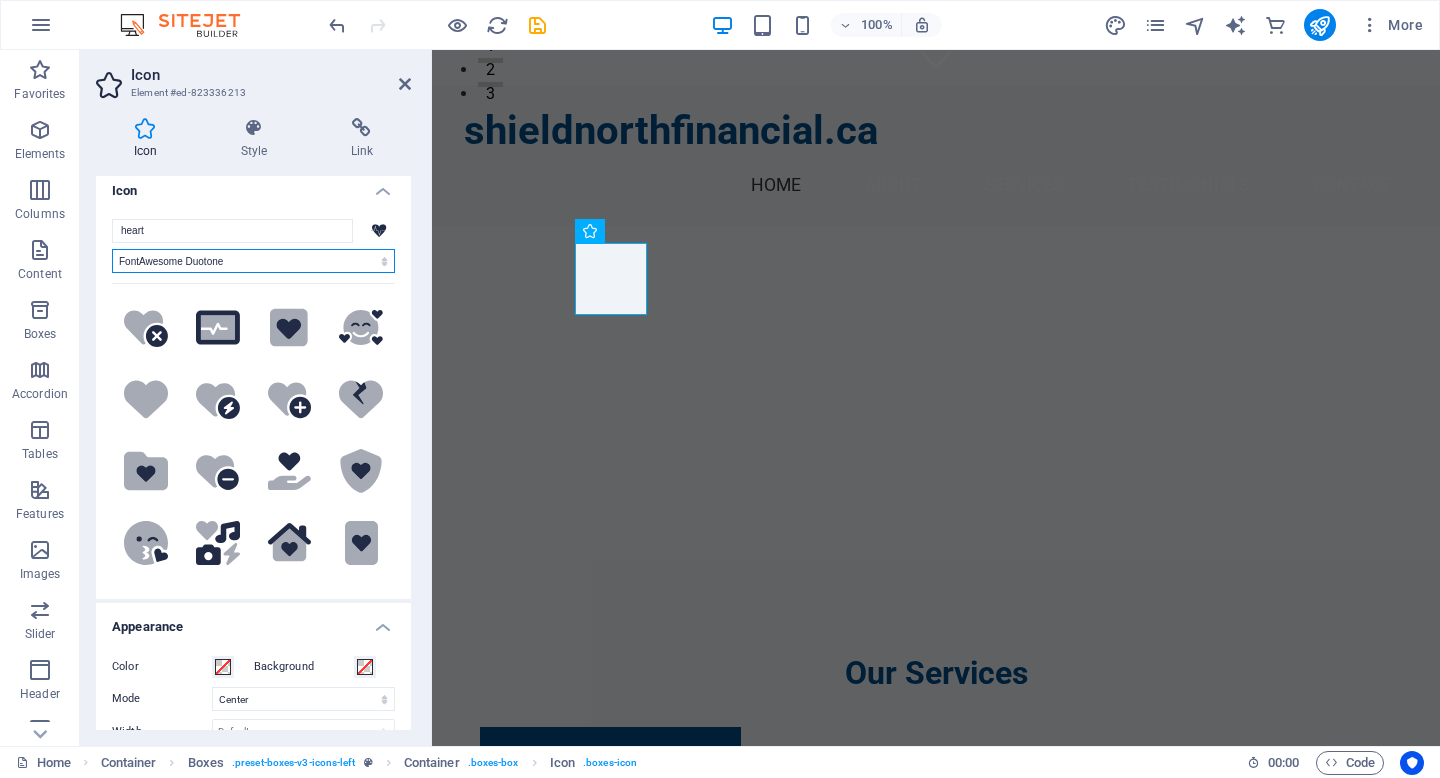 select on "font-awesome-regular" 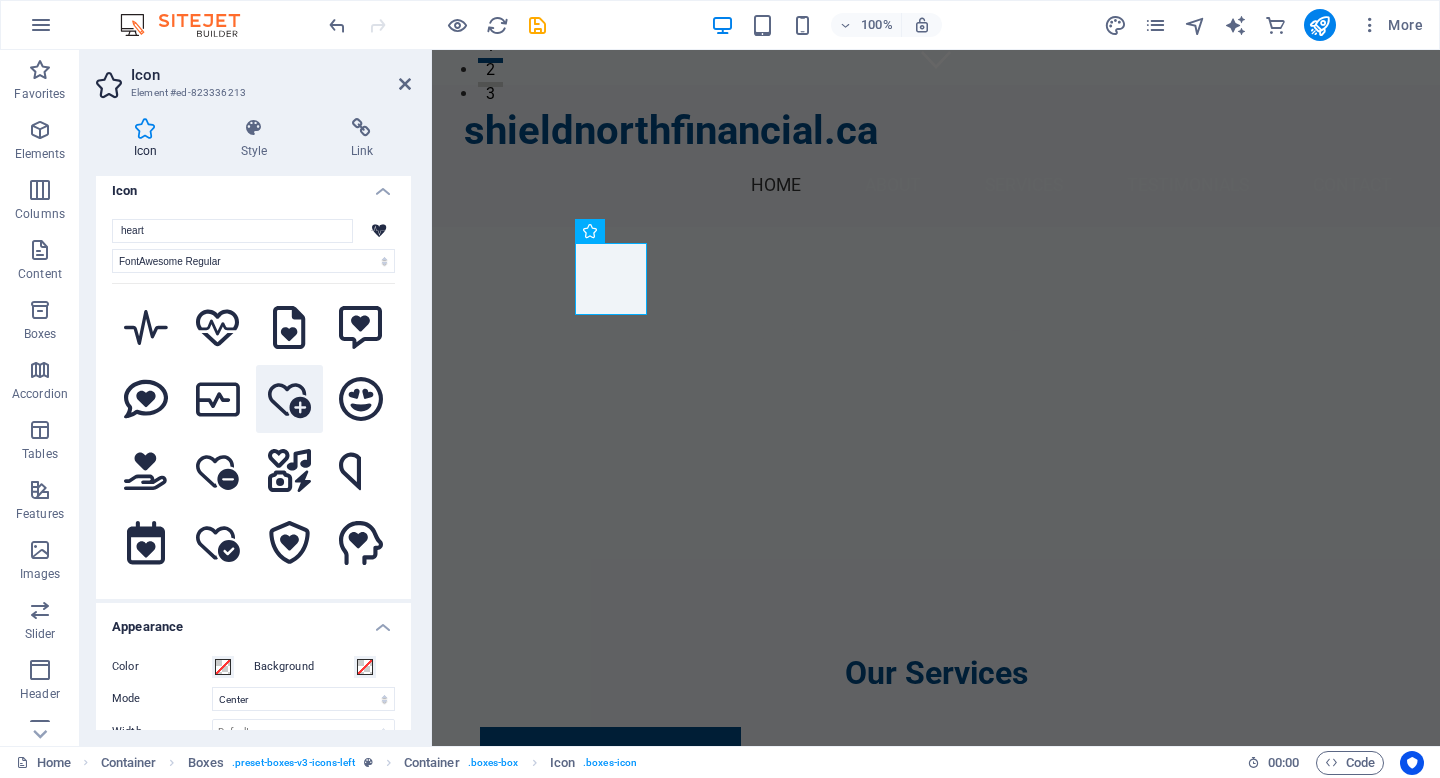 click 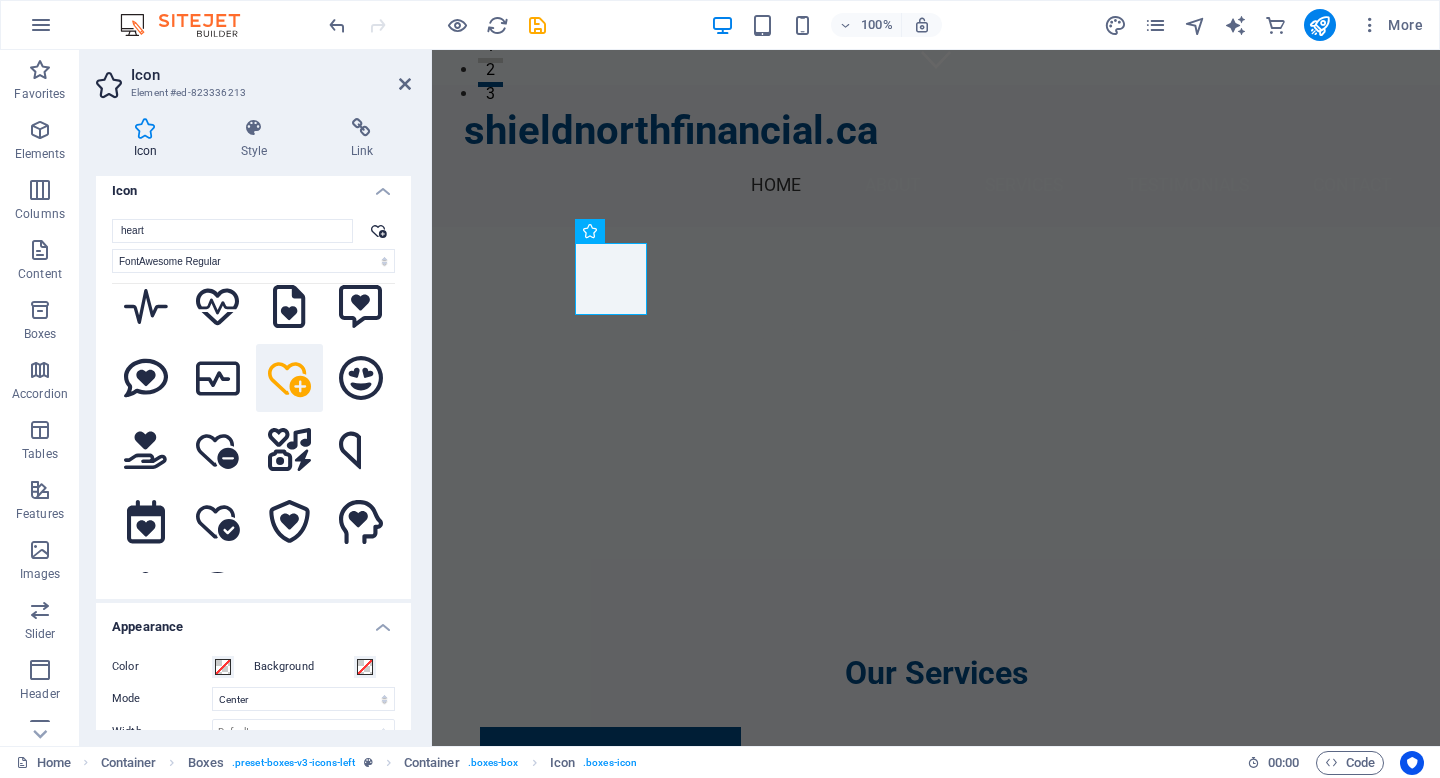 scroll, scrollTop: 16, scrollLeft: 0, axis: vertical 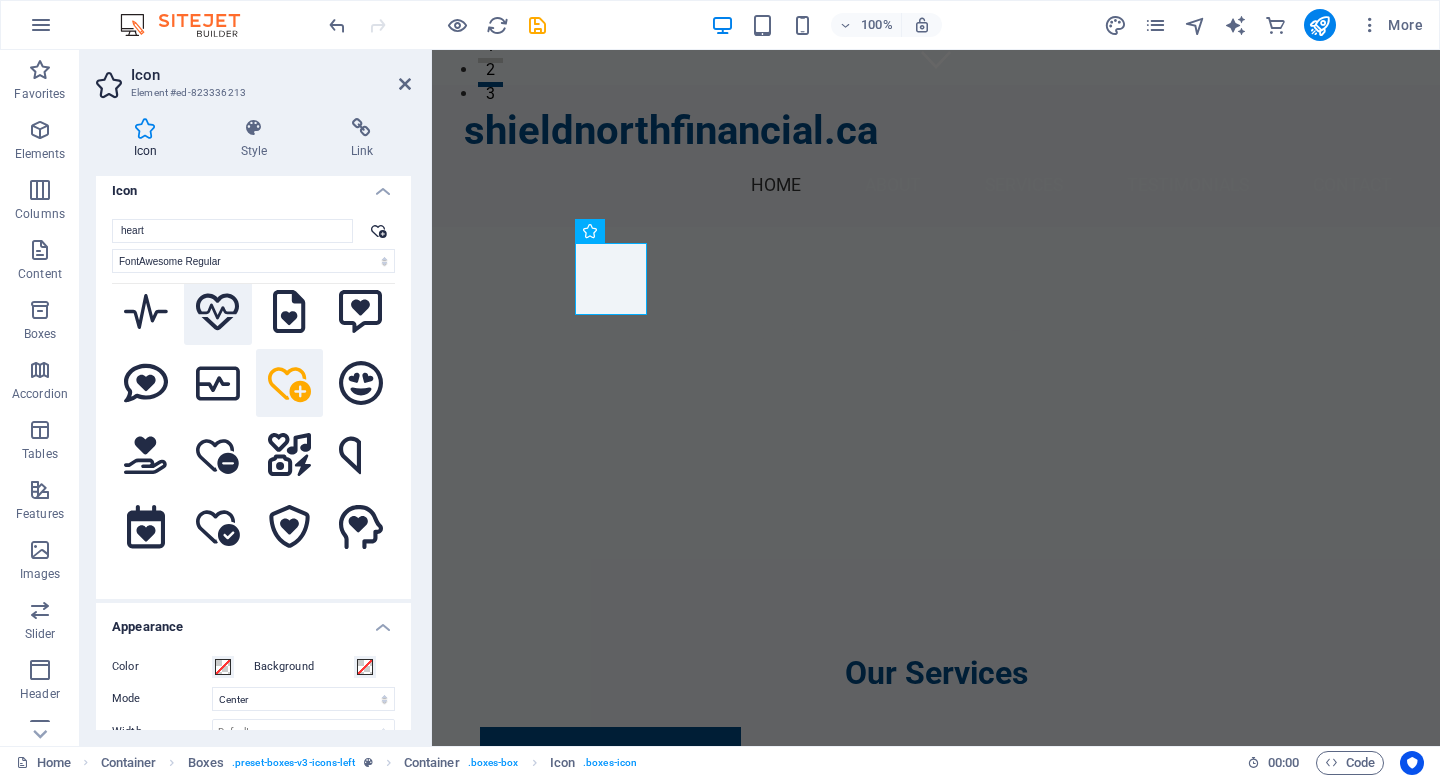 click 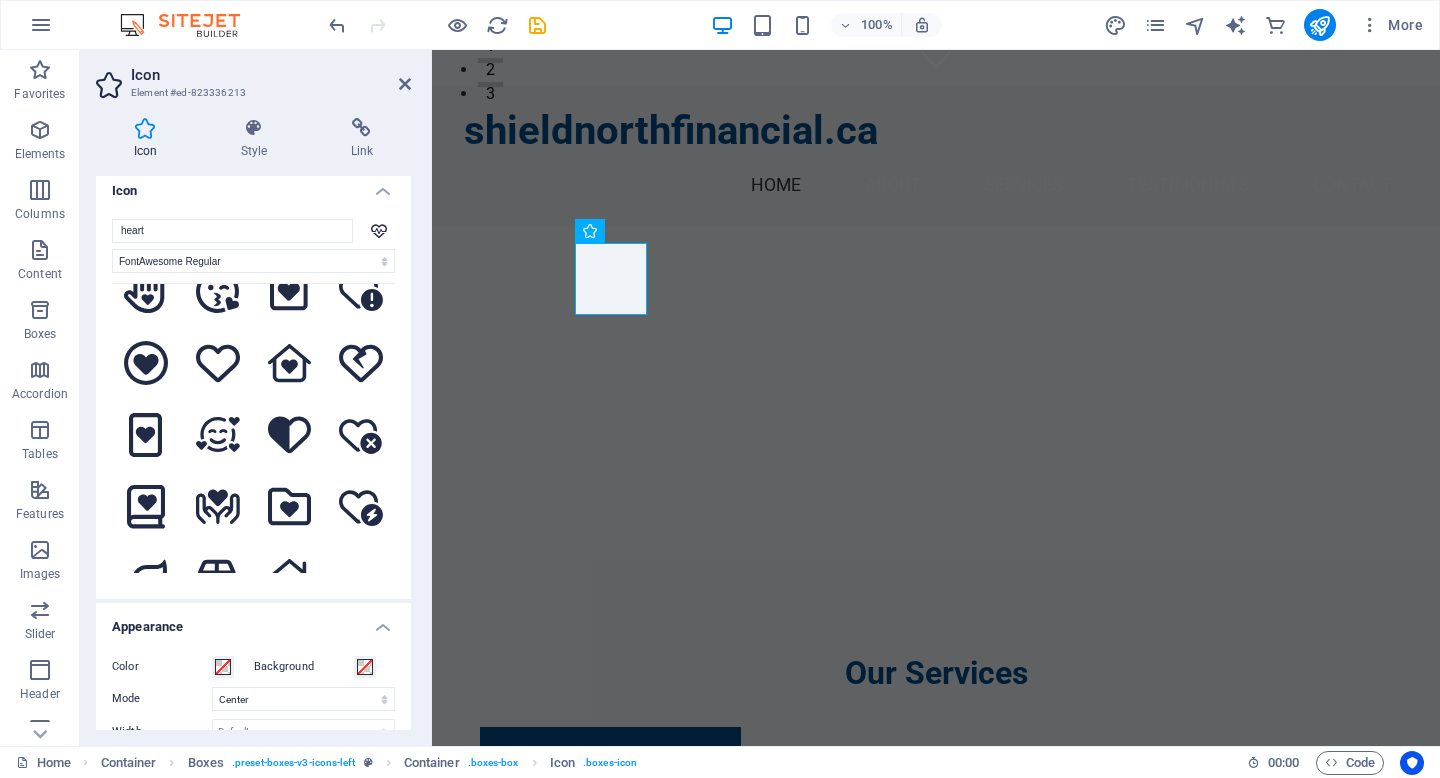 scroll, scrollTop: 345, scrollLeft: 0, axis: vertical 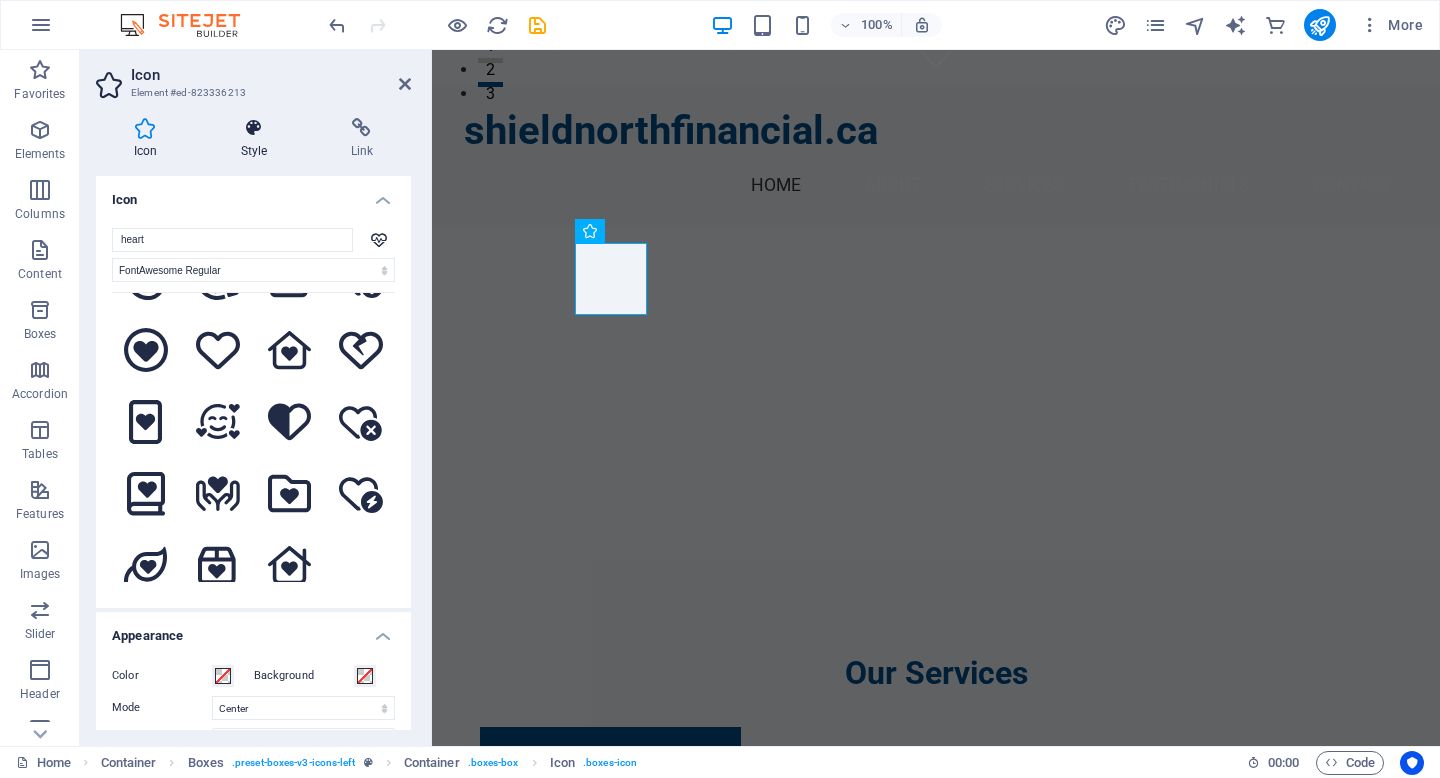 click at bounding box center [254, 128] 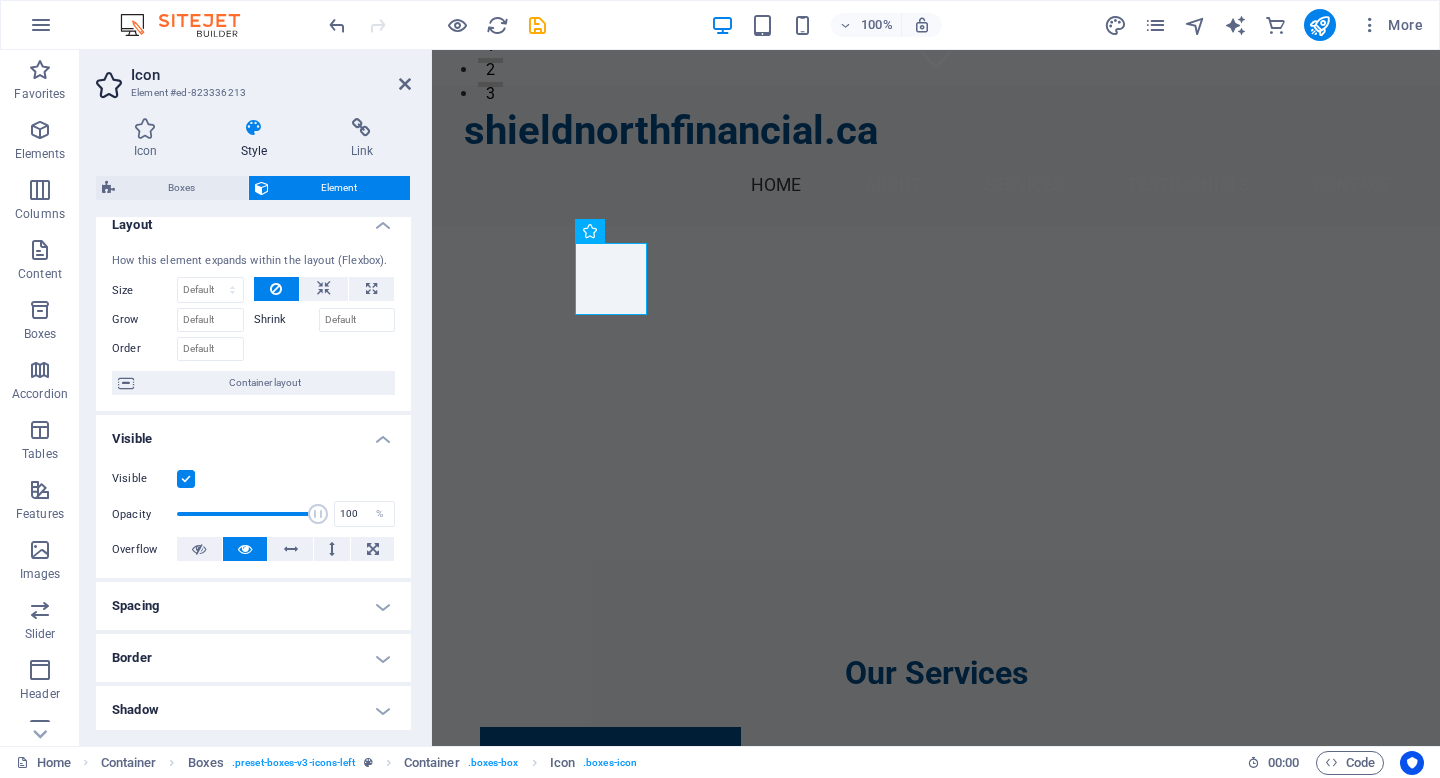scroll, scrollTop: 26, scrollLeft: 0, axis: vertical 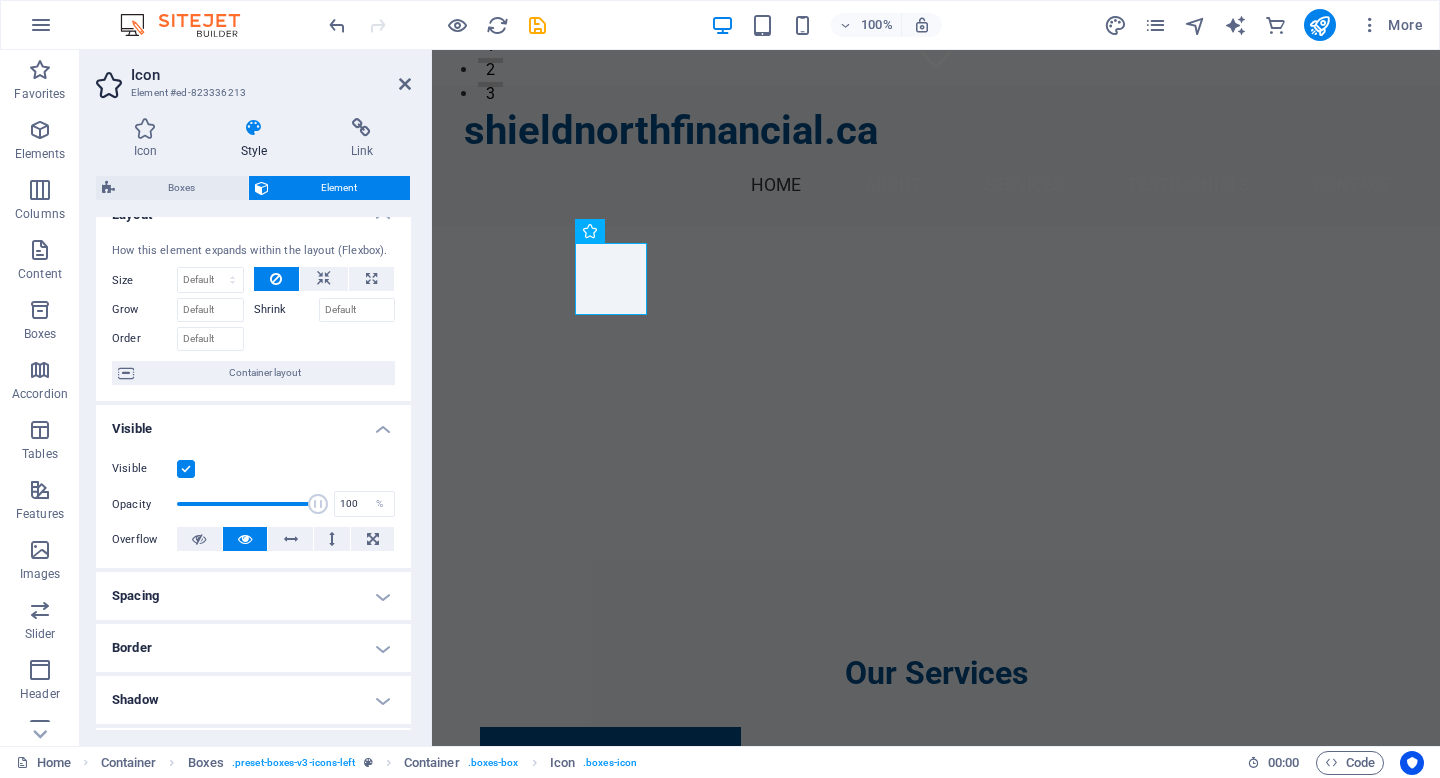 click at bounding box center [186, 469] 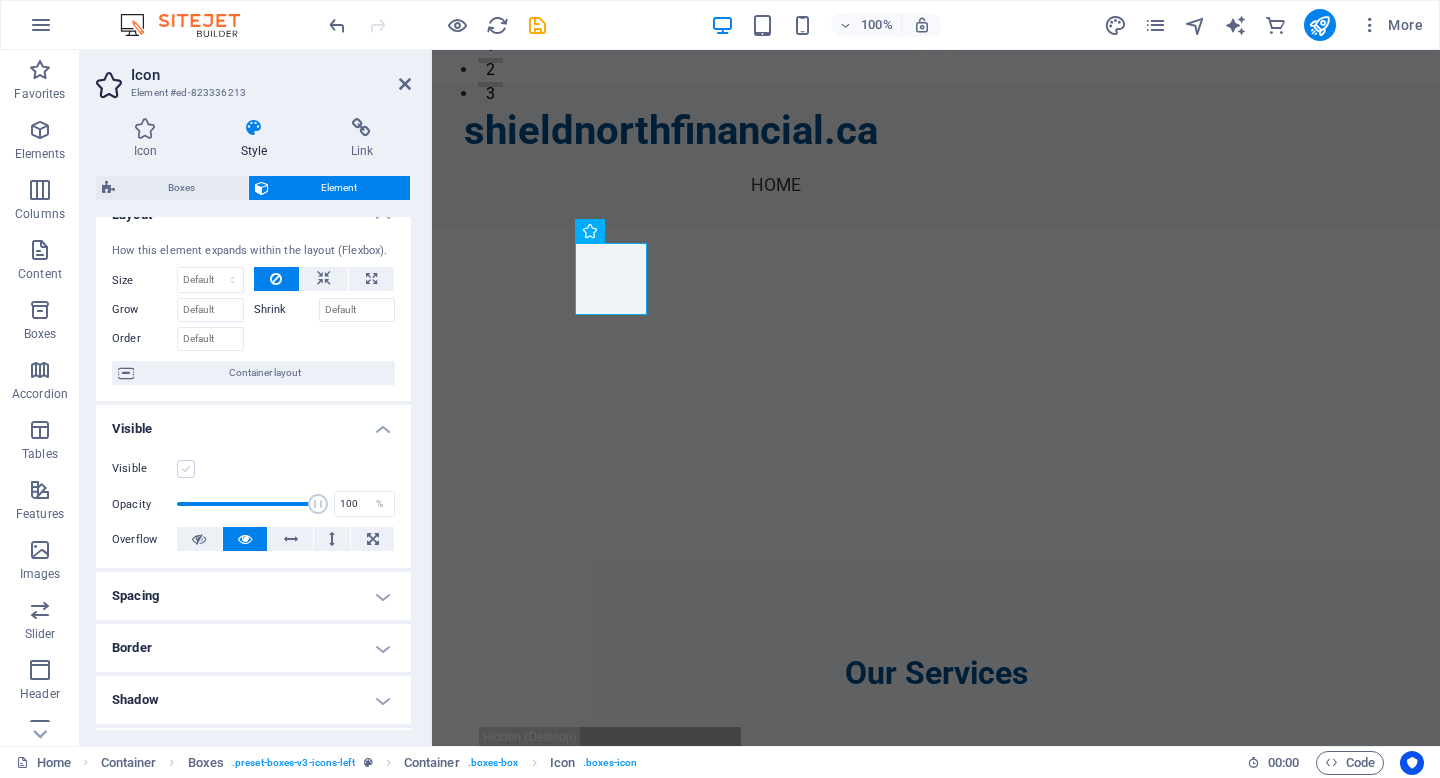 click at bounding box center (186, 469) 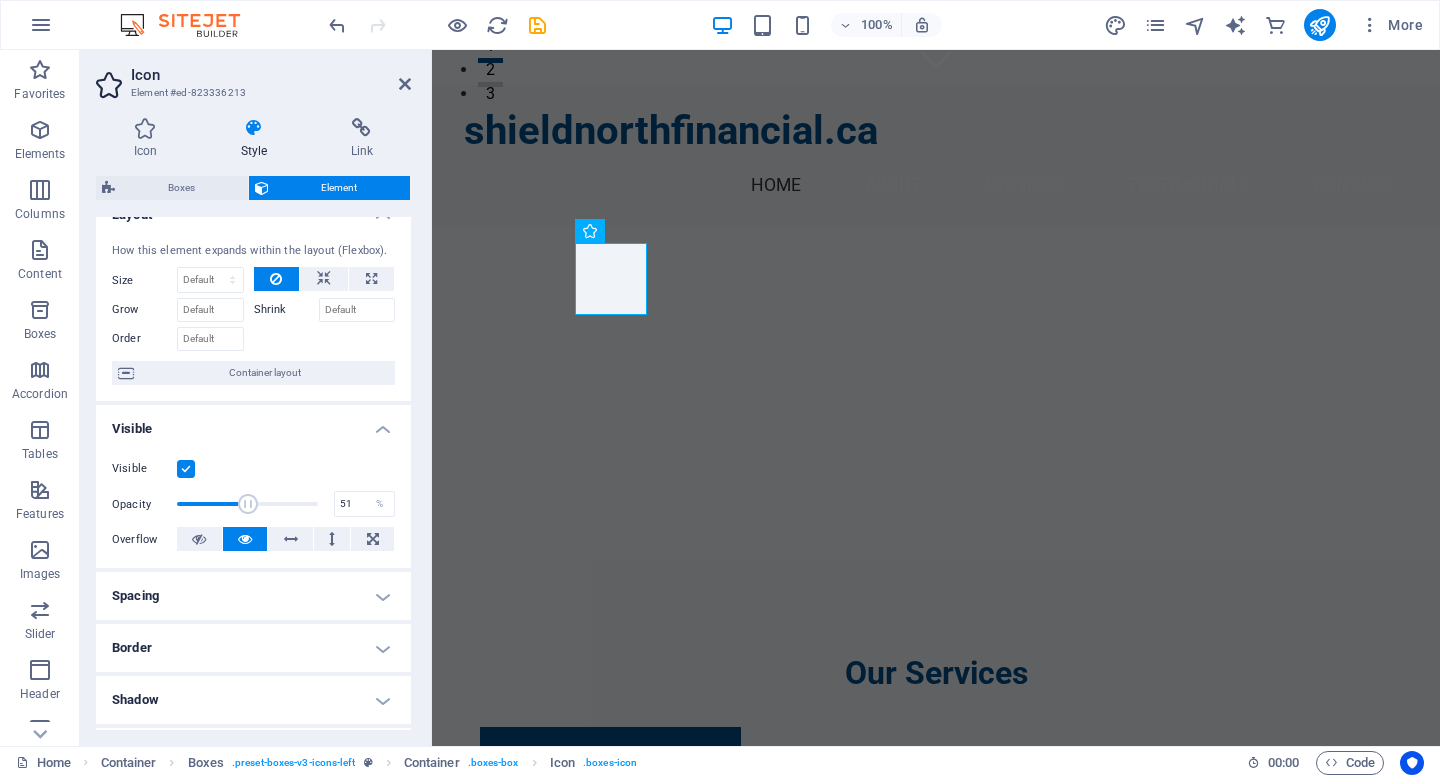 drag, startPoint x: 317, startPoint y: 505, endPoint x: 246, endPoint y: 497, distance: 71.44928 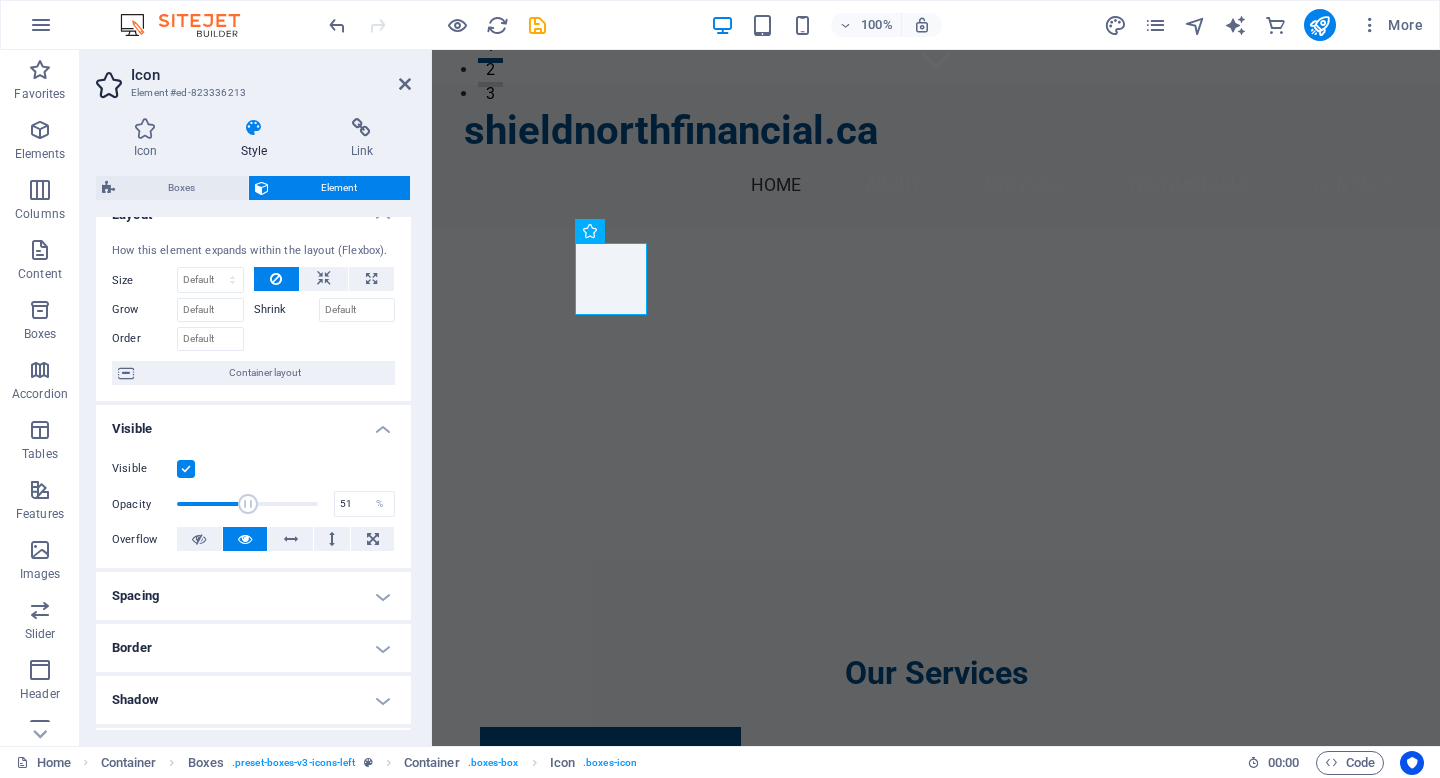click at bounding box center (248, 504) 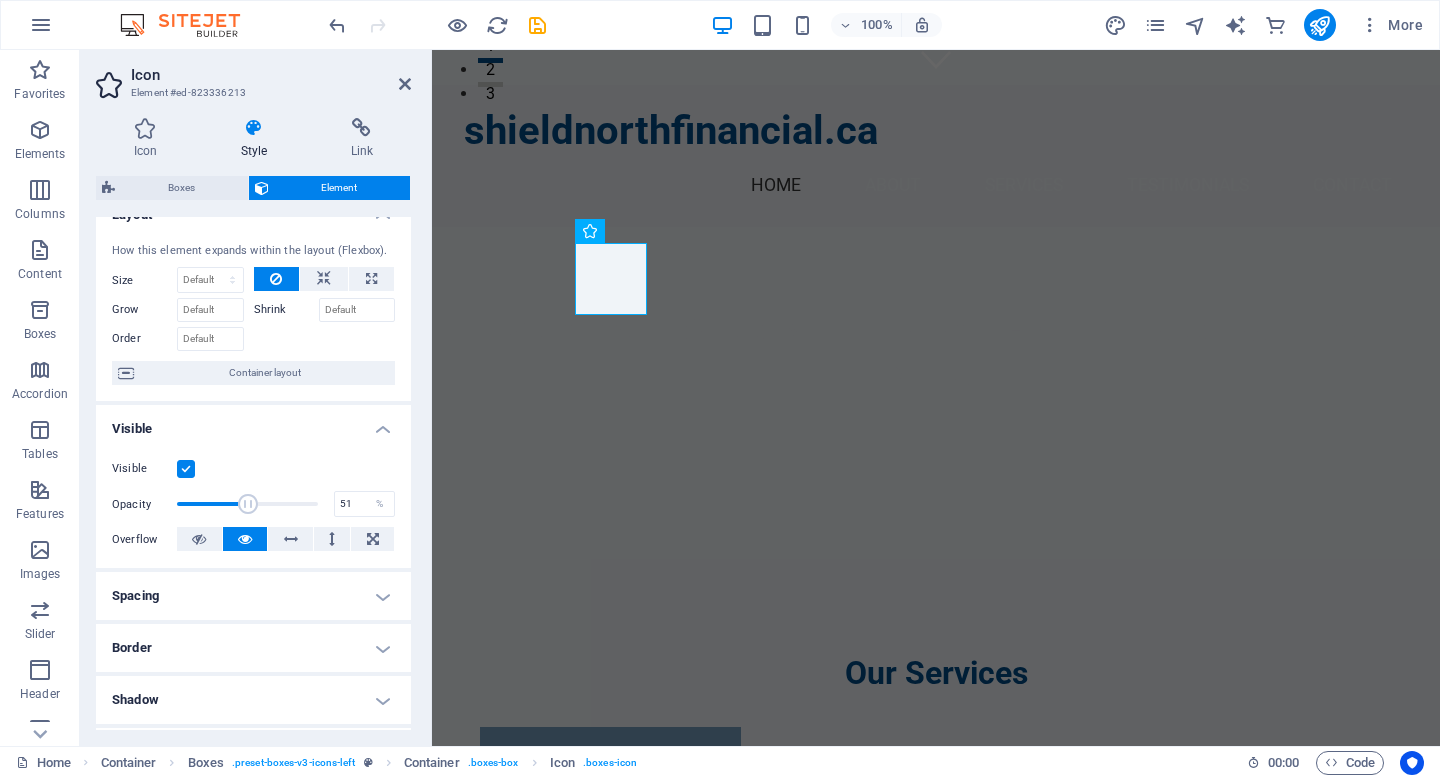 click on "Visible" at bounding box center [253, 423] 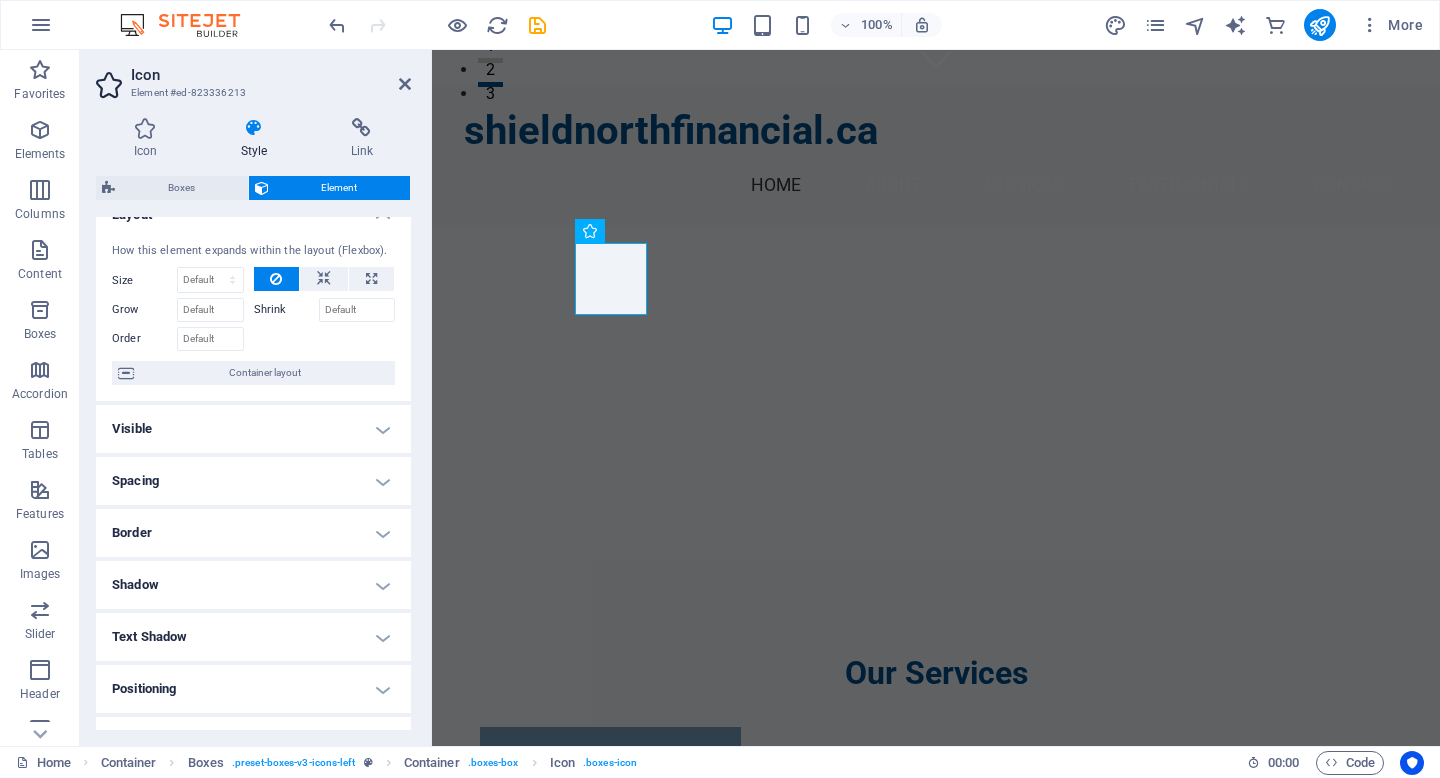 click on "Visible" at bounding box center (253, 429) 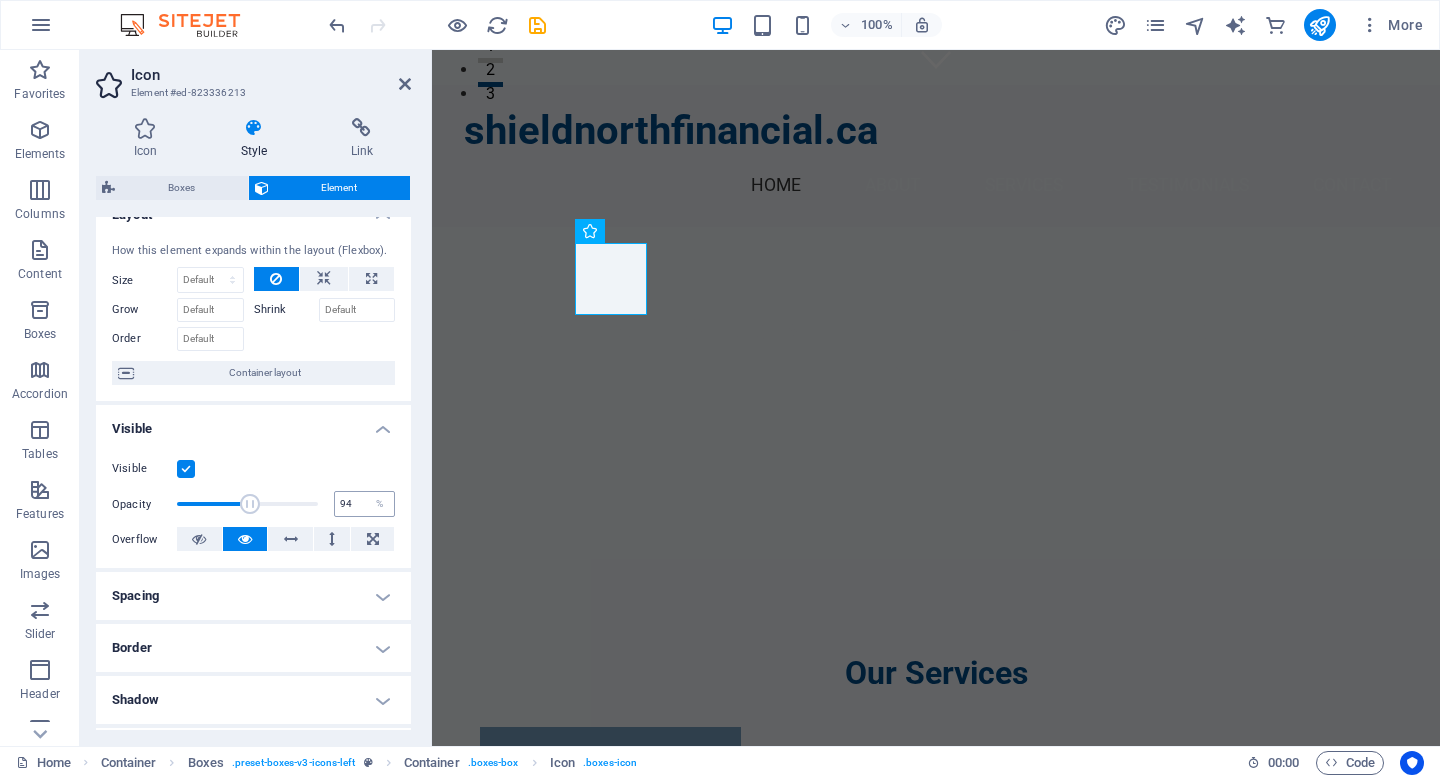 type on "100" 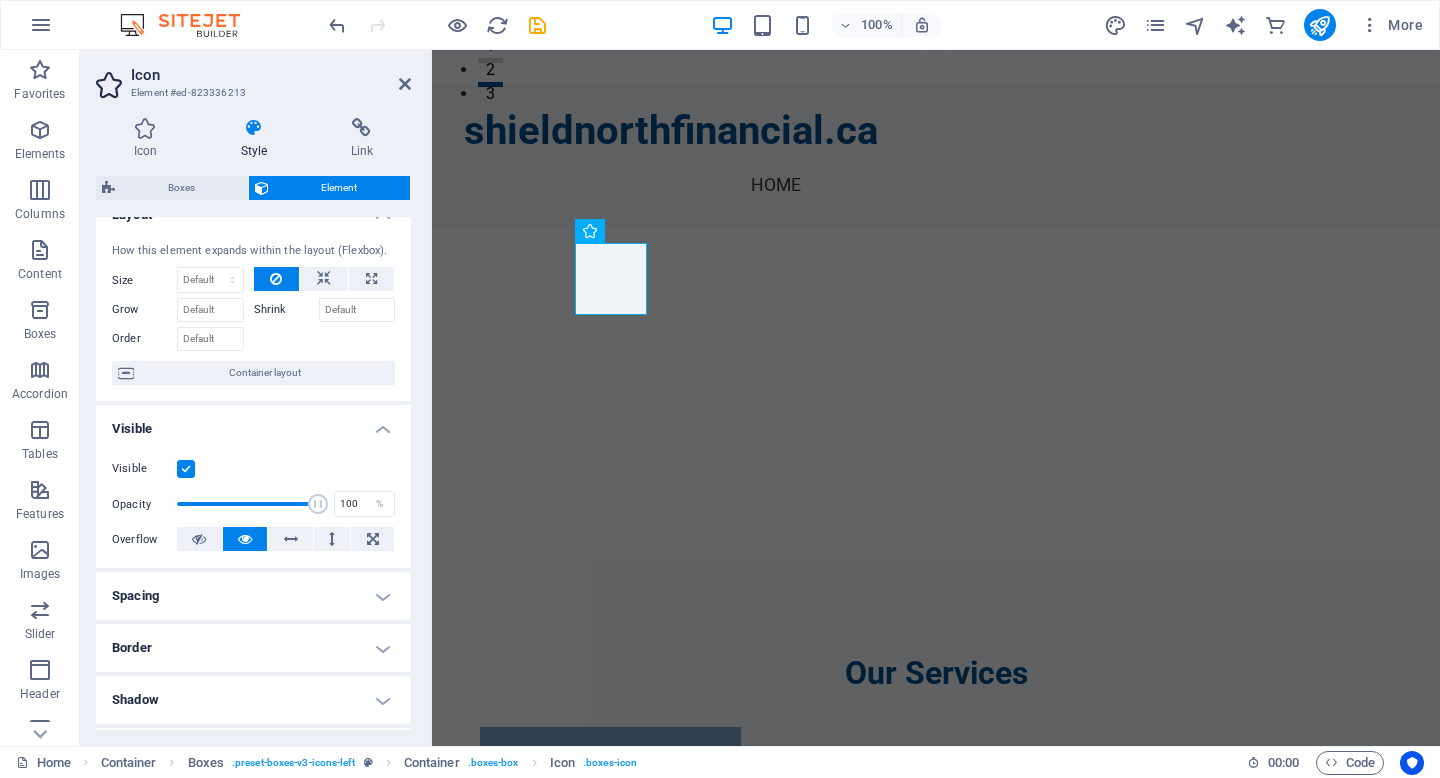 drag, startPoint x: 248, startPoint y: 503, endPoint x: 365, endPoint y: 517, distance: 117.83463 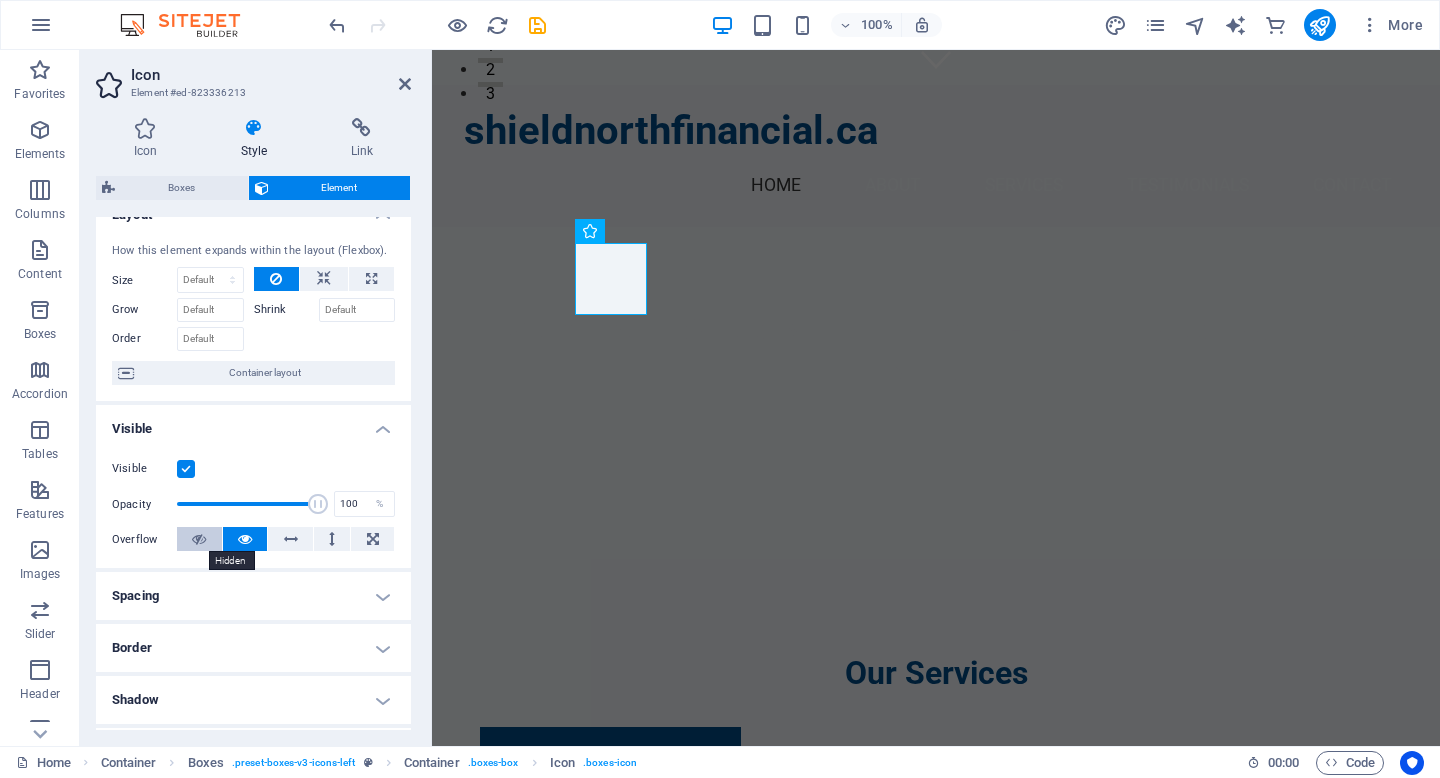 click at bounding box center (199, 539) 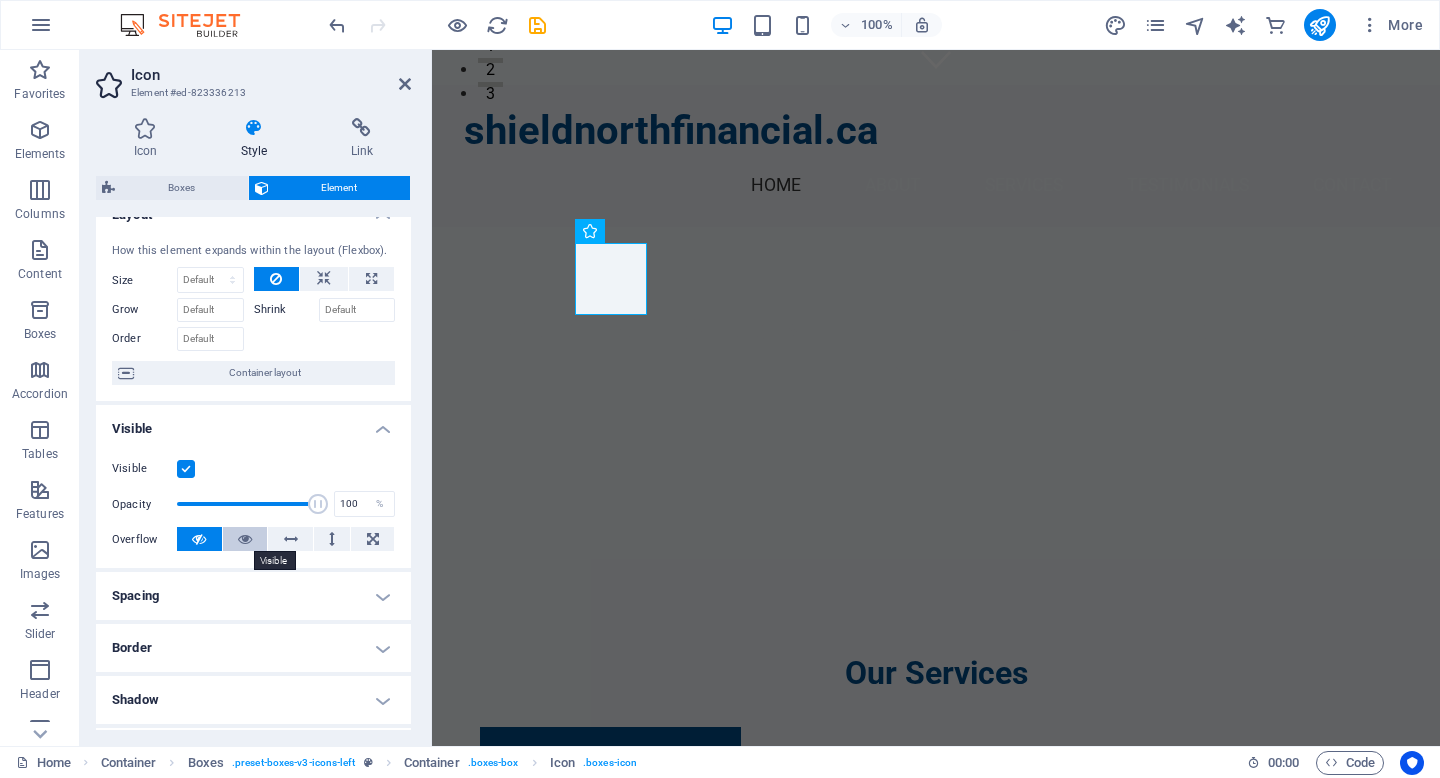 click at bounding box center [245, 539] 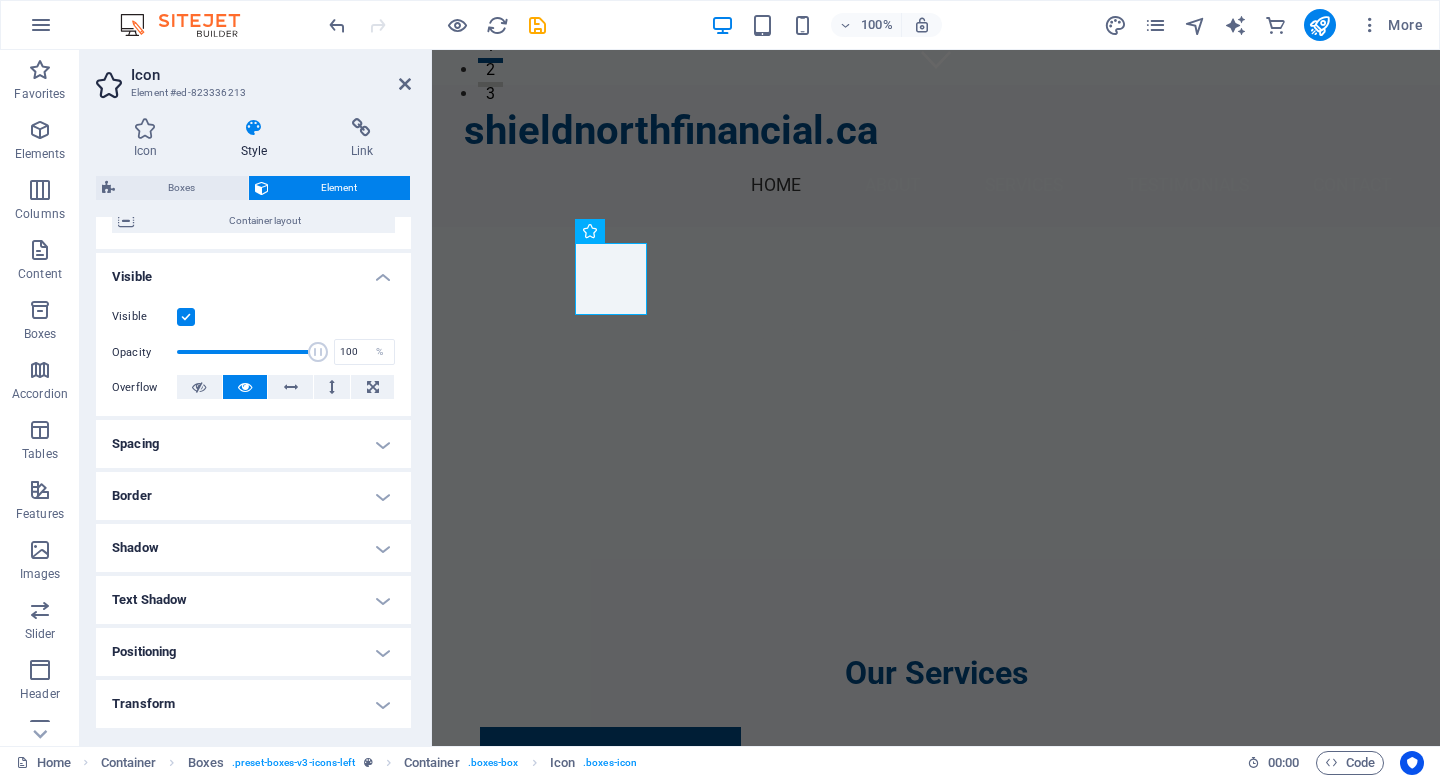 scroll, scrollTop: 183, scrollLeft: 0, axis: vertical 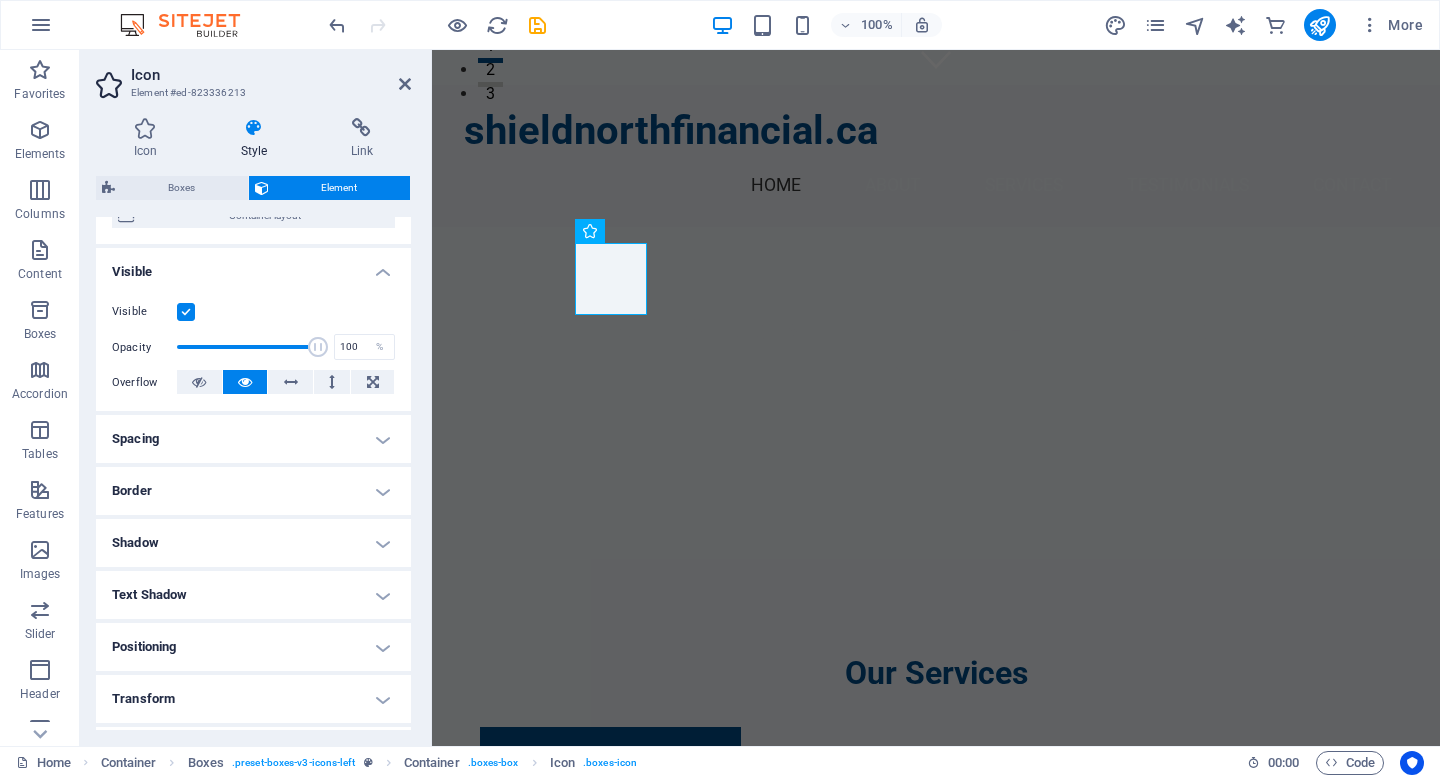 click on "Border" at bounding box center (253, 491) 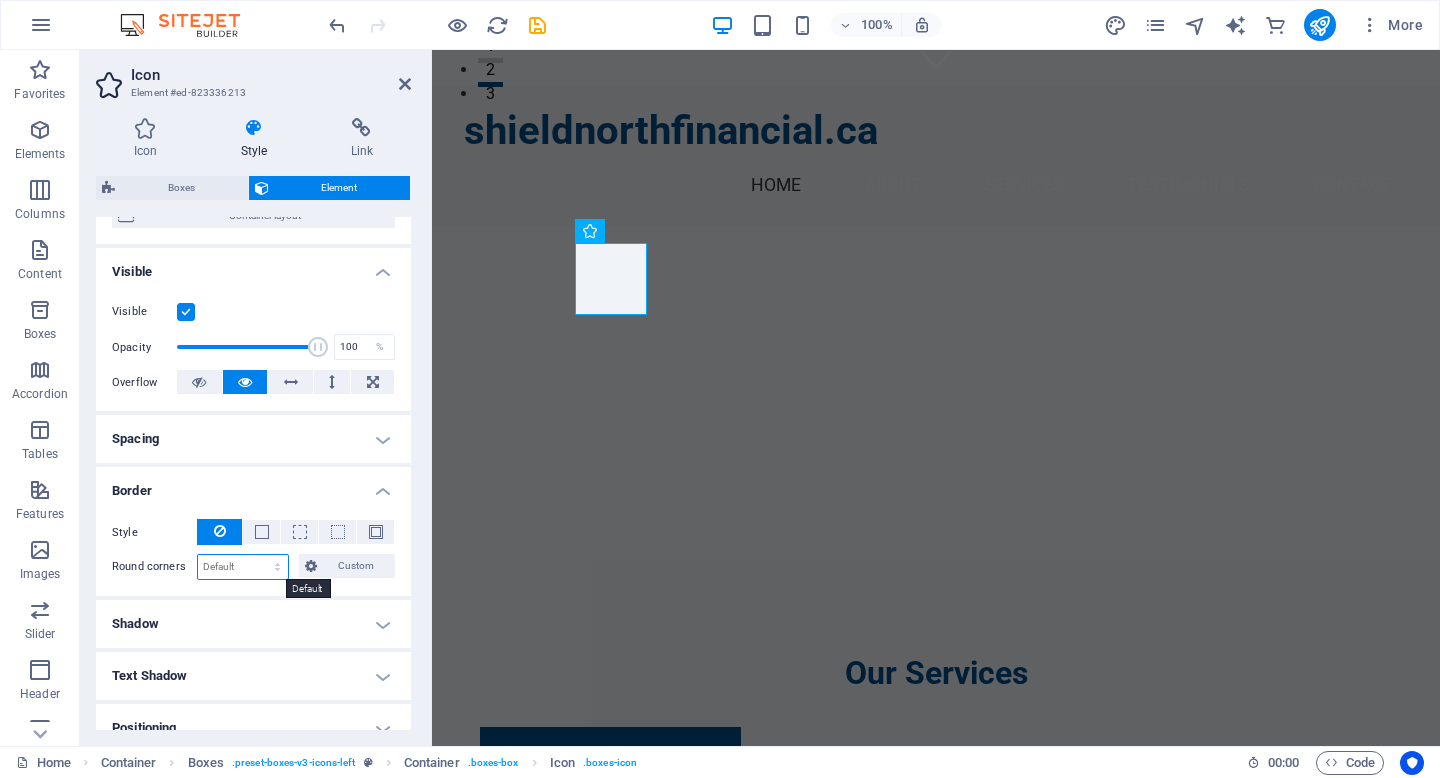 click on "Default px rem % vh vw Custom" at bounding box center (243, 567) 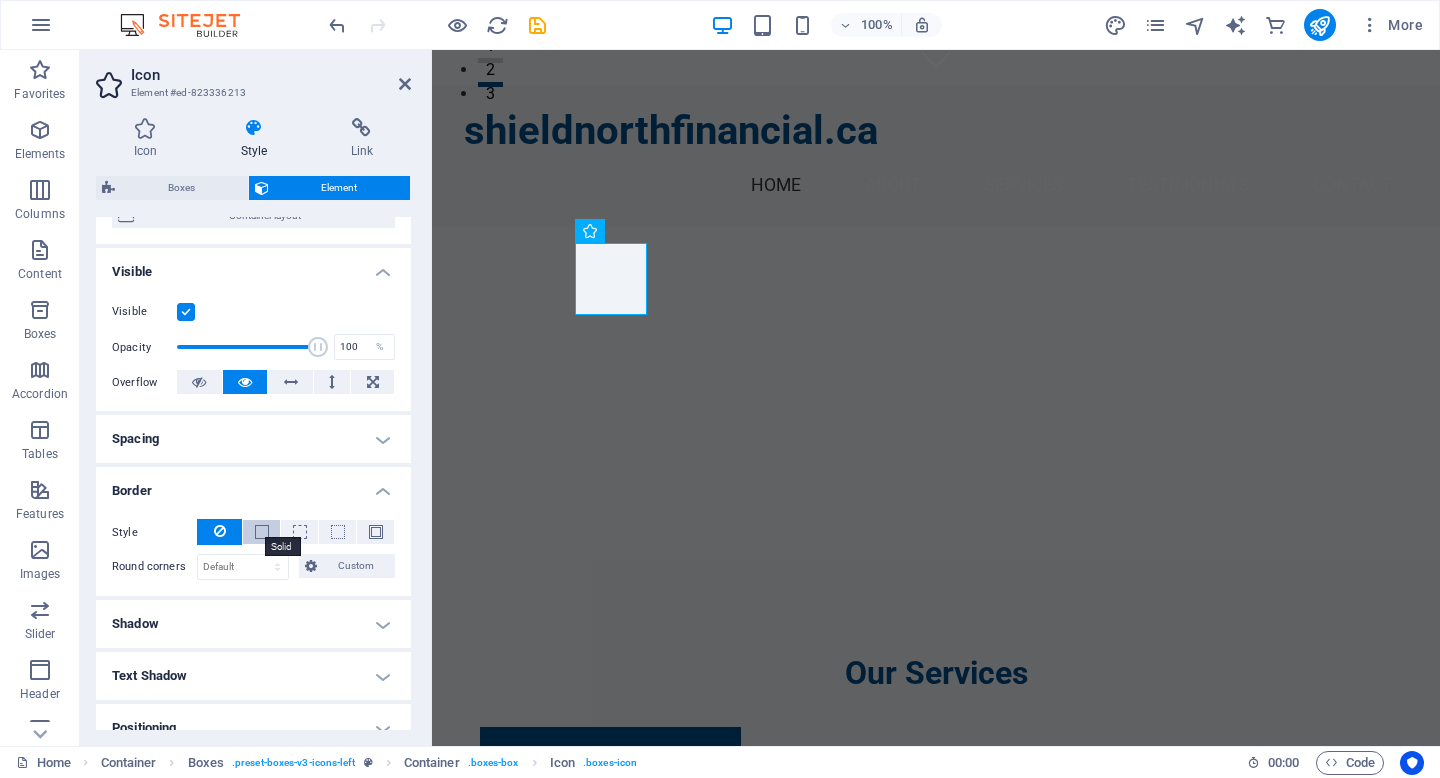 click at bounding box center (262, 532) 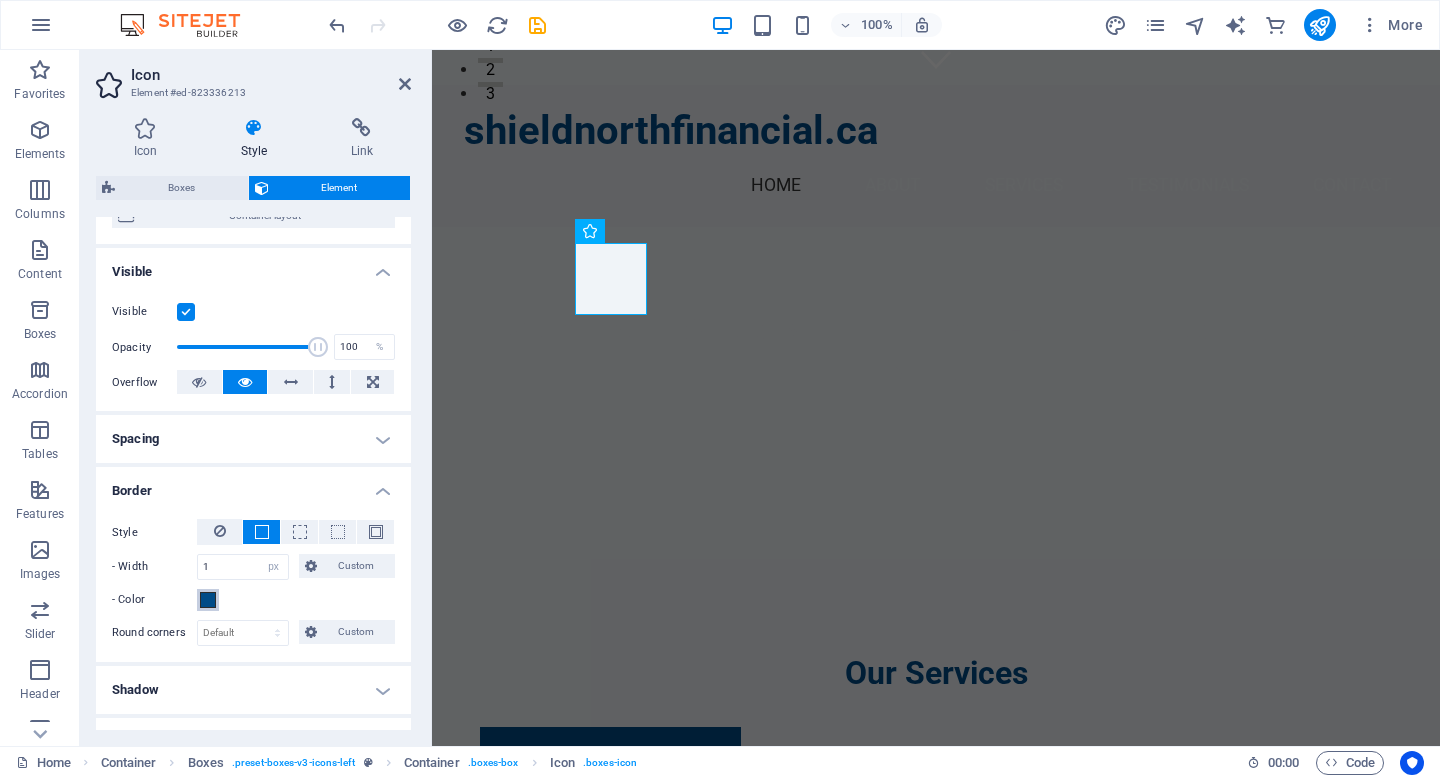 click at bounding box center [208, 600] 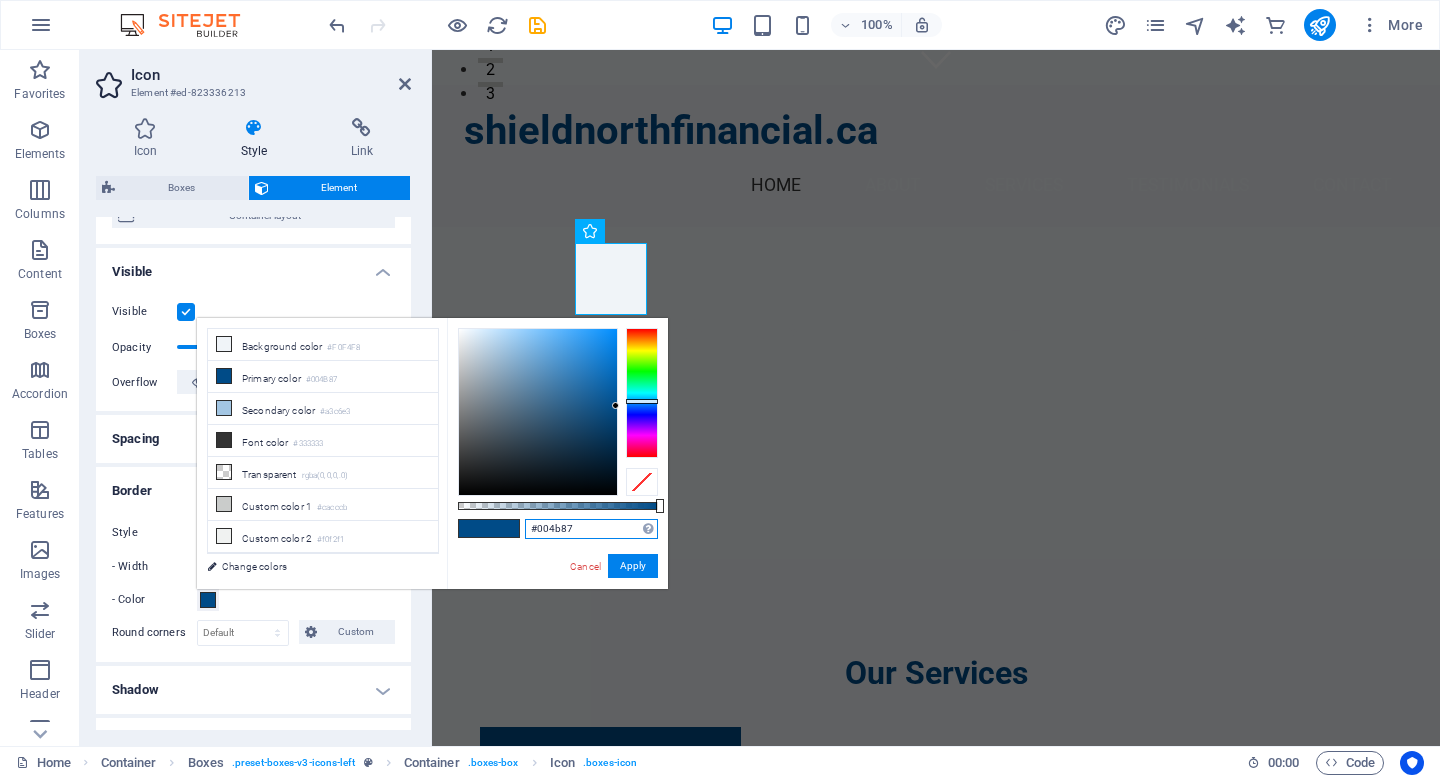 drag, startPoint x: 595, startPoint y: 531, endPoint x: 519, endPoint y: 519, distance: 76.941536 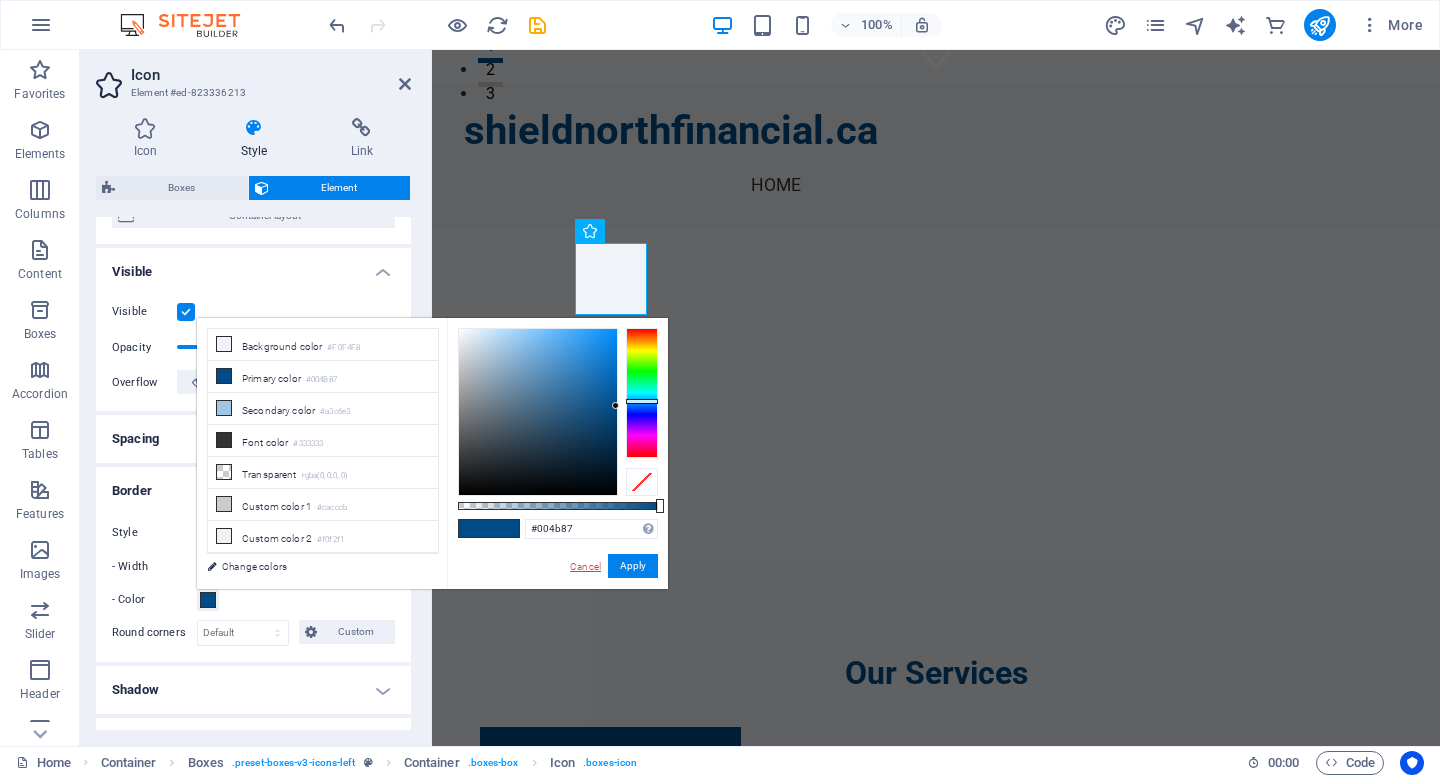 click on "Cancel" at bounding box center (585, 566) 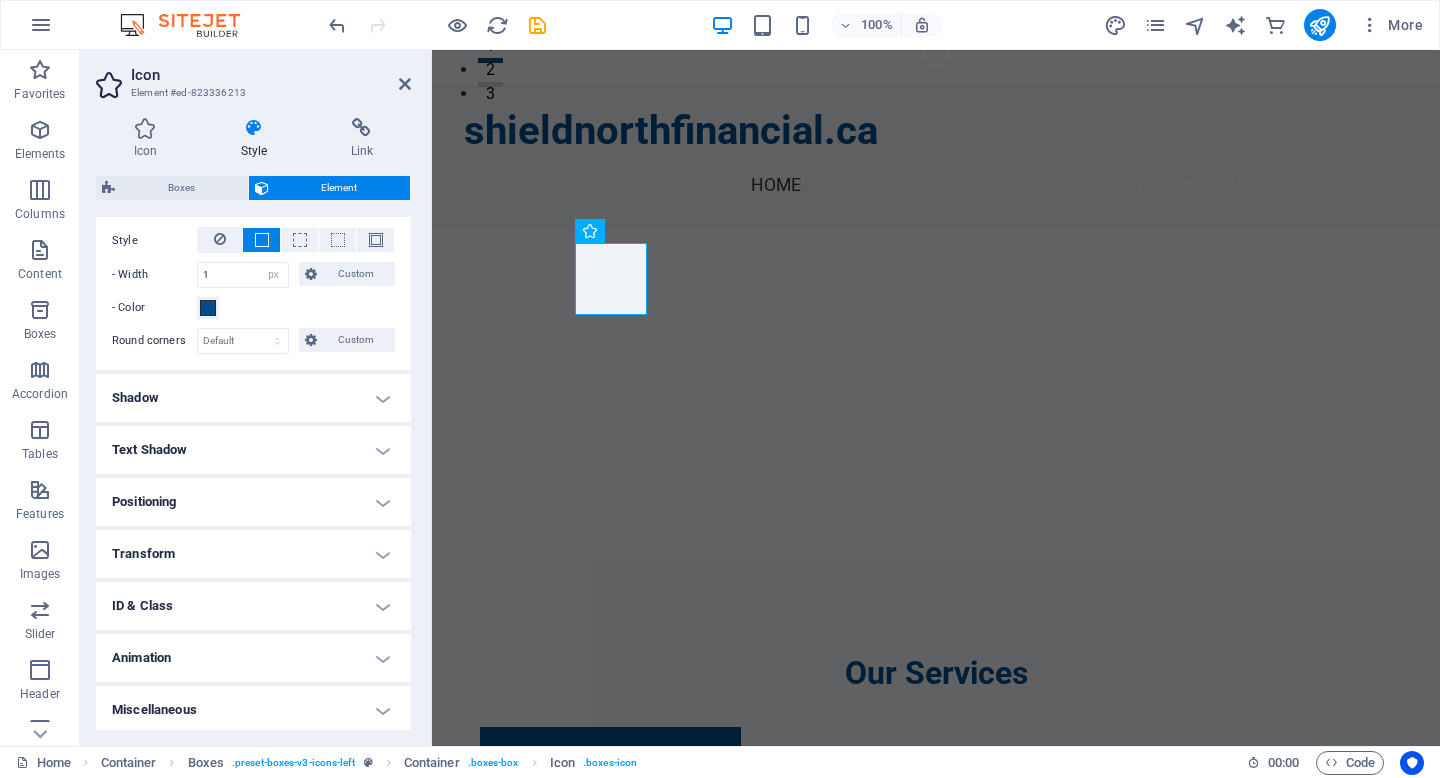 scroll, scrollTop: 478, scrollLeft: 0, axis: vertical 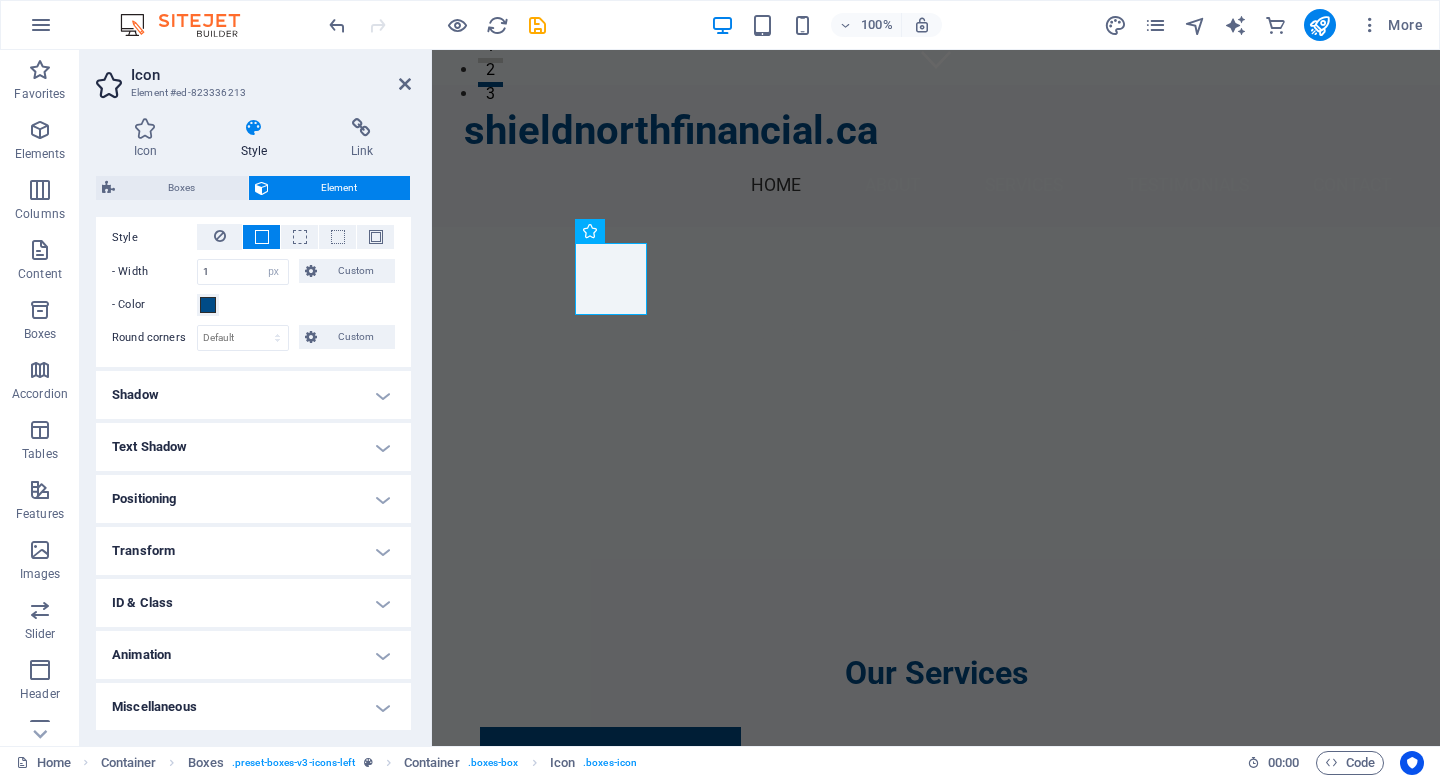 click on "Transform" at bounding box center [253, 551] 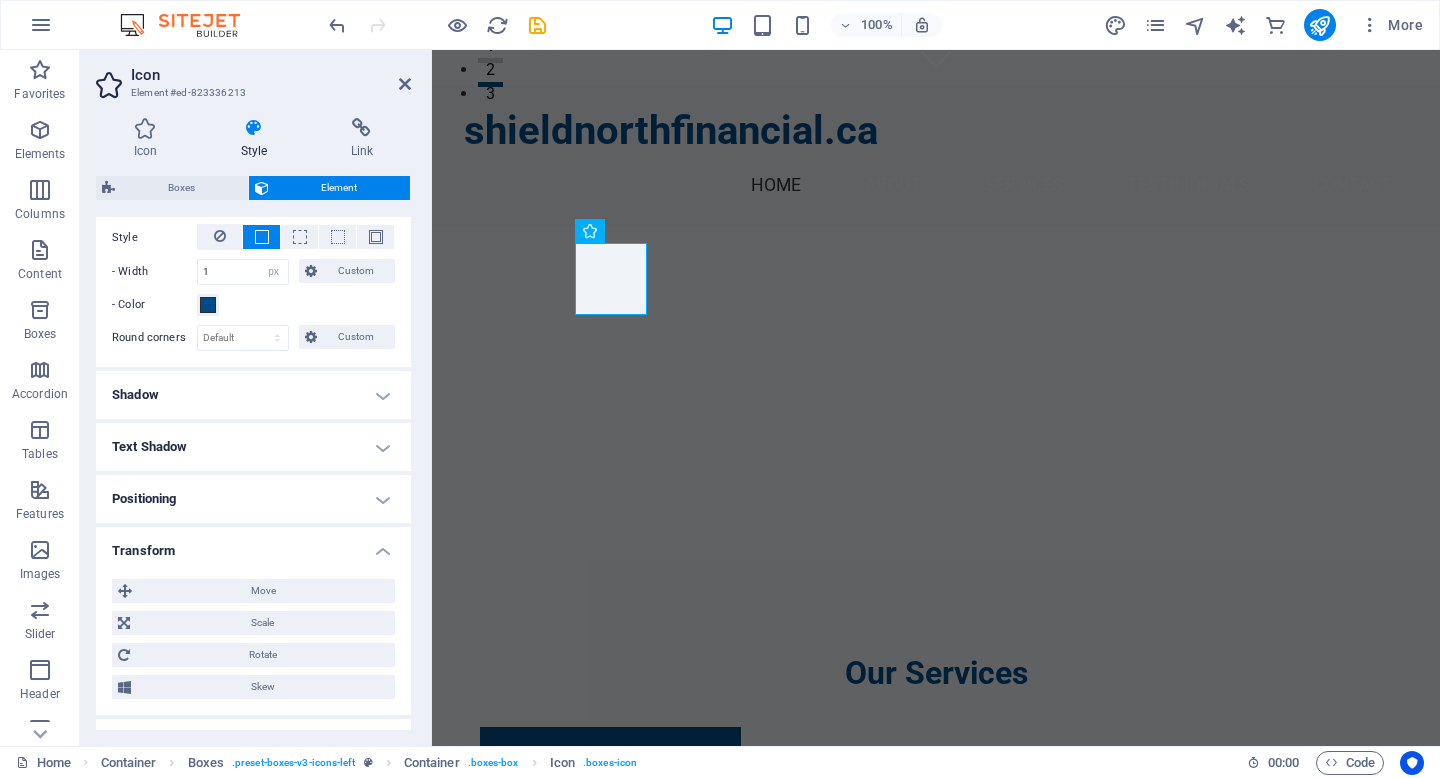 click on "Transform" at bounding box center [253, 545] 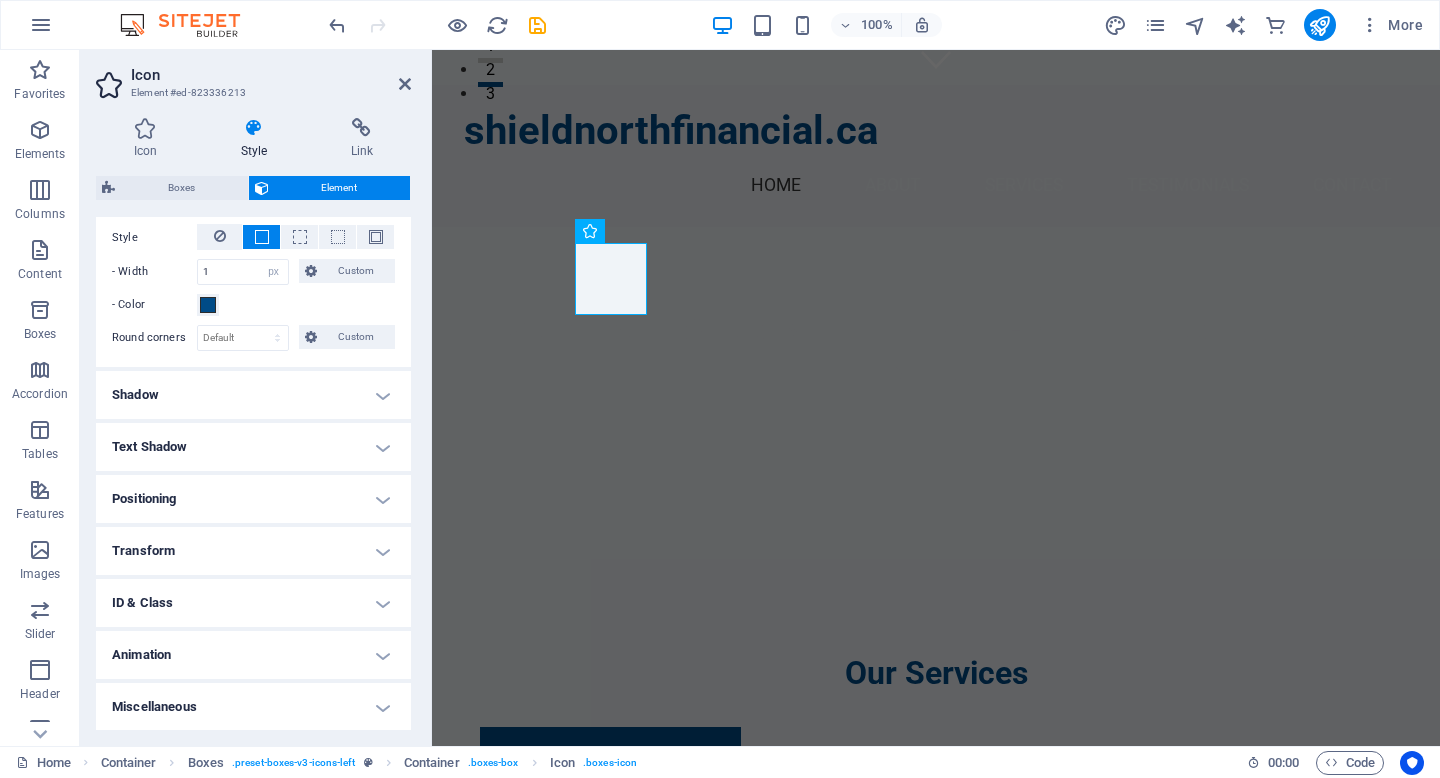 click on "Miscellaneous" at bounding box center [253, 707] 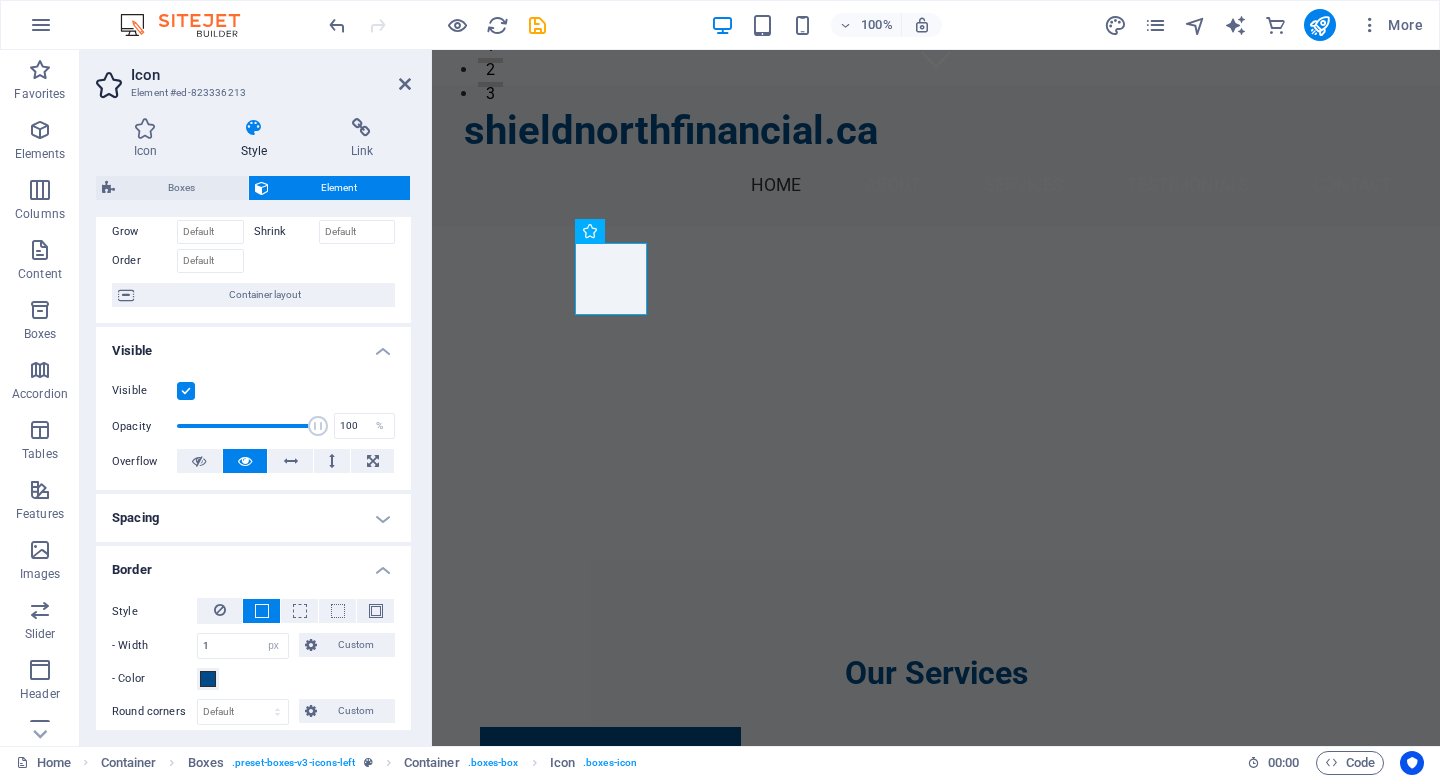 scroll, scrollTop: 0, scrollLeft: 0, axis: both 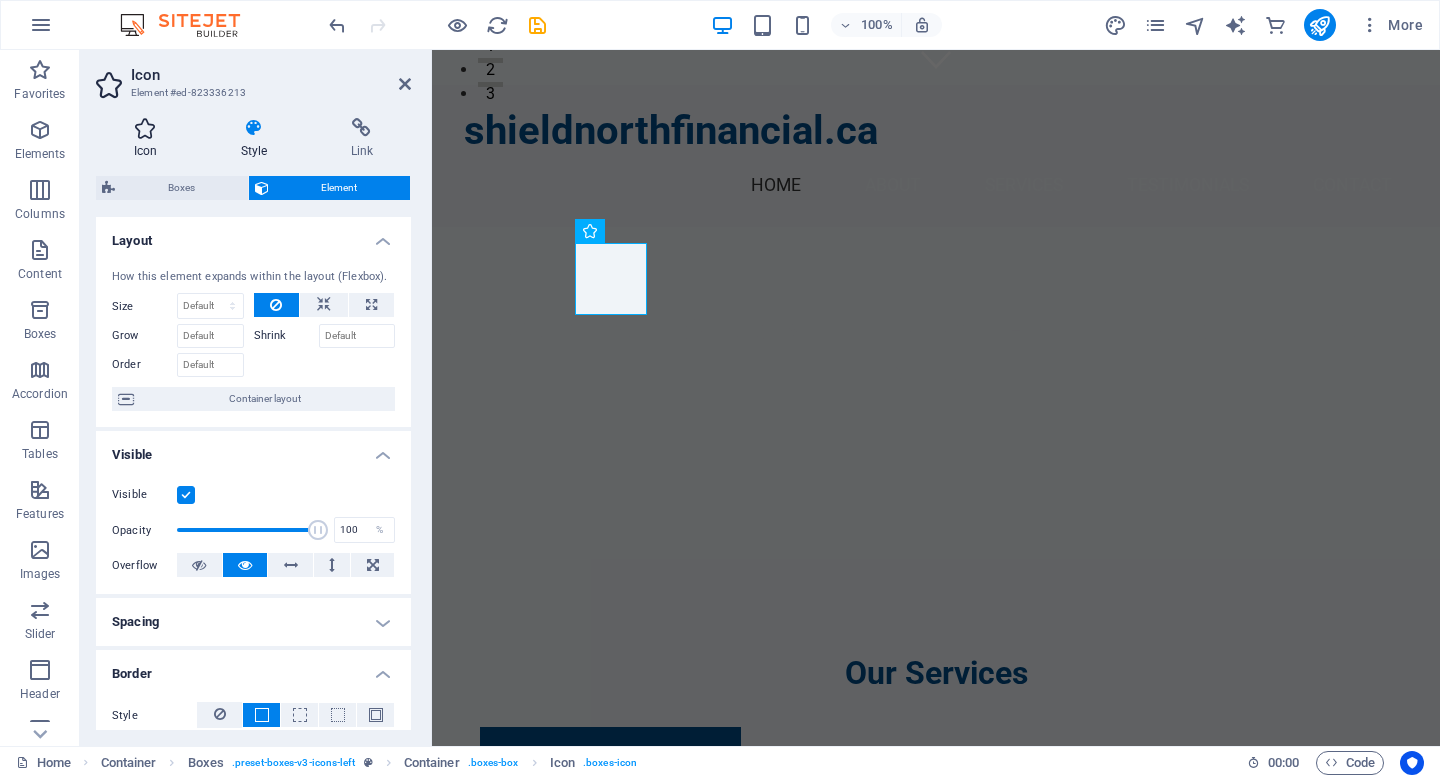 click at bounding box center [145, 128] 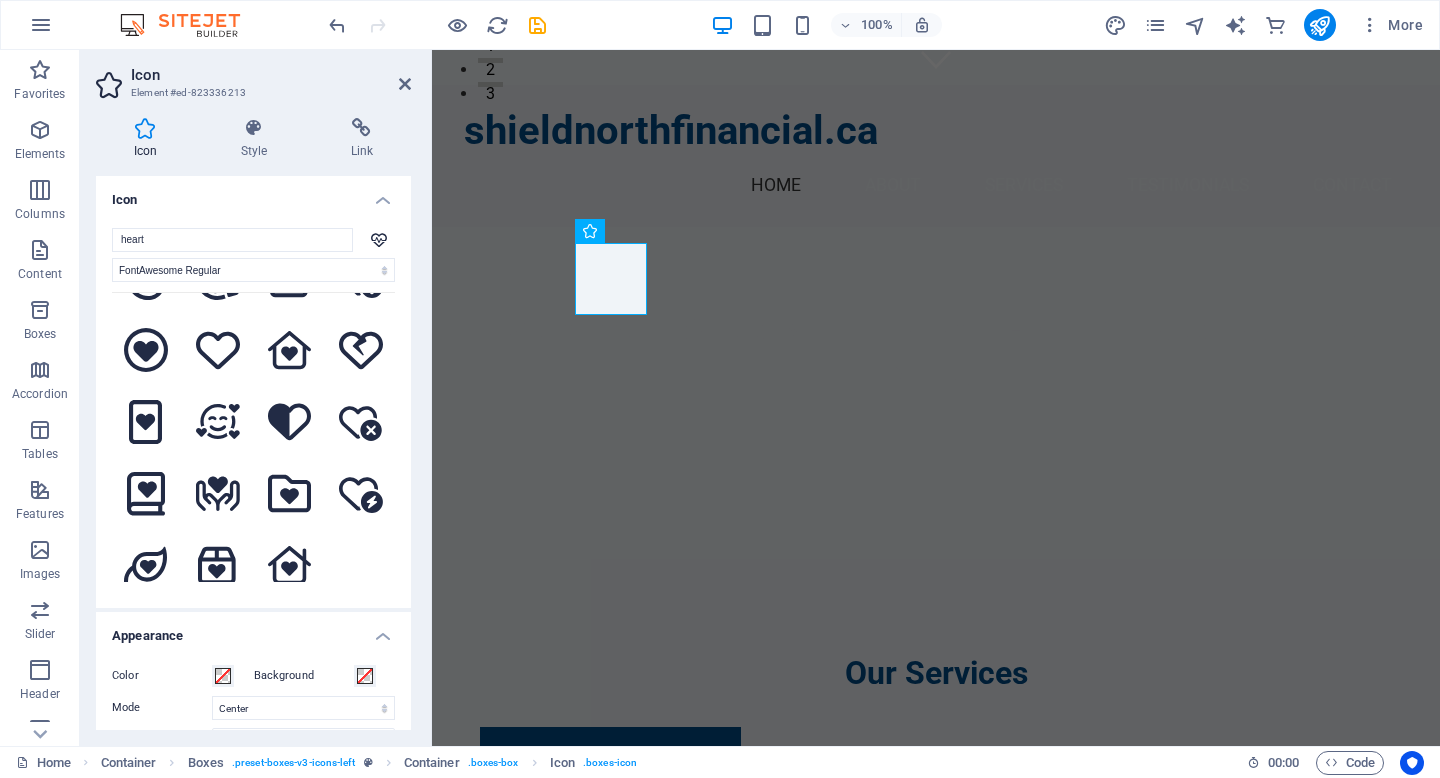 scroll, scrollTop: 341, scrollLeft: 0, axis: vertical 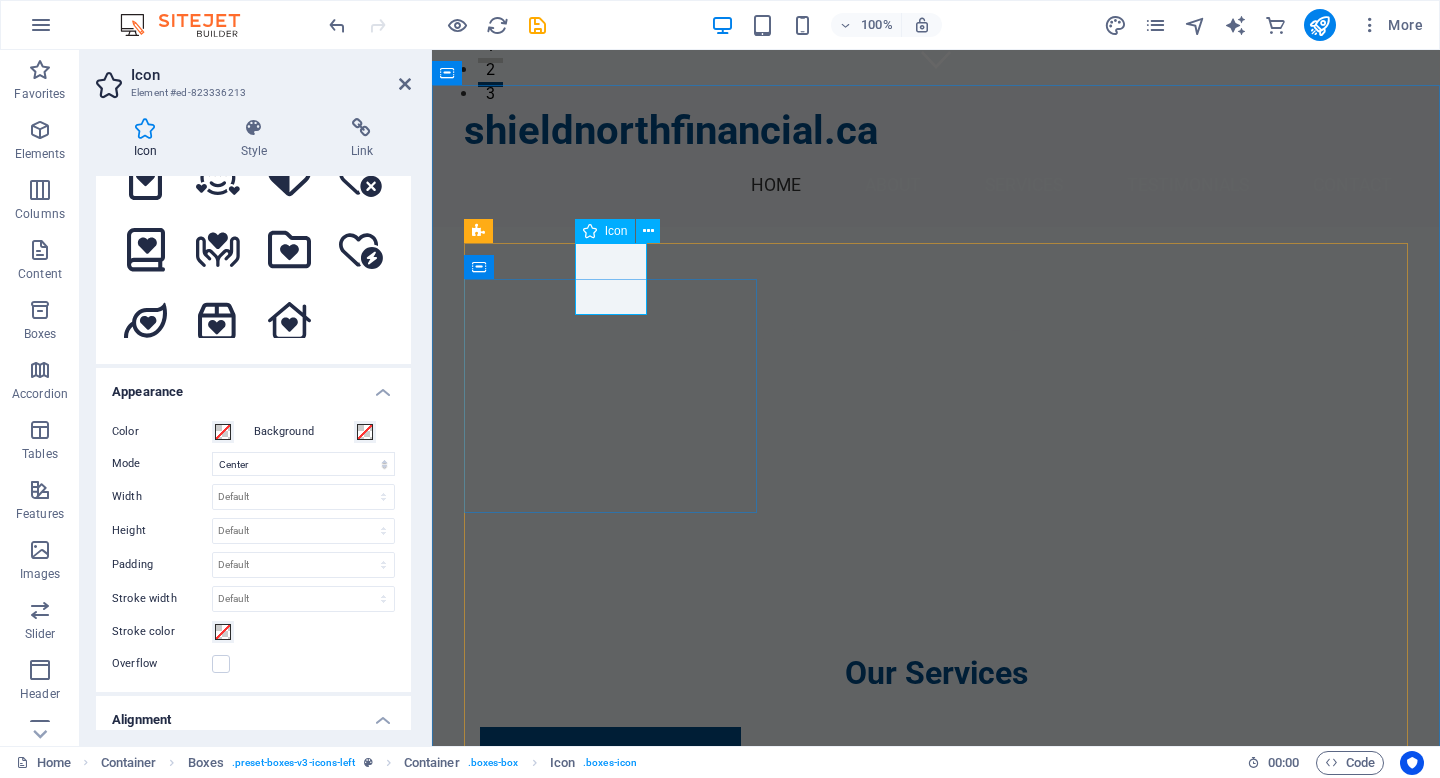 click at bounding box center [610, 763] 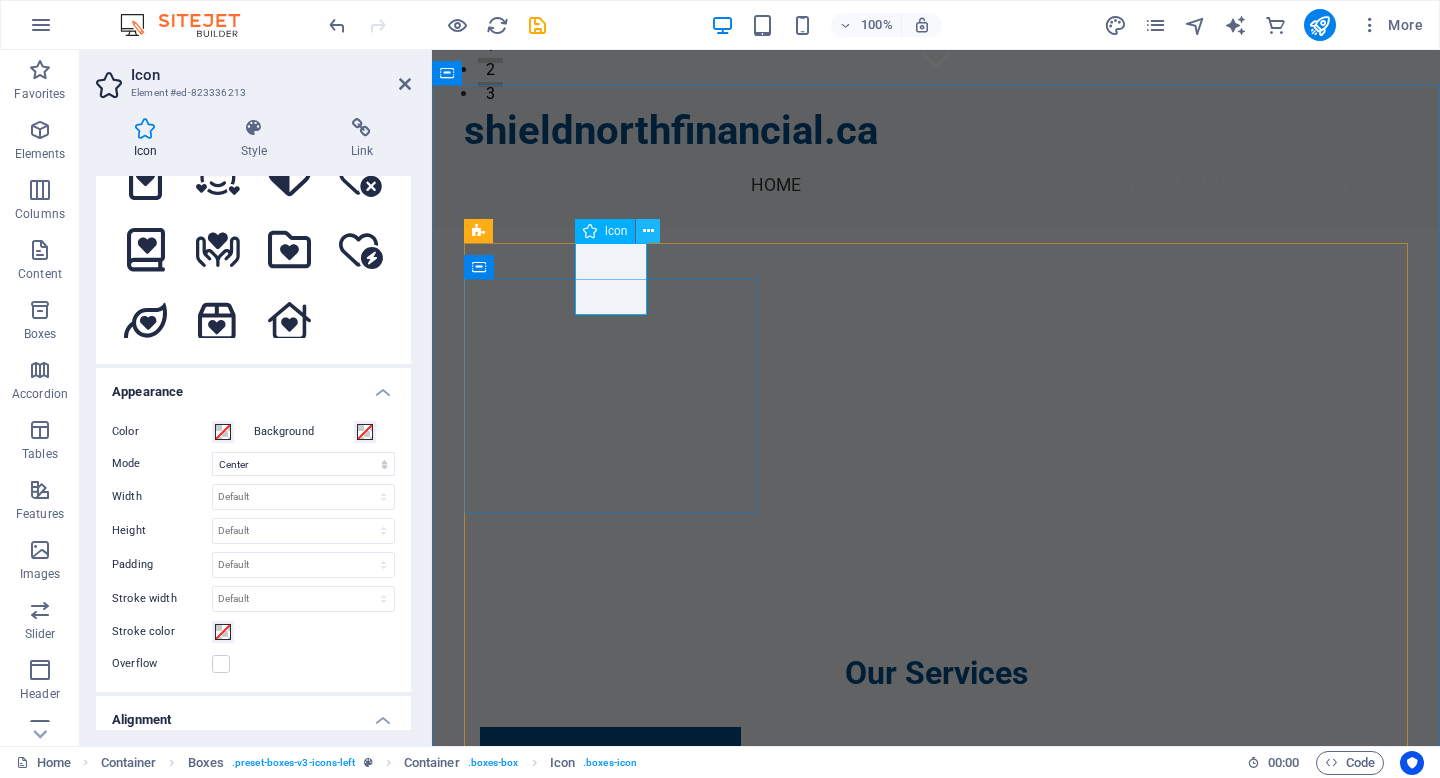 click at bounding box center [648, 231] 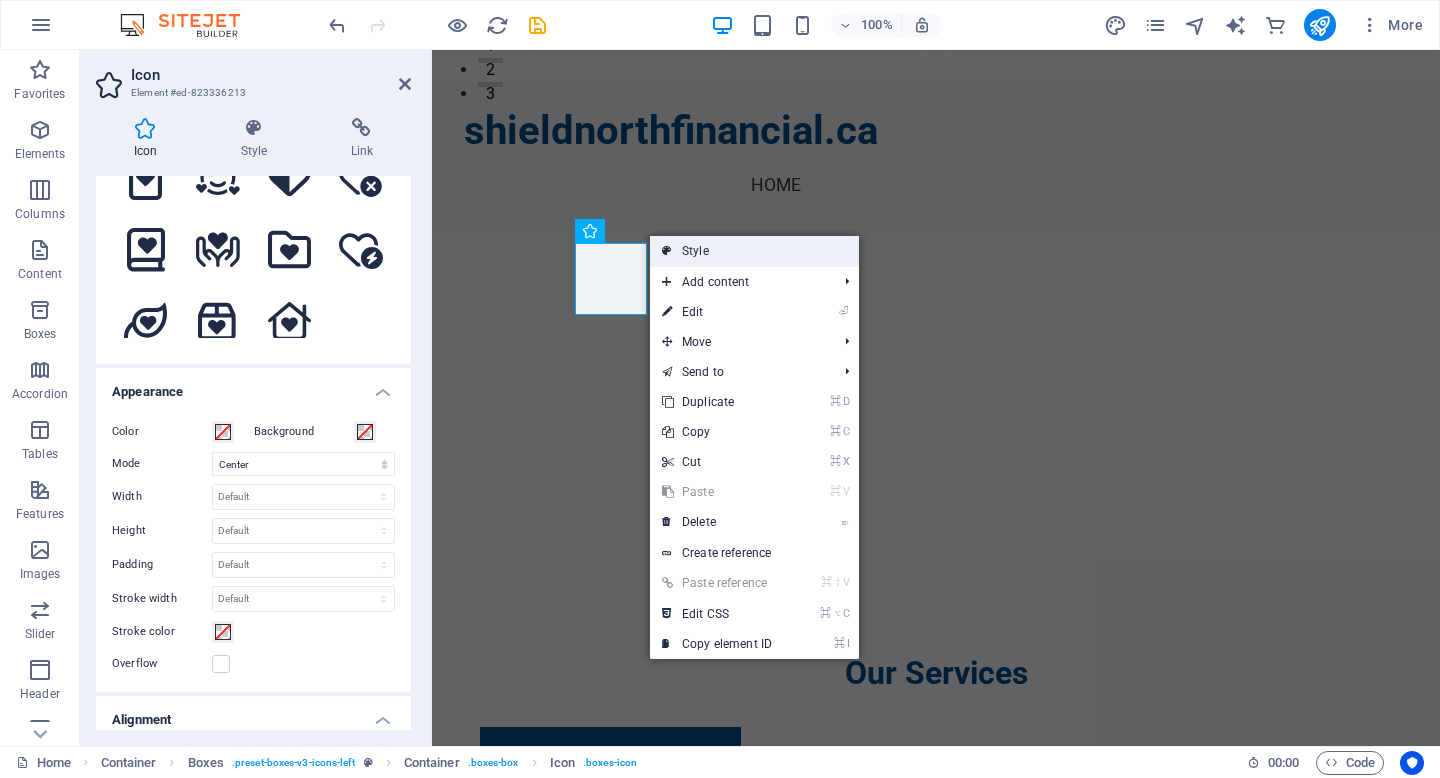 click on "Style" at bounding box center (754, 251) 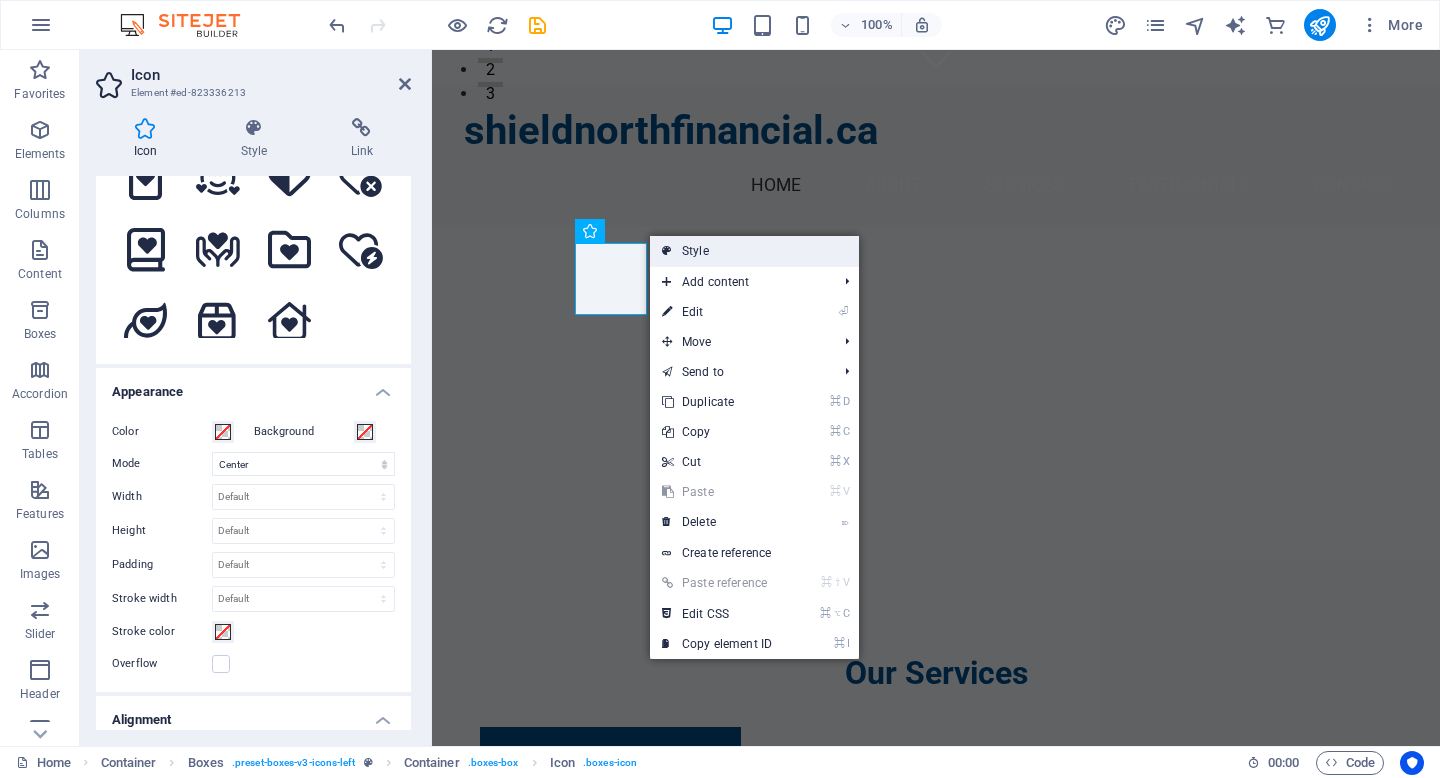 select on "rem" 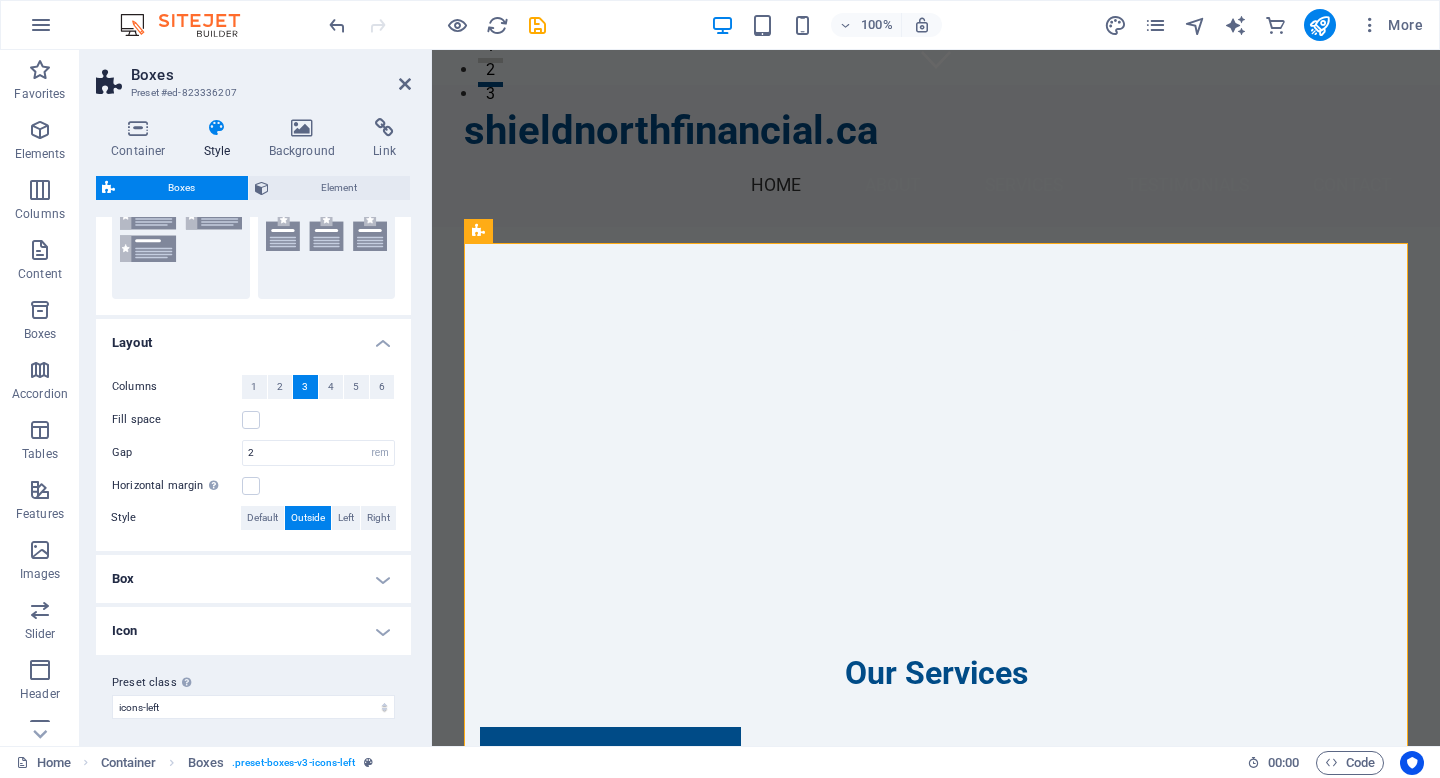 scroll, scrollTop: 246, scrollLeft: 0, axis: vertical 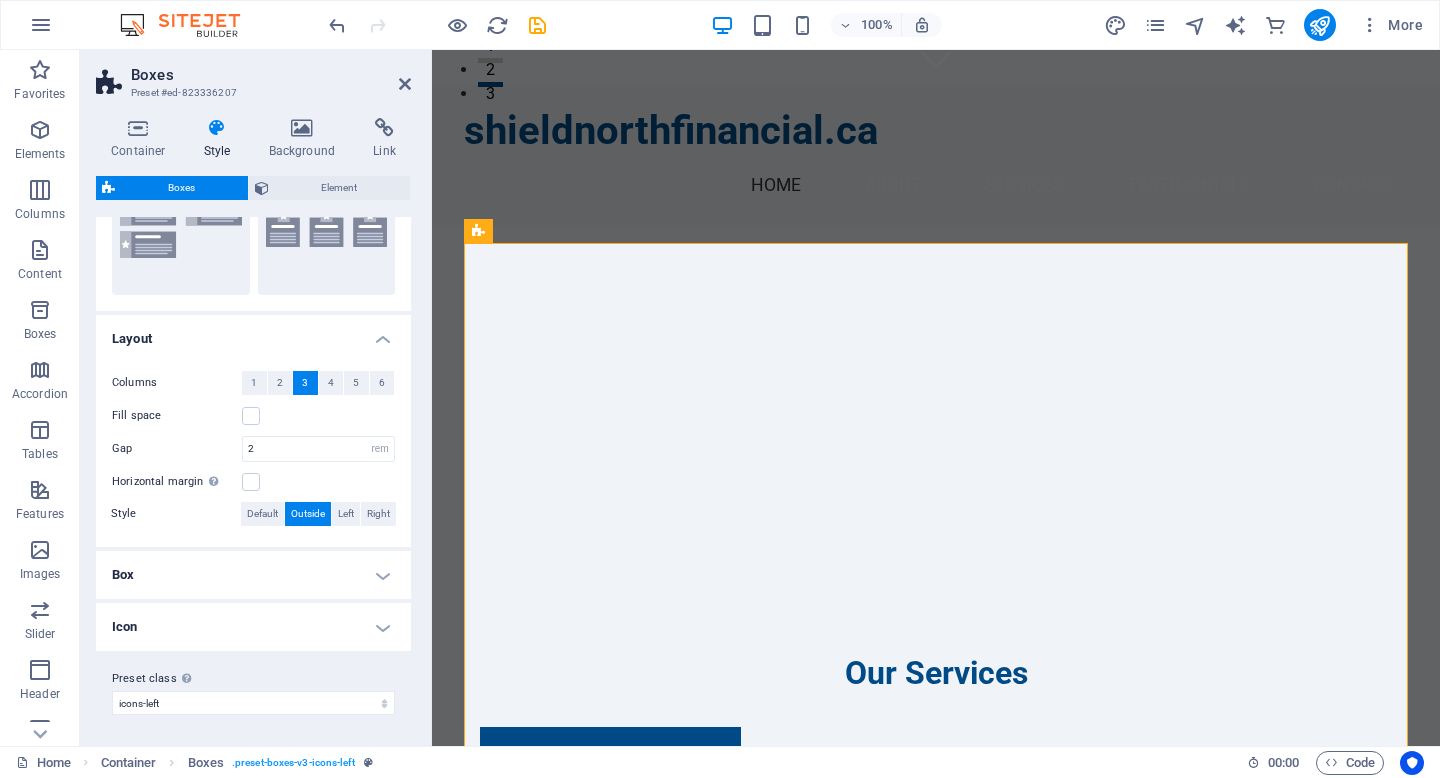 click on "Box" at bounding box center [253, 575] 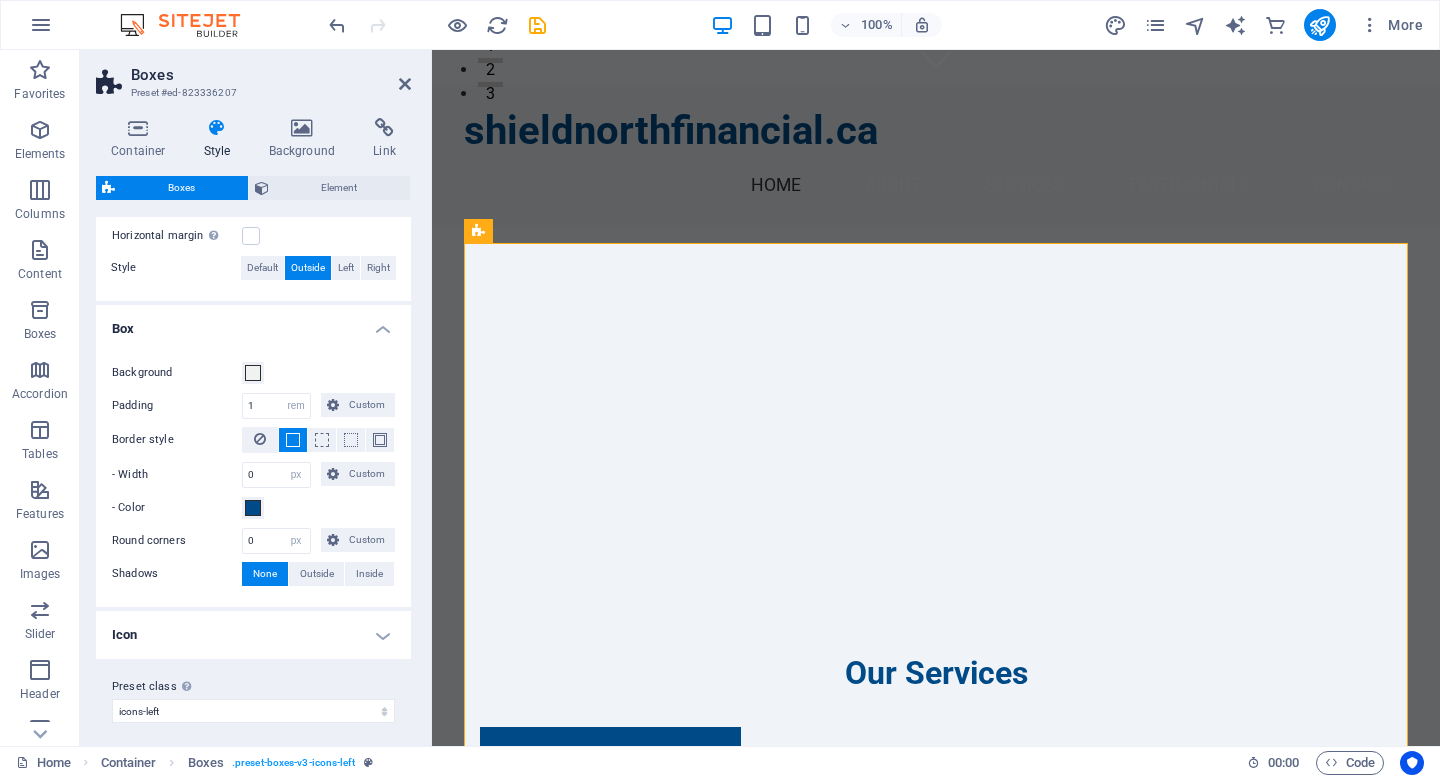 scroll, scrollTop: 500, scrollLeft: 0, axis: vertical 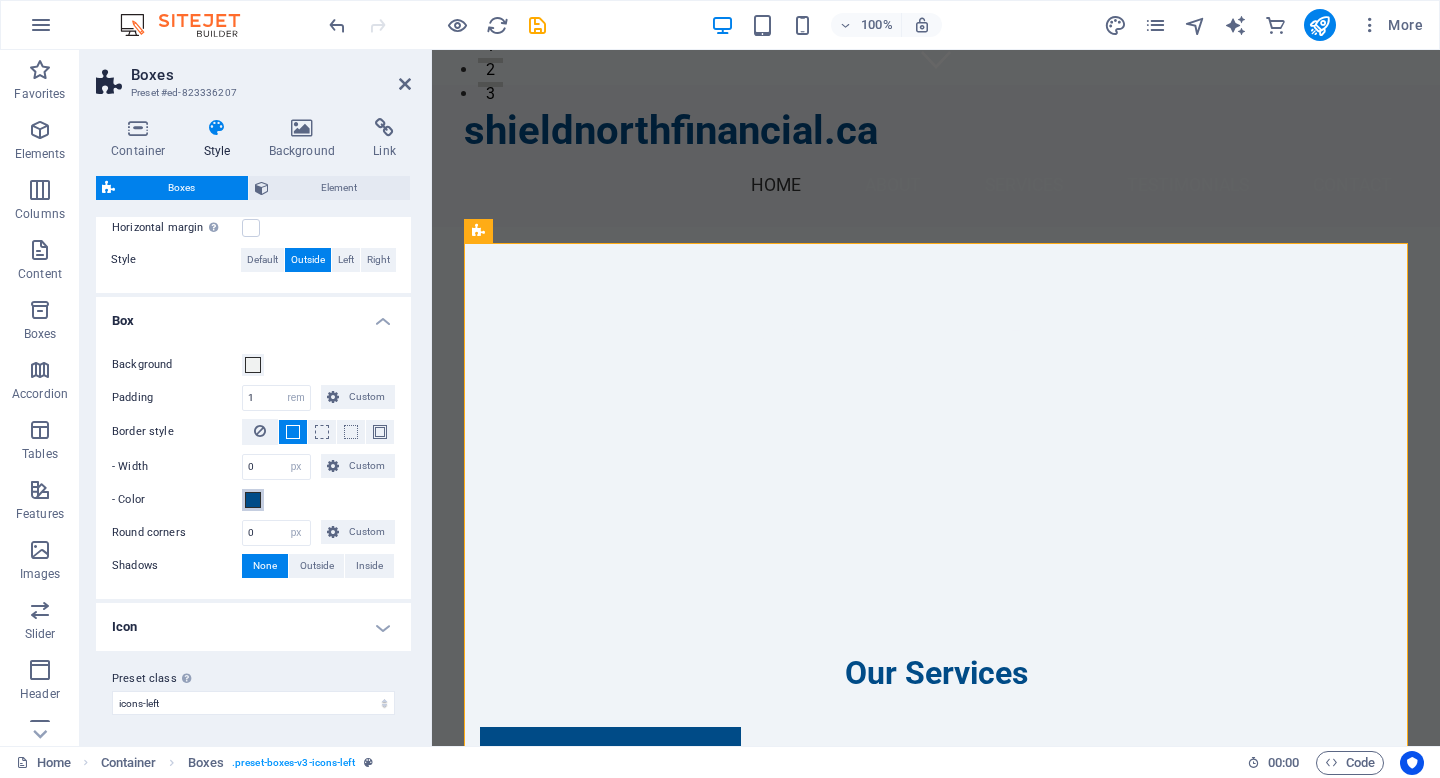 click at bounding box center [253, 500] 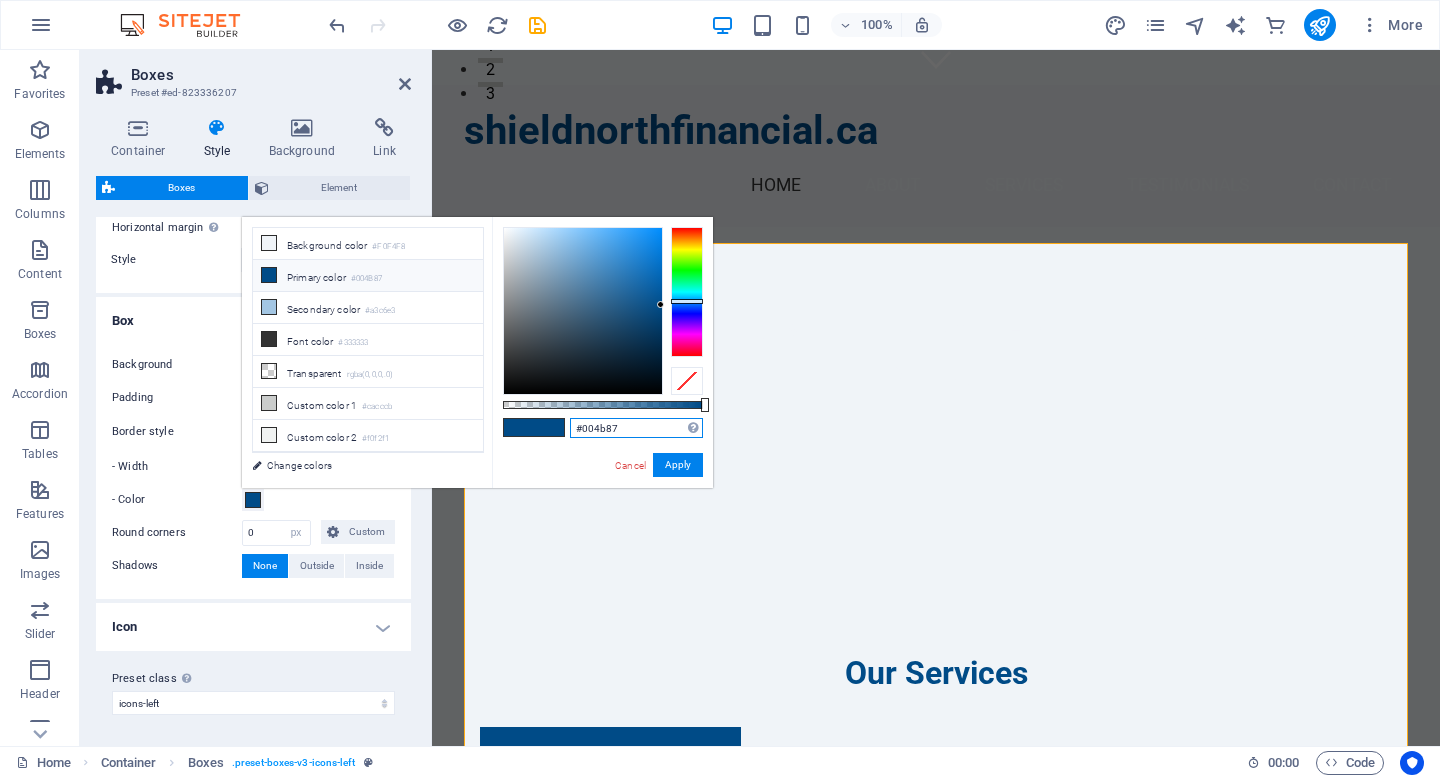 drag, startPoint x: 621, startPoint y: 428, endPoint x: 575, endPoint y: 425, distance: 46.09772 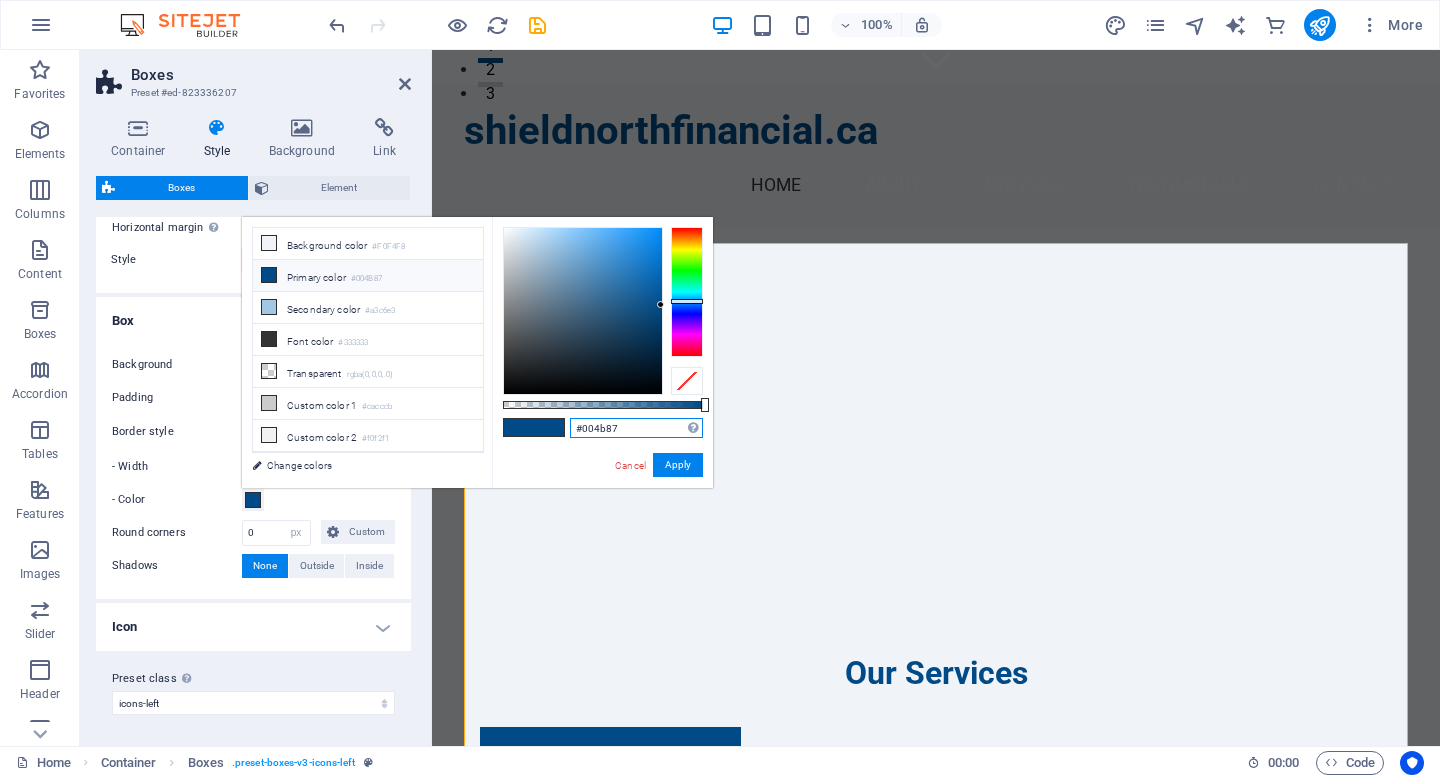 paste on "b5cff" 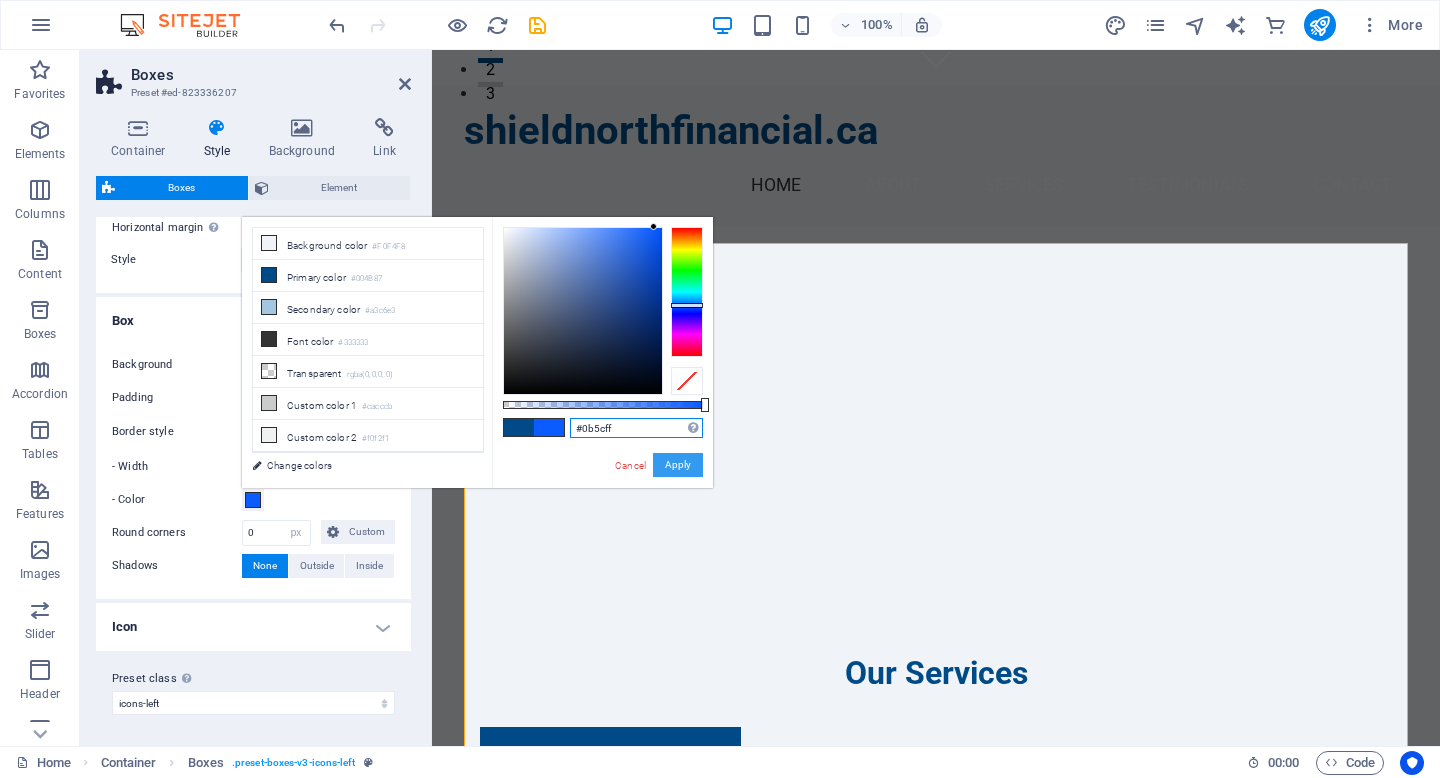 type on "#0b5cff" 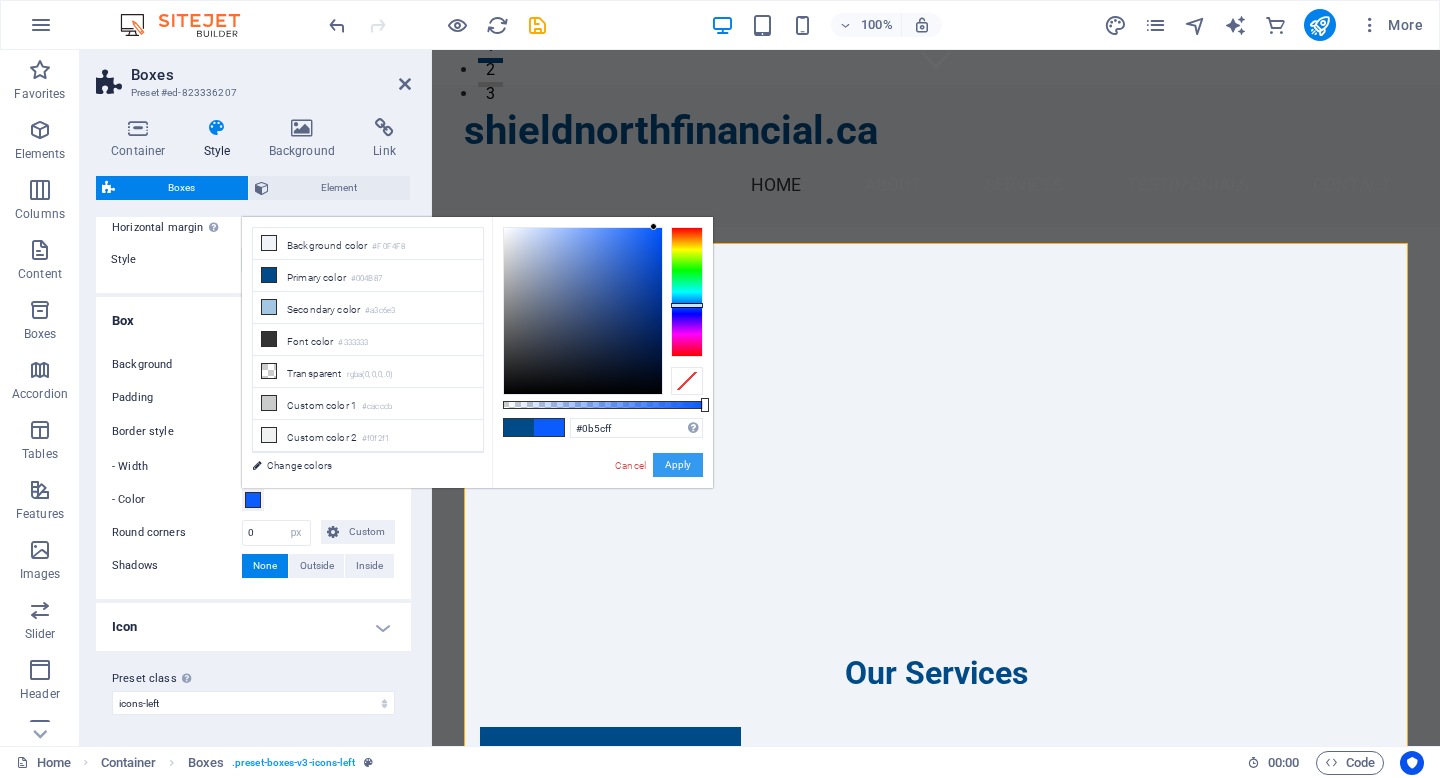 click on "Apply" at bounding box center [678, 465] 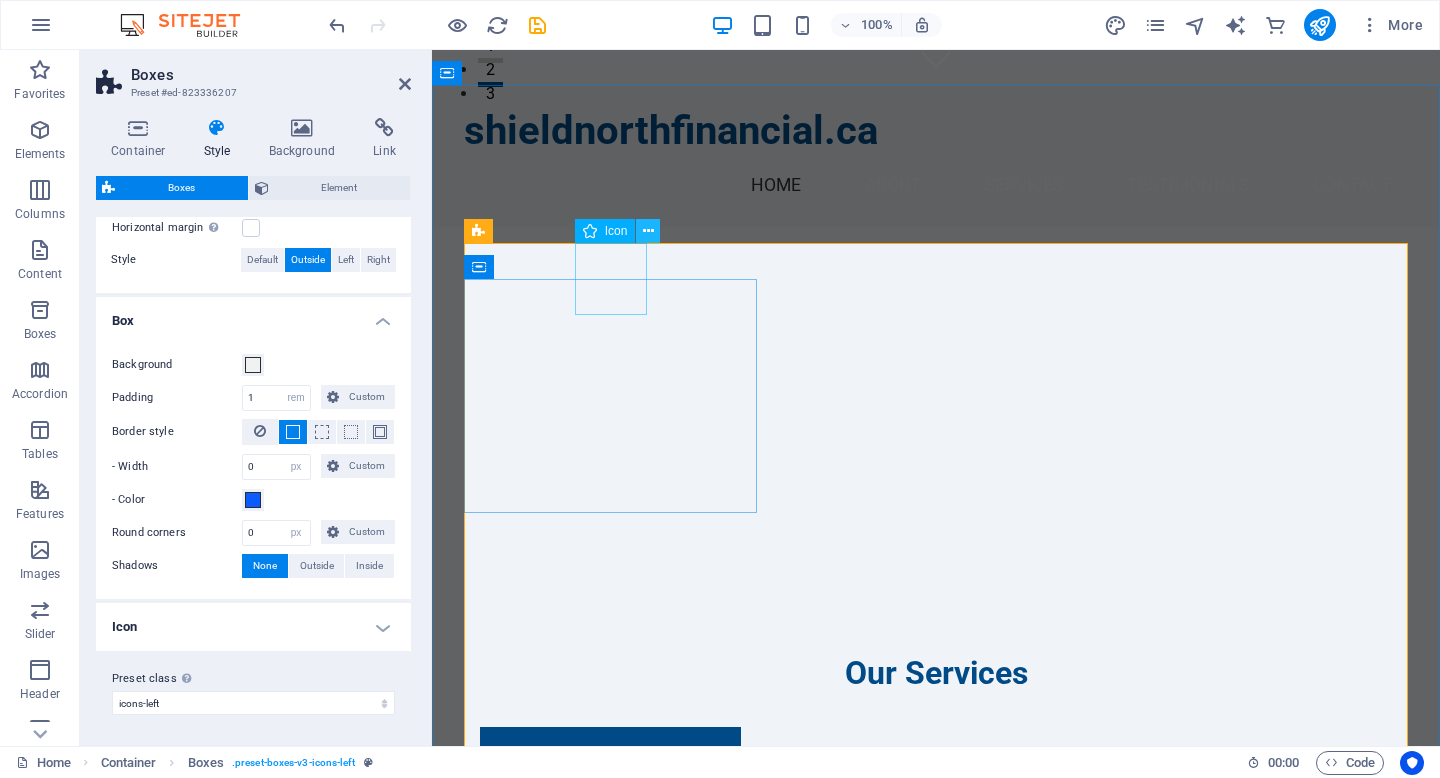 click at bounding box center (648, 231) 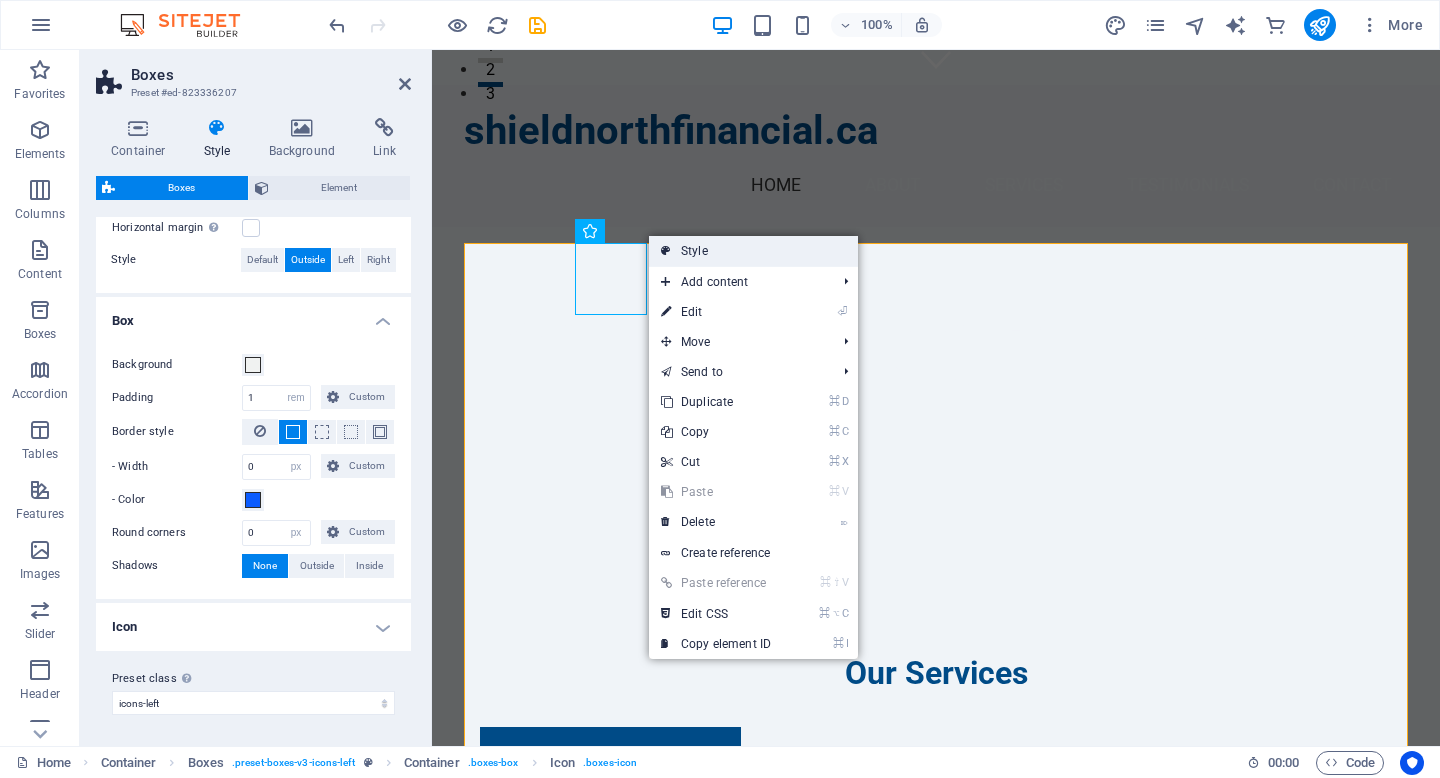 click on "Style" at bounding box center [753, 251] 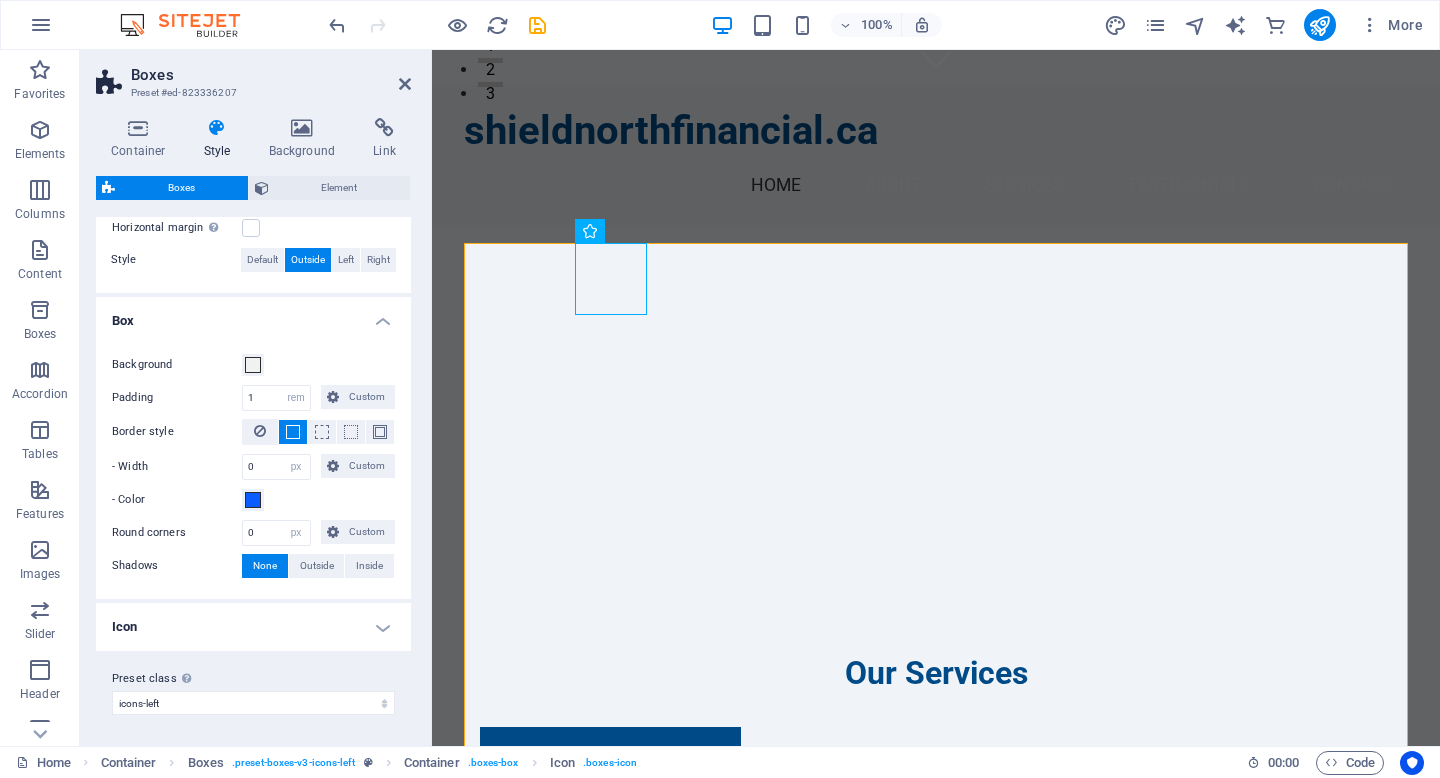 click on "Icon" at bounding box center [253, 627] 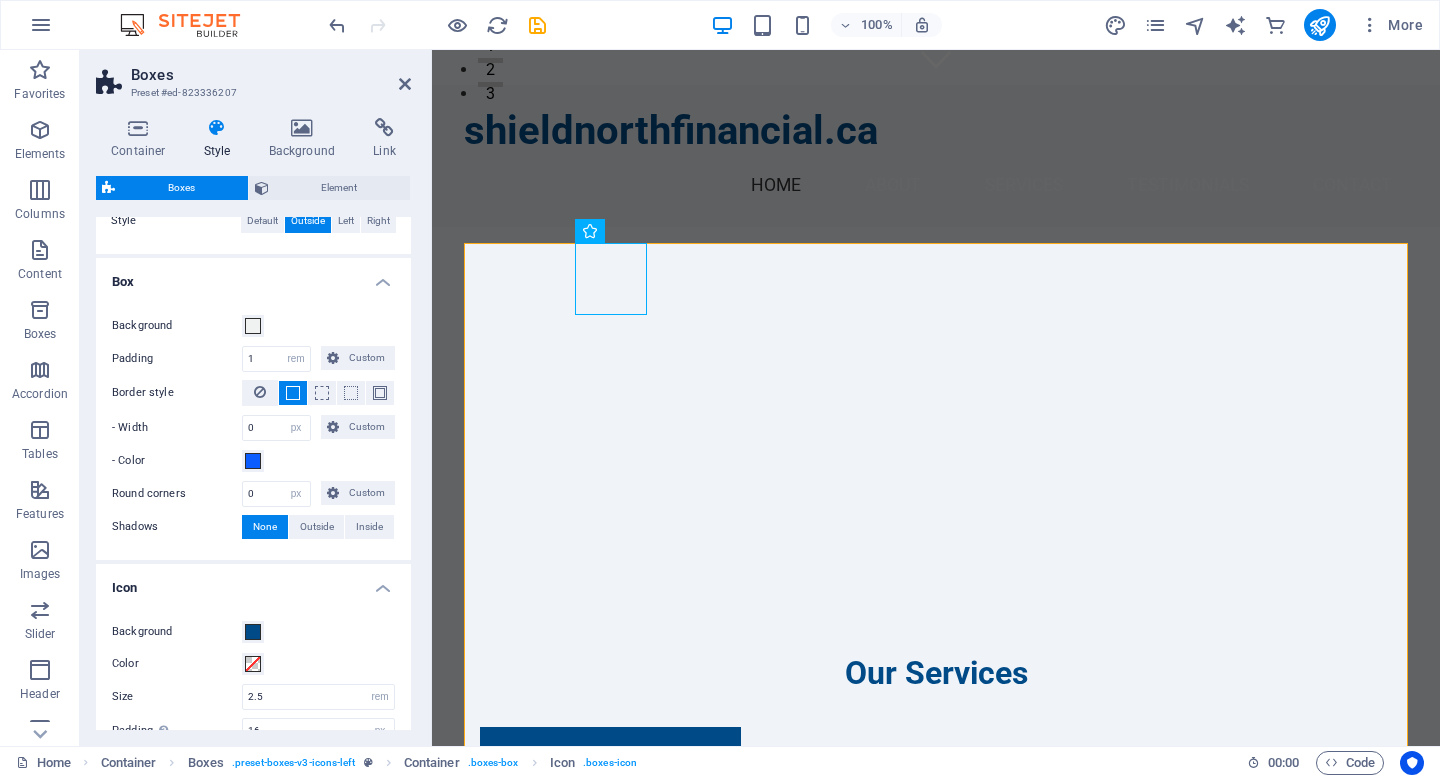 scroll, scrollTop: 552, scrollLeft: 0, axis: vertical 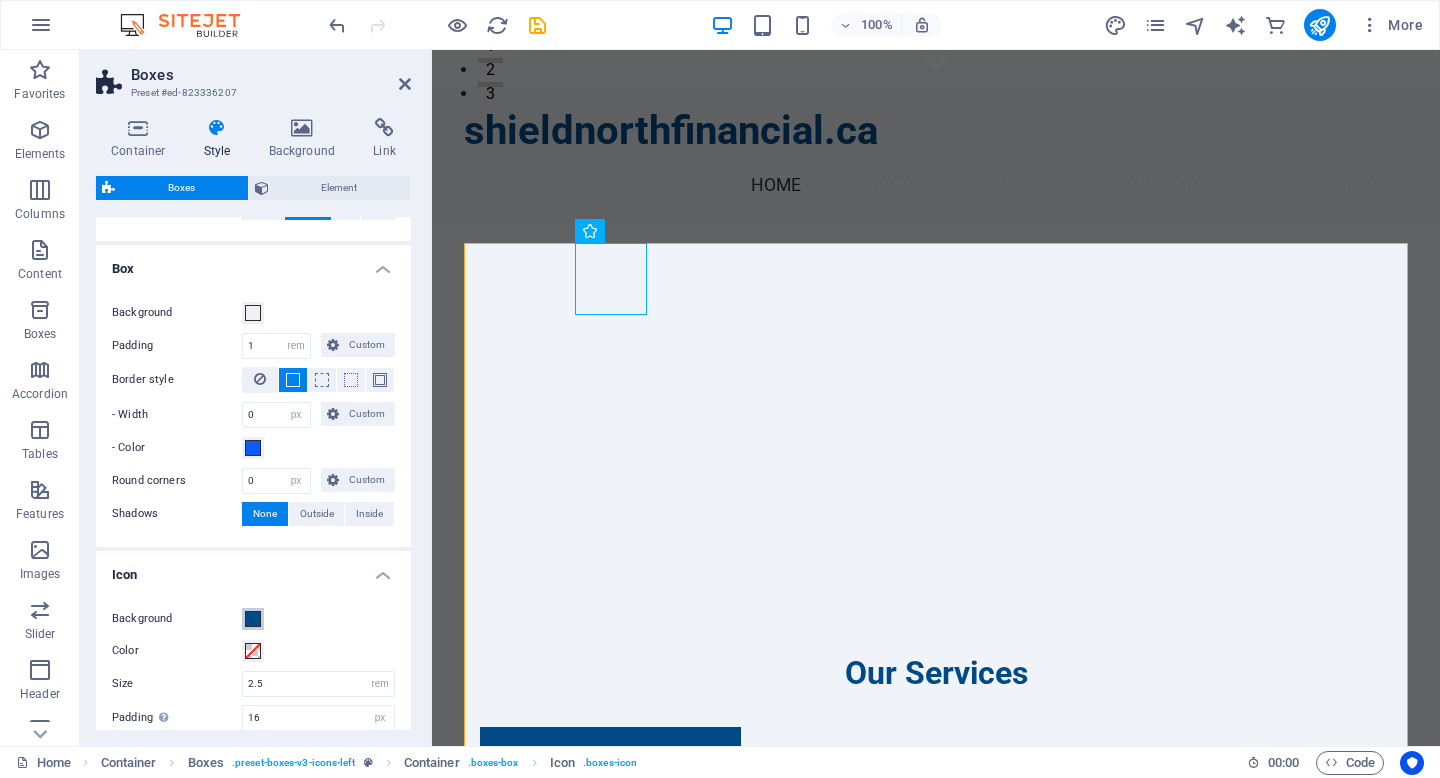 click at bounding box center (253, 619) 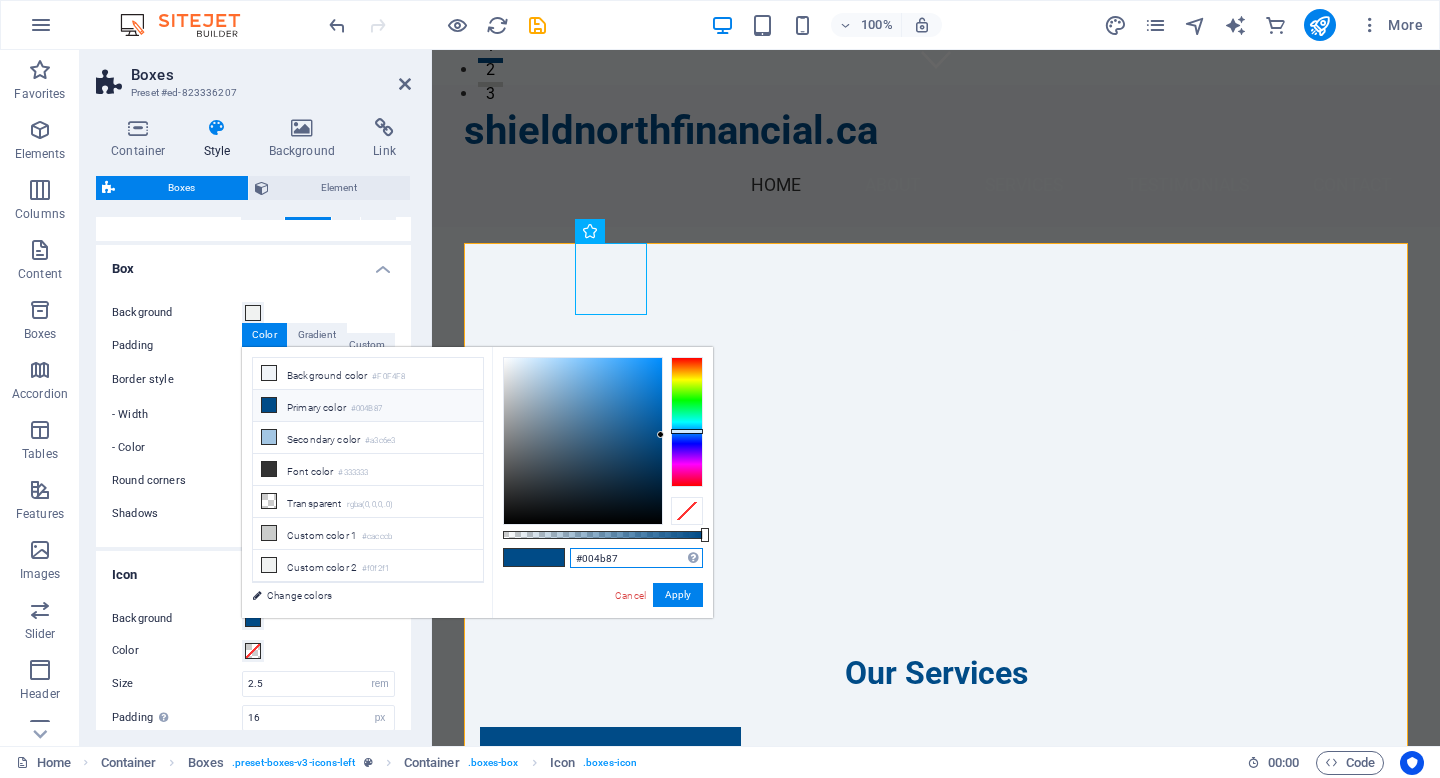 drag, startPoint x: 626, startPoint y: 556, endPoint x: 549, endPoint y: 553, distance: 77.05842 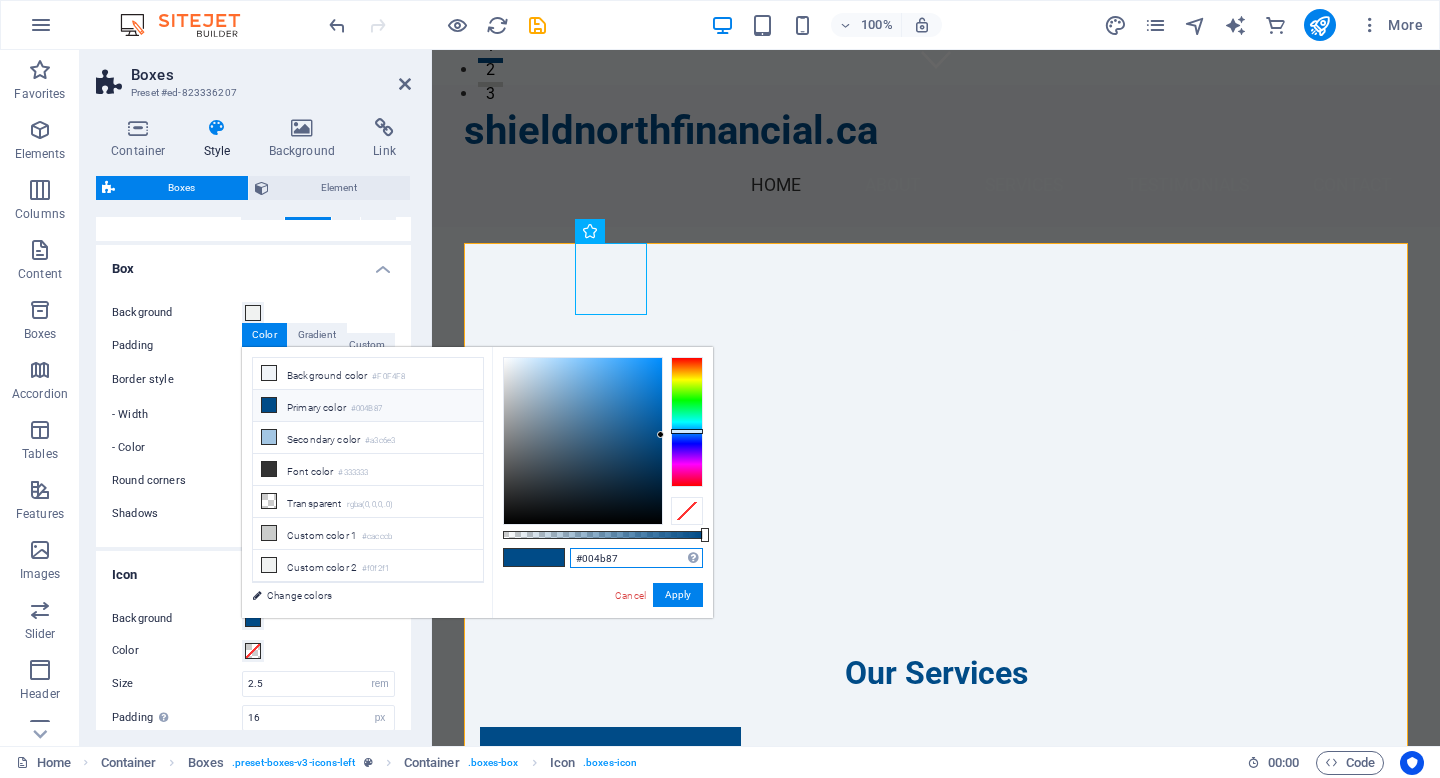 paste on "b5cff" 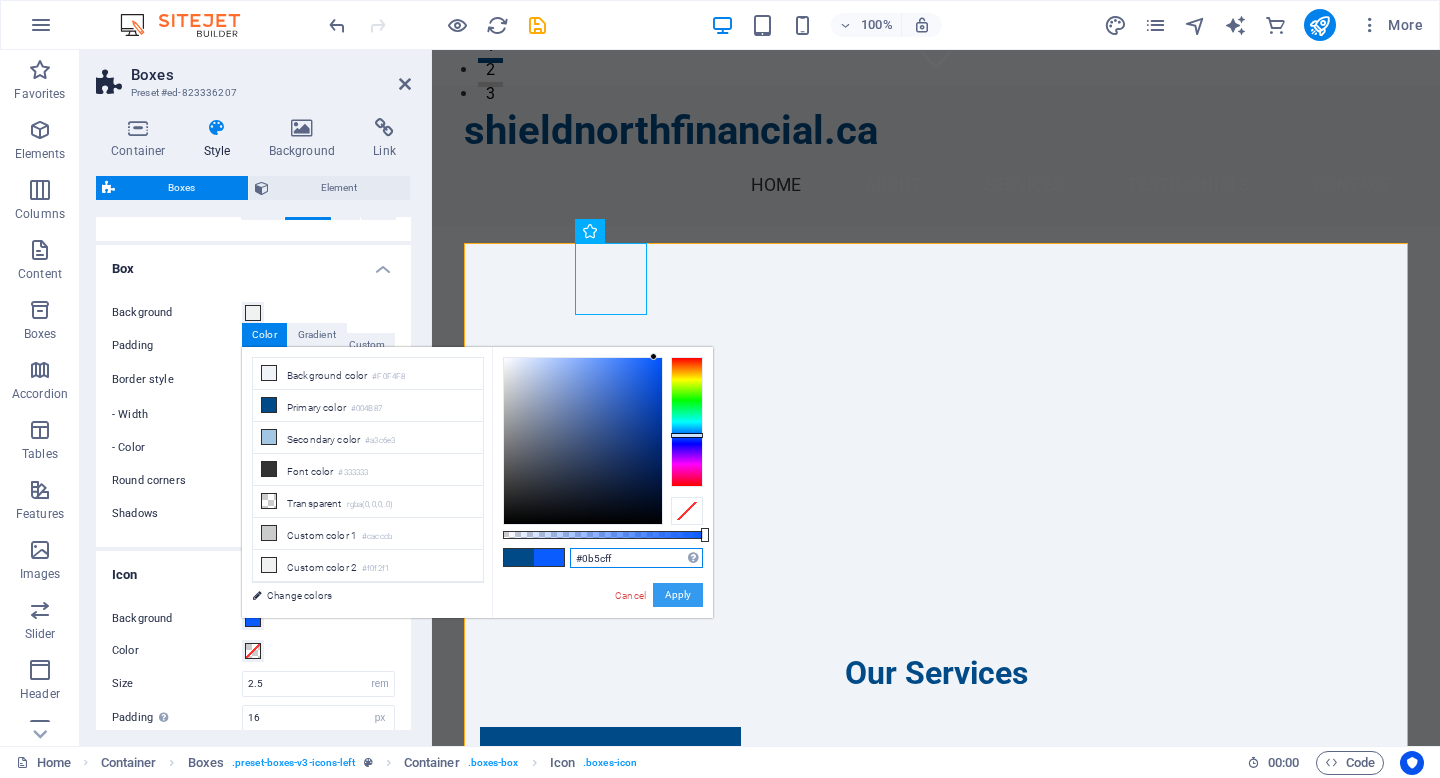 type on "#0b5cff" 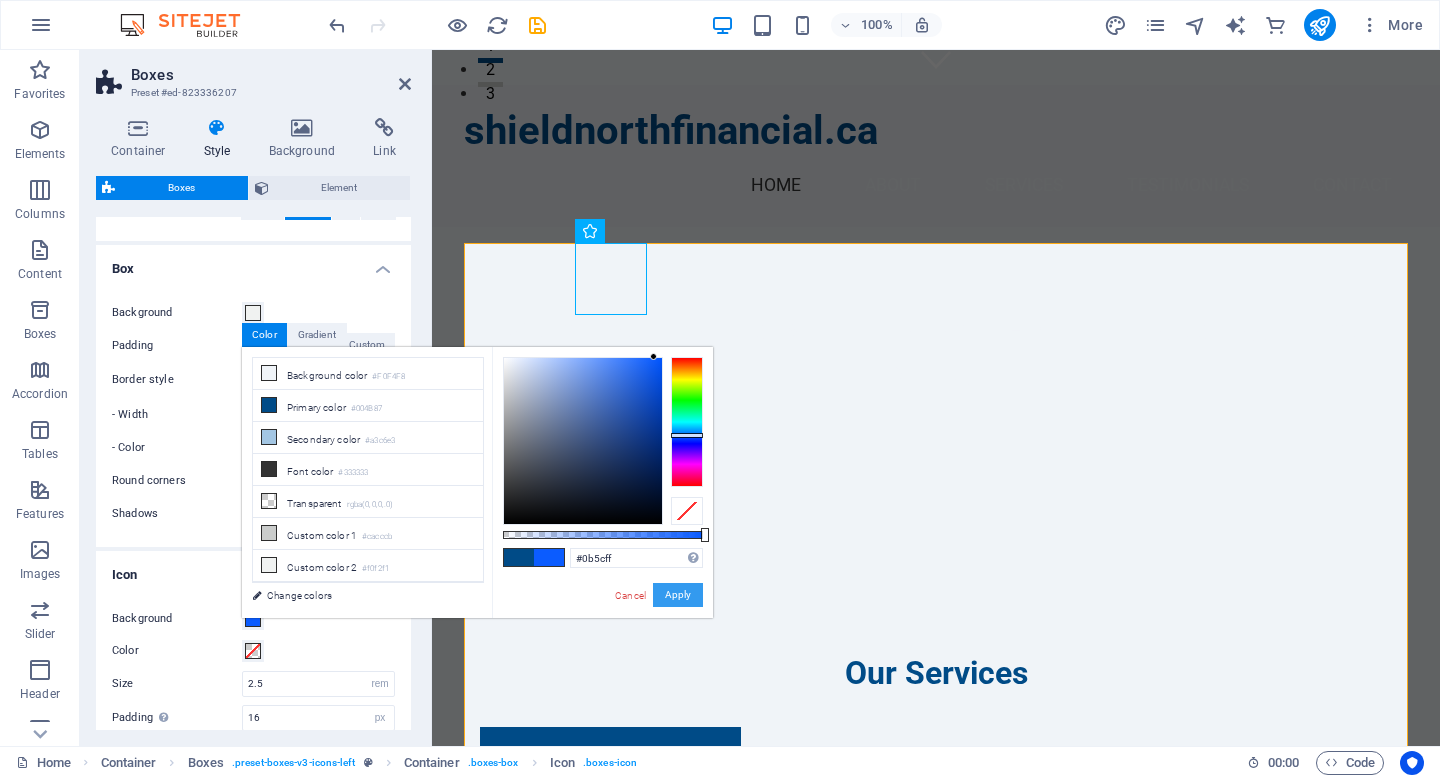 click on "Apply" at bounding box center [678, 595] 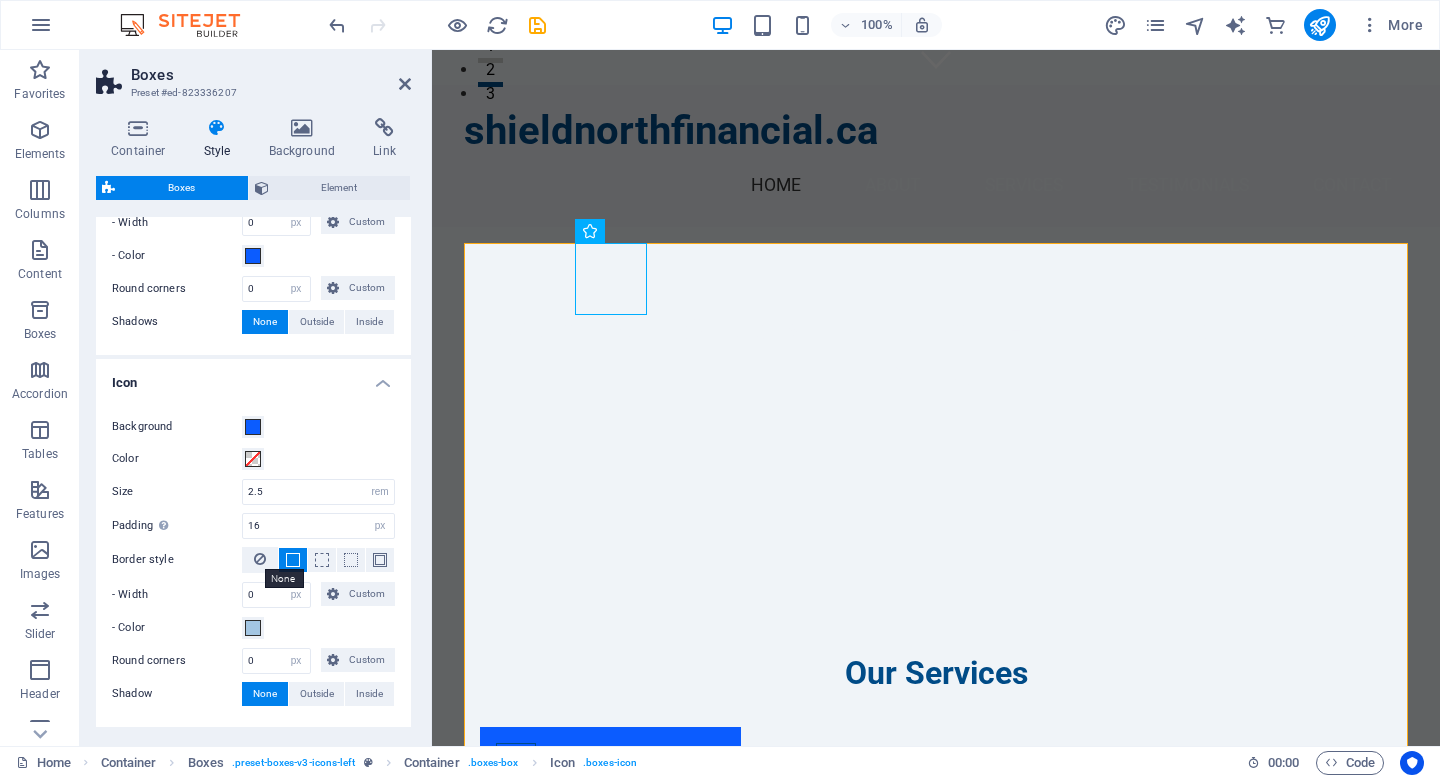 scroll, scrollTop: 745, scrollLeft: 0, axis: vertical 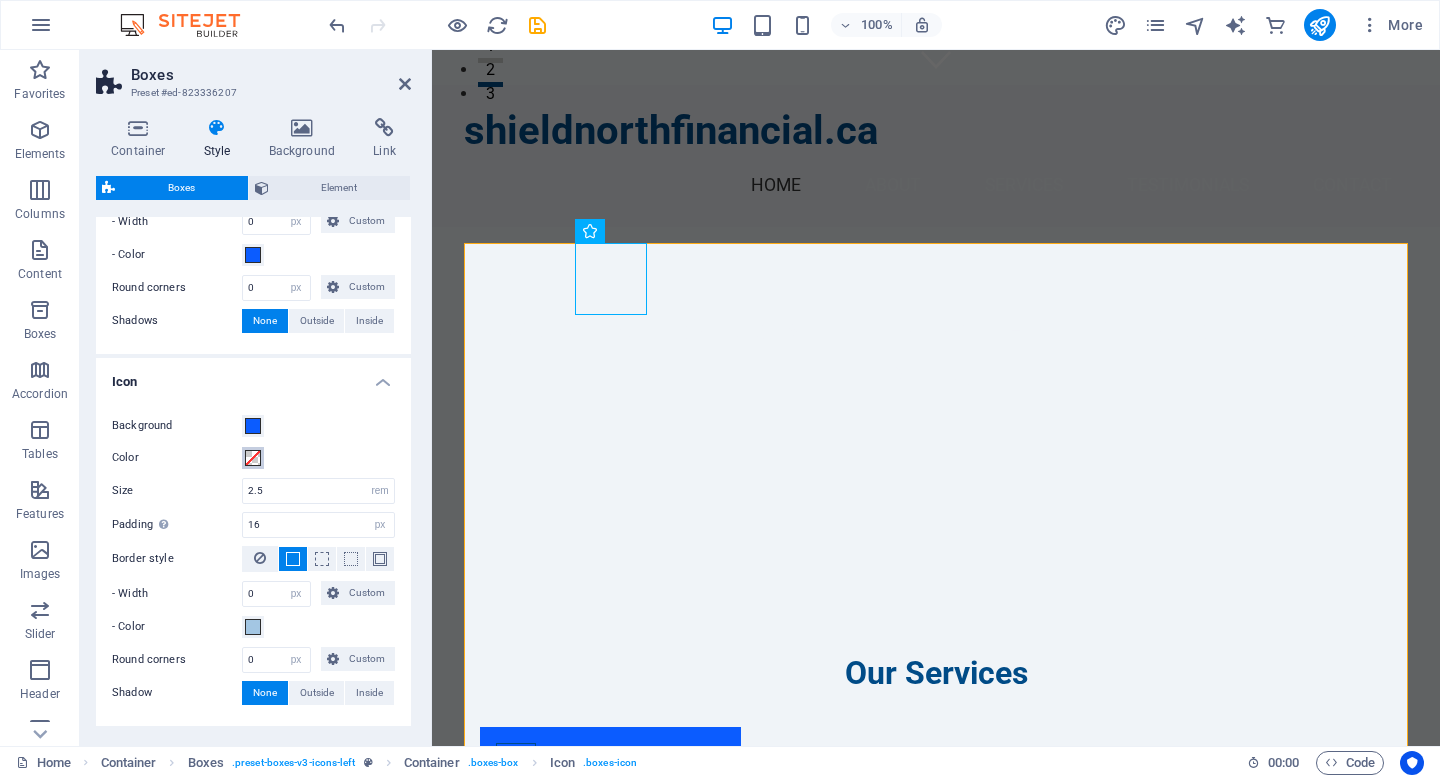 click at bounding box center [253, 458] 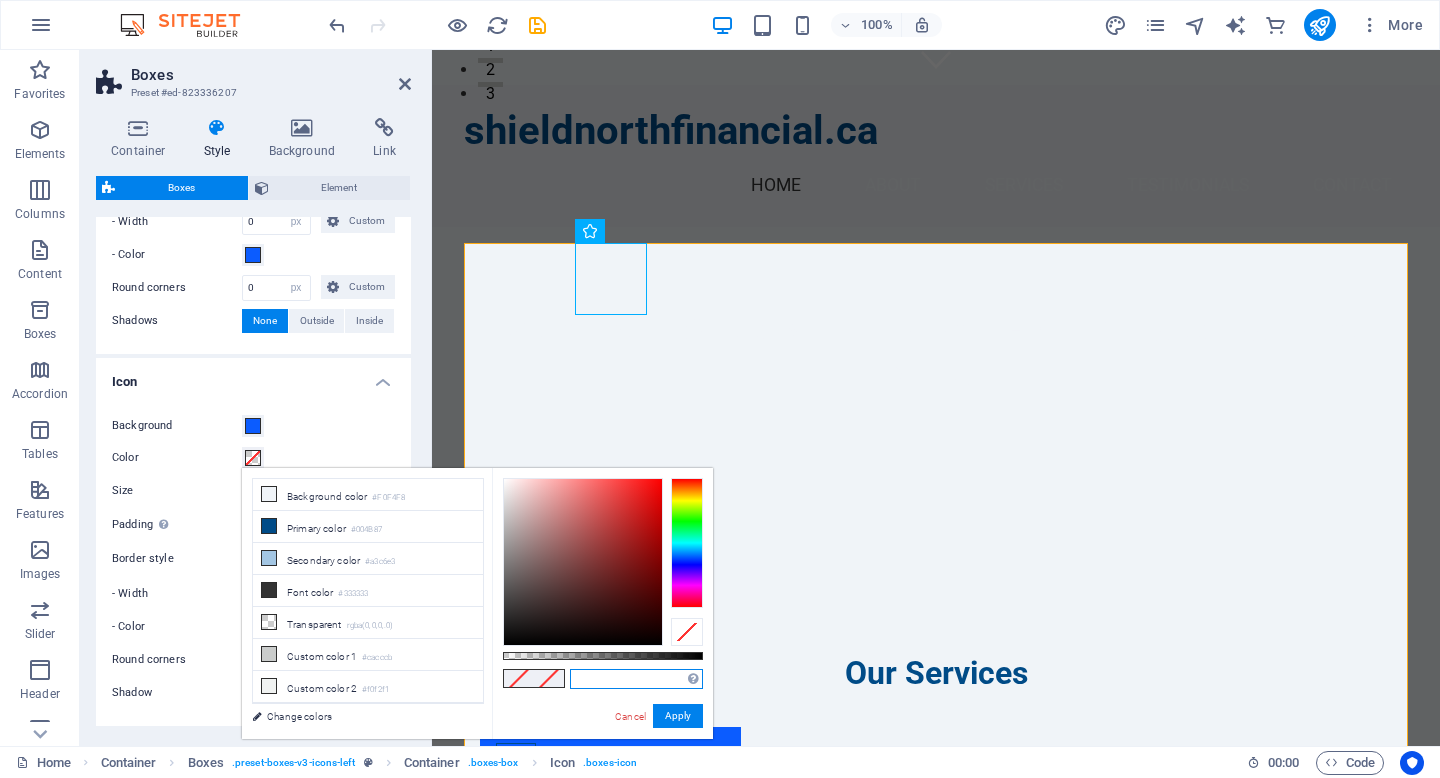 click at bounding box center [636, 679] 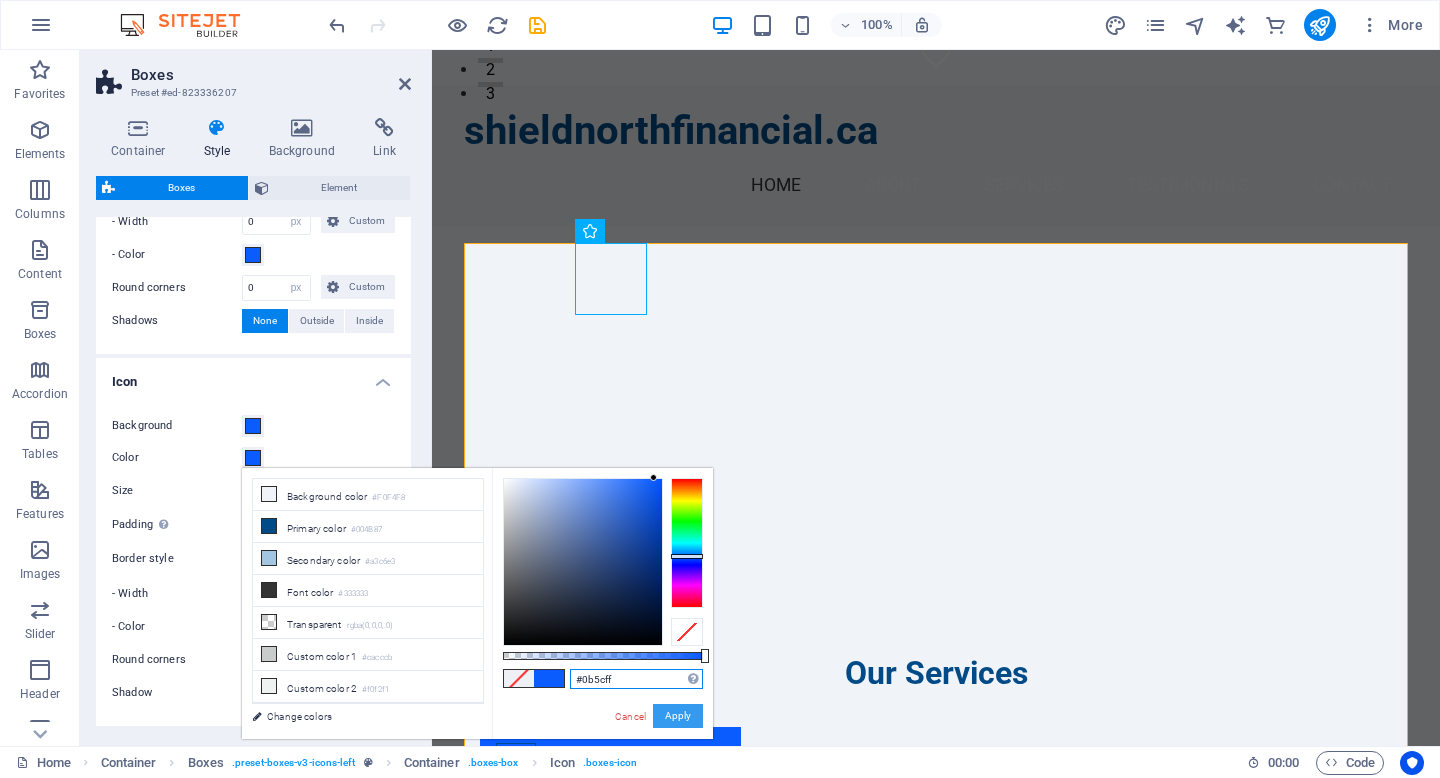 type on "#0b5cff" 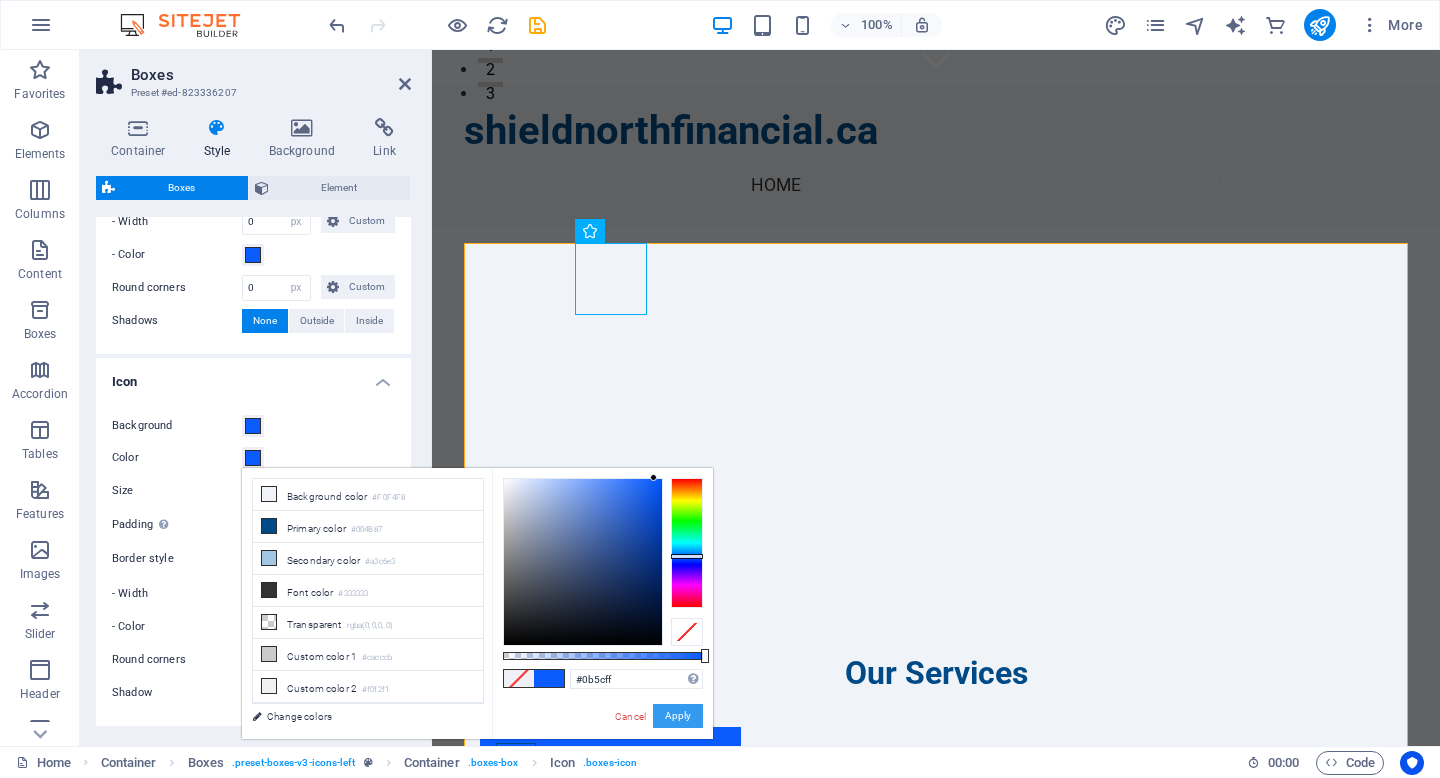 click on "Apply" at bounding box center [678, 716] 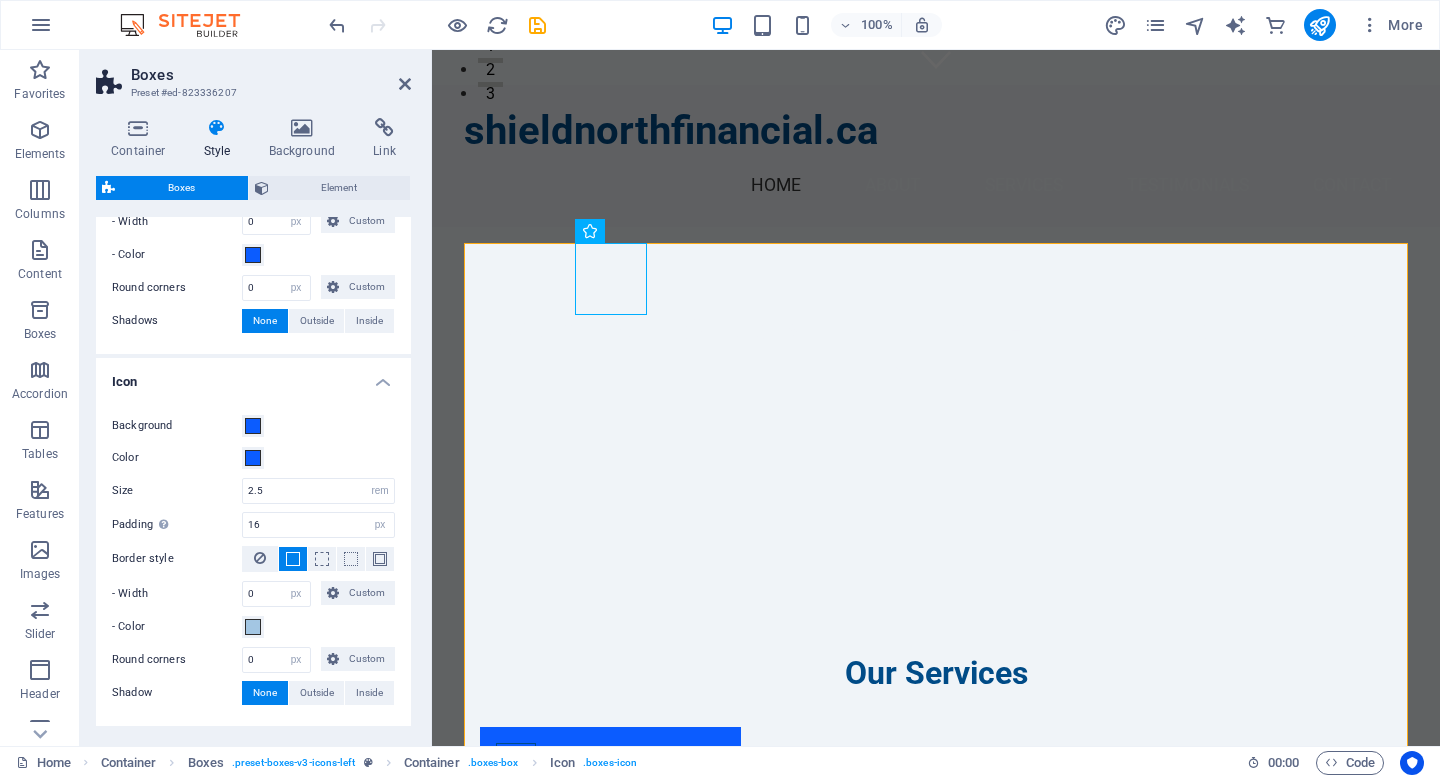 click on "Background Color Size 2.5 px rem % vh vw Padding Only if icon background is active 16 px rem % vh vw Border style              - Width 0 px rem vh vw Custom Custom 0 px rem vh vw 0 px rem vh vw 0 px rem vh vw 0 px rem vh vw  - Color Round corners 0 px rem % vh vw Custom Custom 0 px rem % vh vw 0 px rem % vh vw 0 px rem % vh vw 0 px rem % vh vw Shadow None Outside Inside Color X offset 0 px rem vh vw Y offset 0 px rem vh vw Blur 0 px rem % vh vw Spread 0 px rem vh vw" at bounding box center [253, 560] 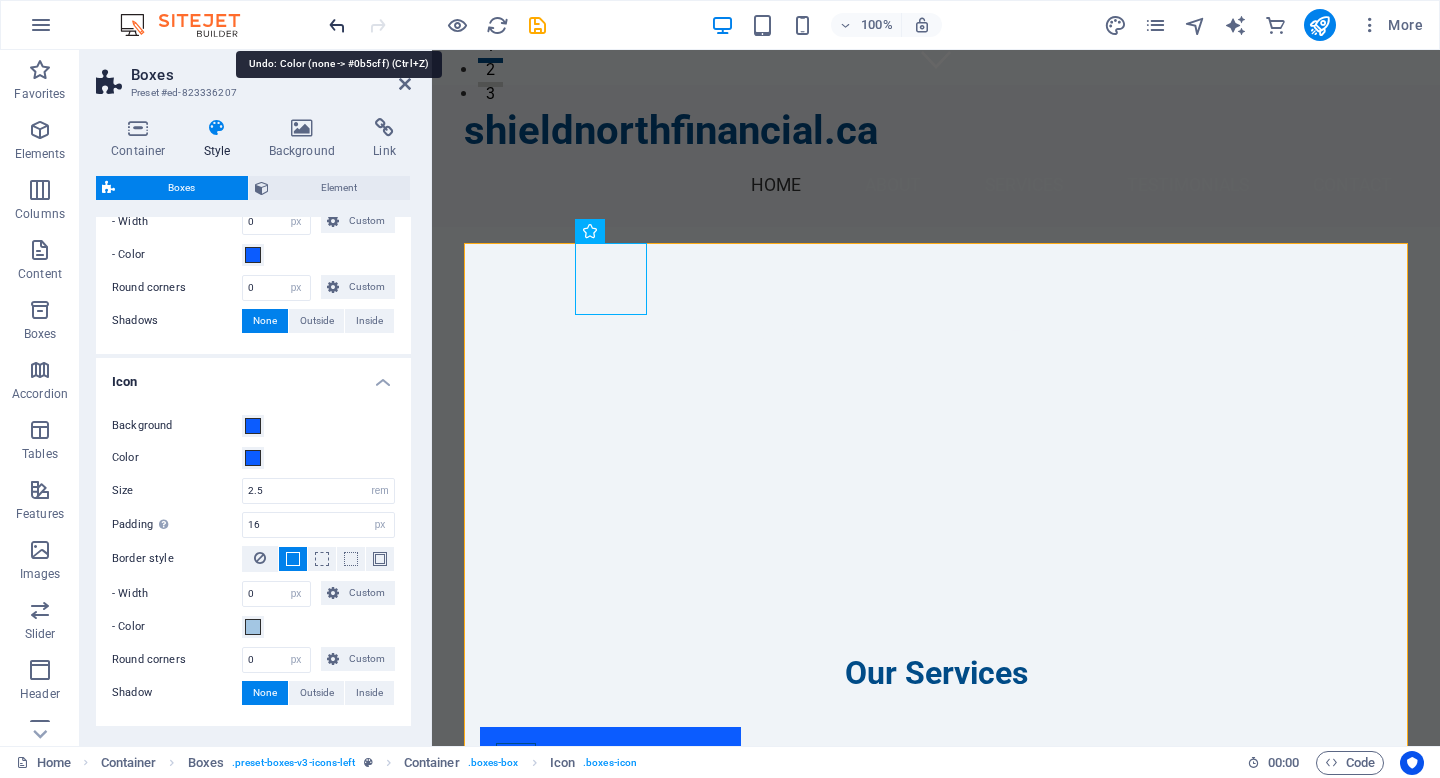 click at bounding box center (337, 25) 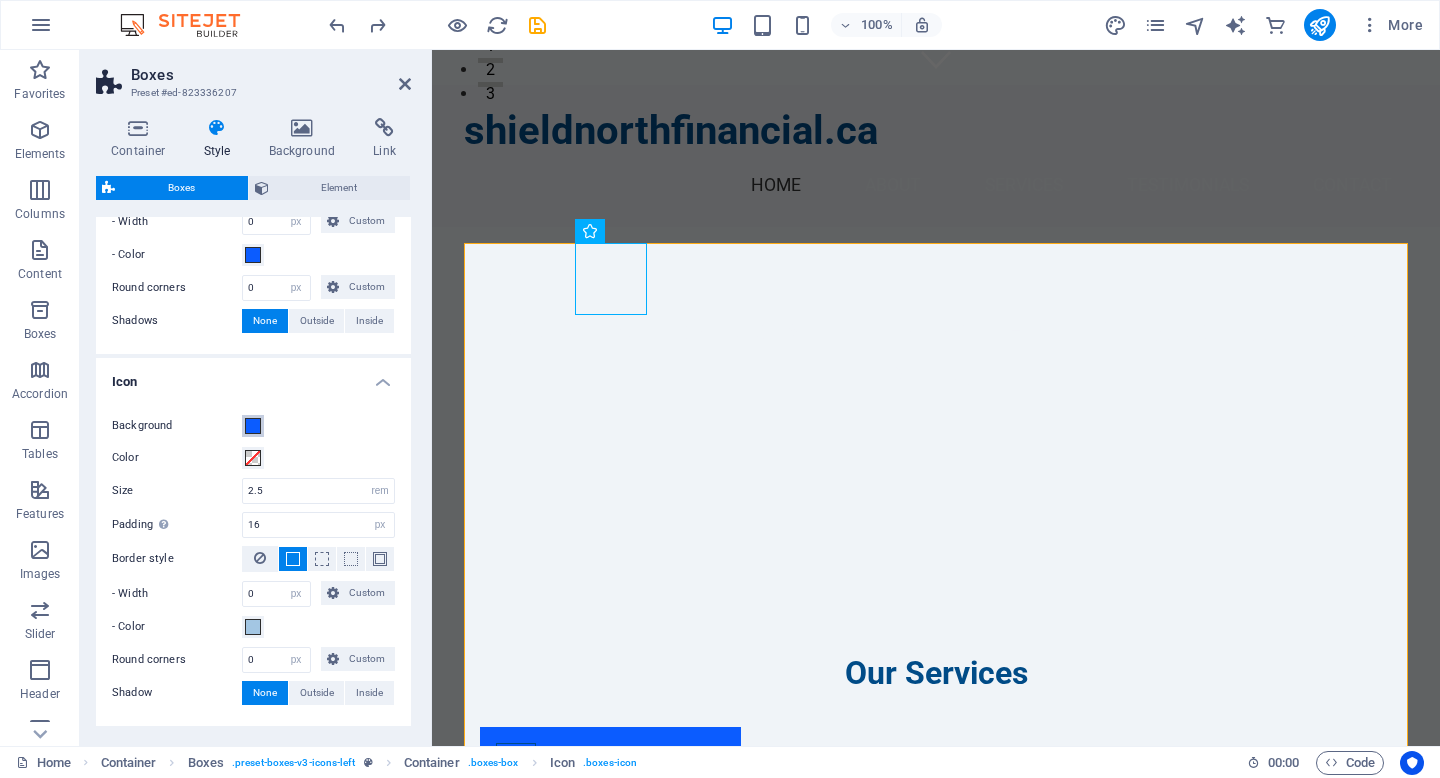 click at bounding box center [253, 426] 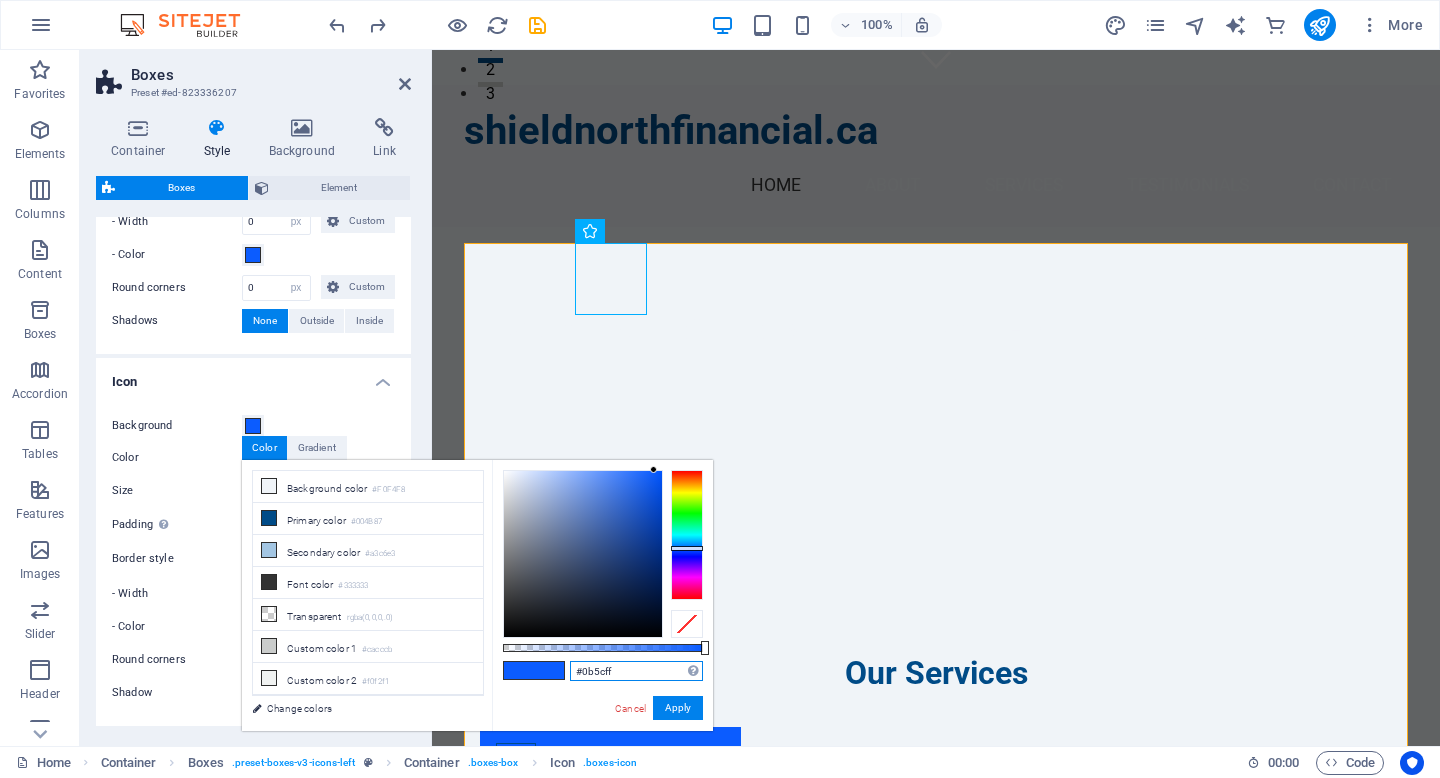 click on "#0b5cff" at bounding box center [636, 671] 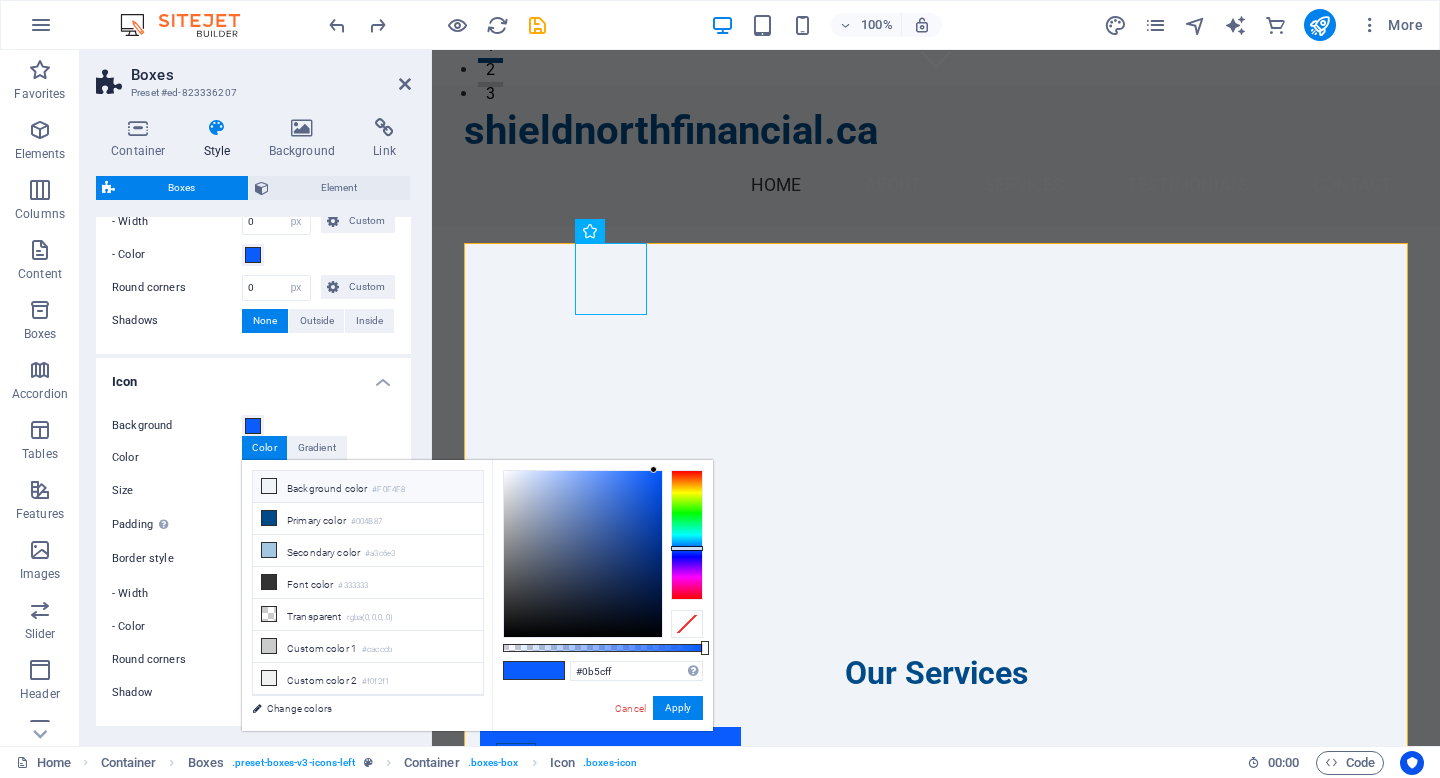 click on "Background color
#F0F4F8" at bounding box center [368, 487] 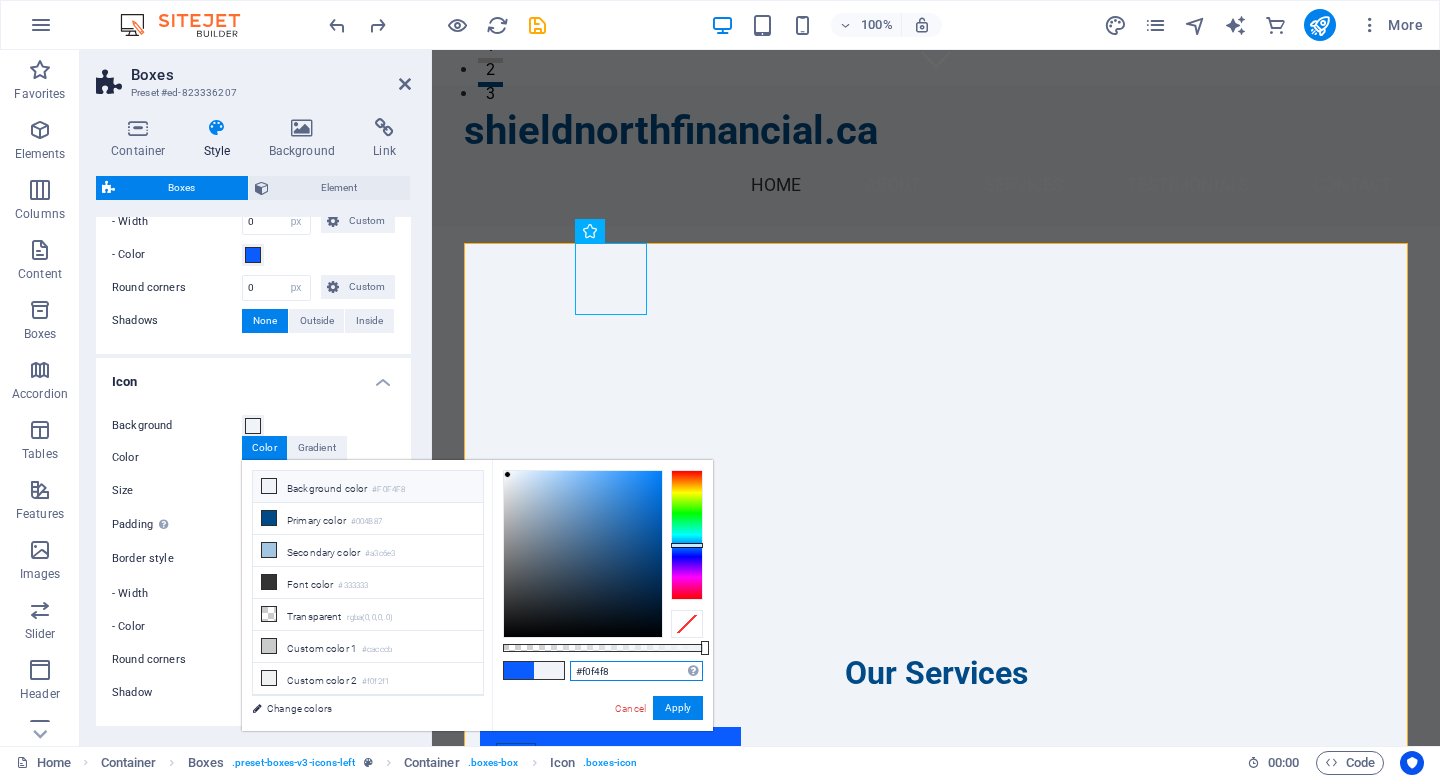 click on "#f0f4f8" at bounding box center [636, 671] 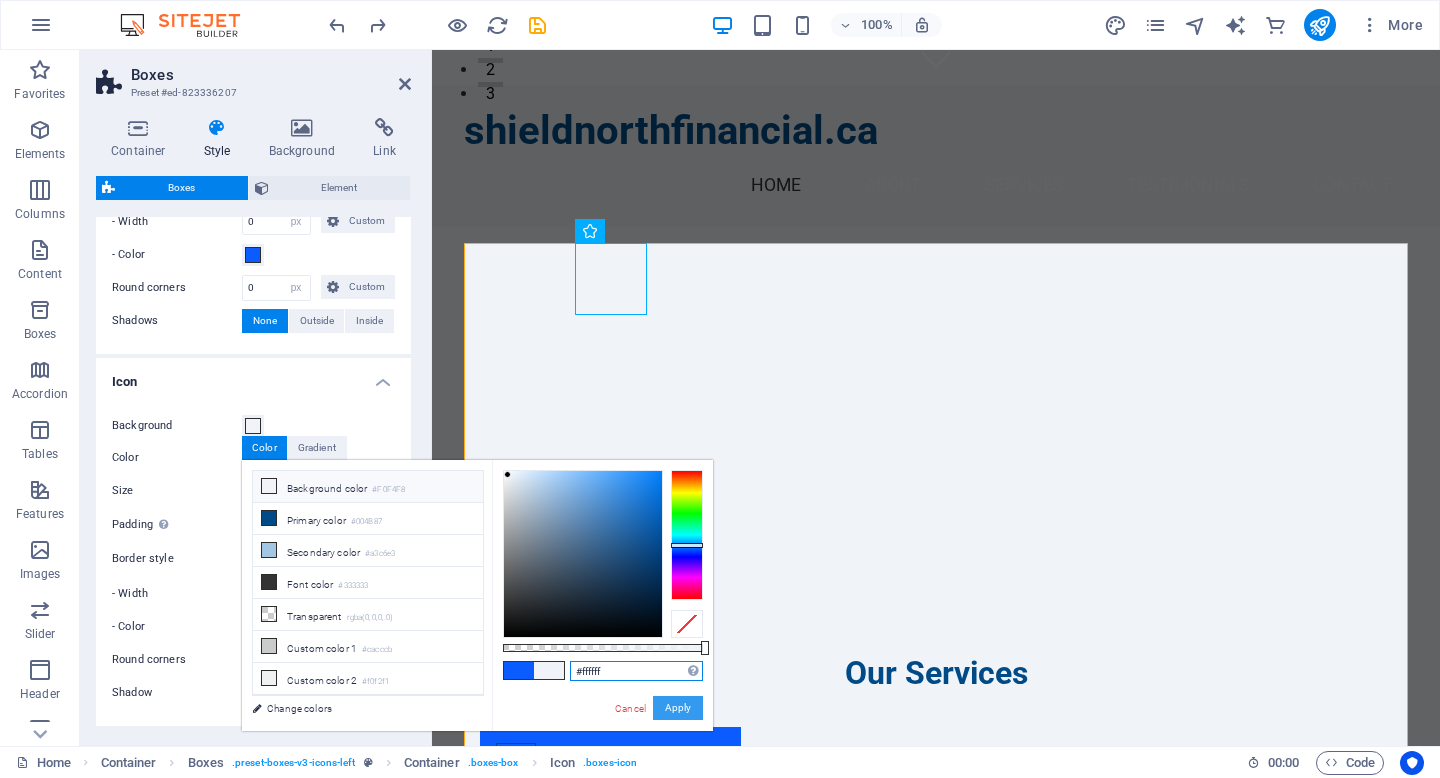 type on "#ffffff" 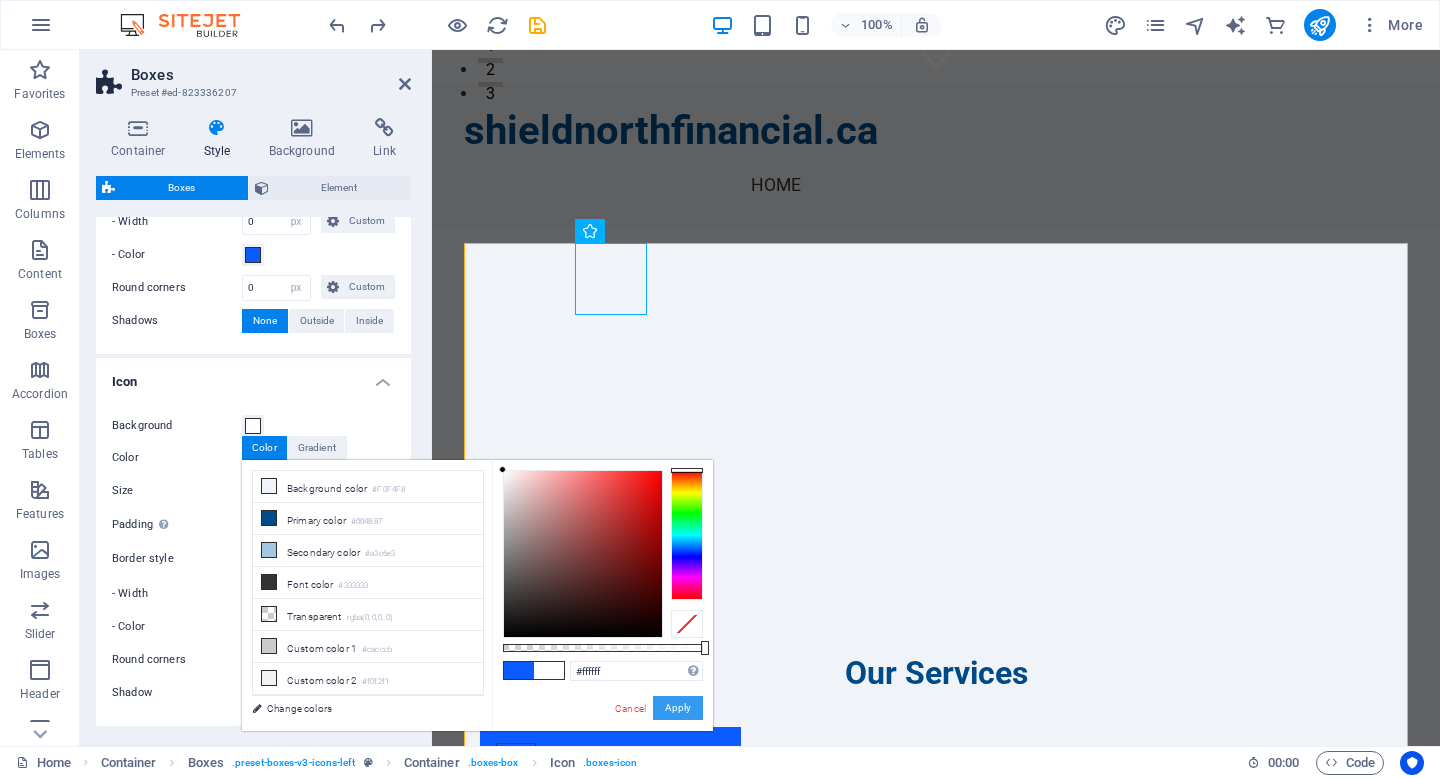 click on "Apply" at bounding box center (678, 708) 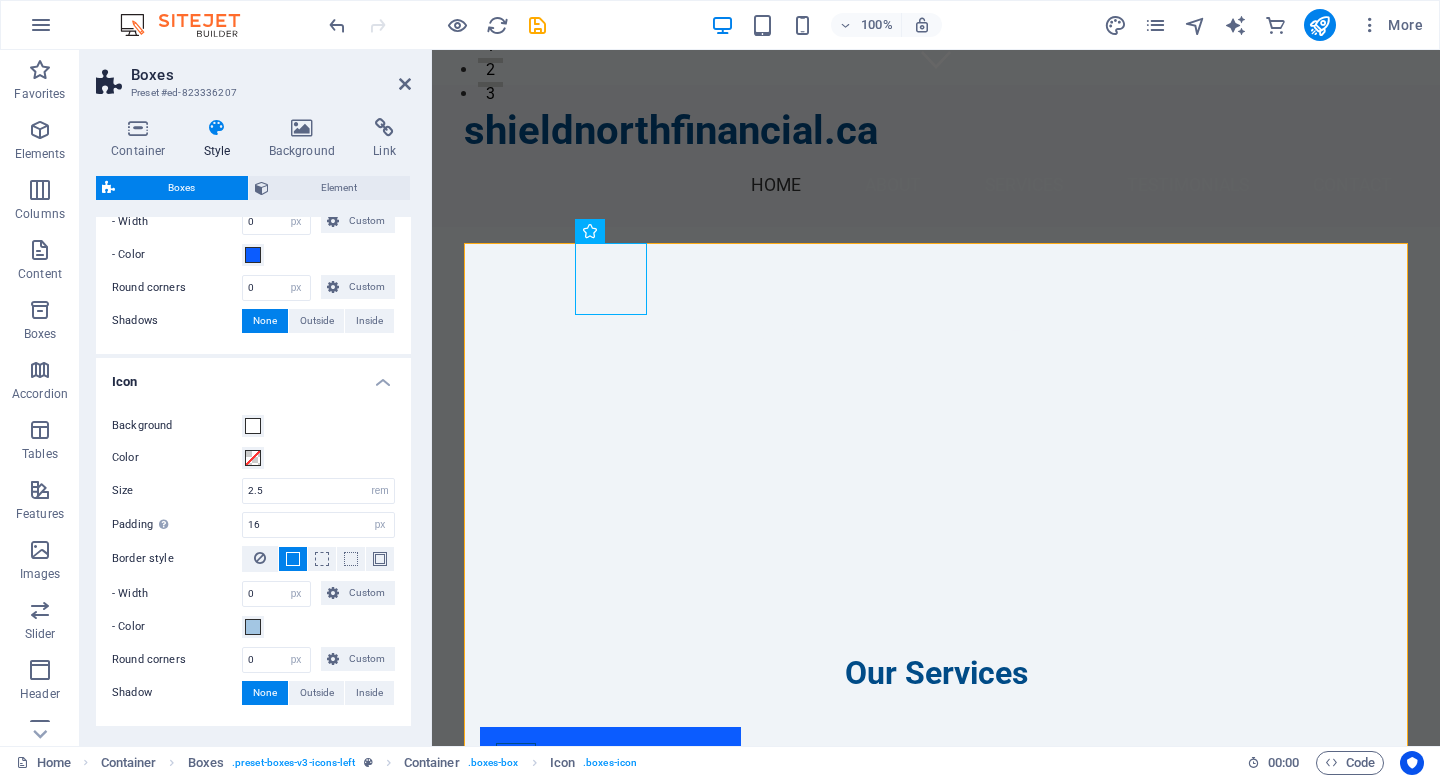 click on "Container Style Background Link Size Height Default px rem % vh vw Min. height None px rem % vh vw Width Default px rem % em vh vw Min. width None px rem % vh vw Content width Default Custom width Width Default px rem % em vh vw Min. width None px rem % vh vw Default padding Custom spacing Default content width and padding can be changed under Design. Edit design Layout (Flexbox) Alignment Determines the flex direction. Default Main axis Determine how elements should behave along the main axis inside this container (justify content). Default Side axis Control the vertical direction of the element inside of the container (align items). Default Wrap Default On Off Fill Controls the distances and direction of elements on the y-axis across several lines (align content). Default Accessibility ARIA helps assistive technologies (like screen readers) to understand the role, state, and behavior of web elements Role The ARIA role defines the purpose of an element.  None Alert Article Banner Comment Fan" at bounding box center [253, 424] 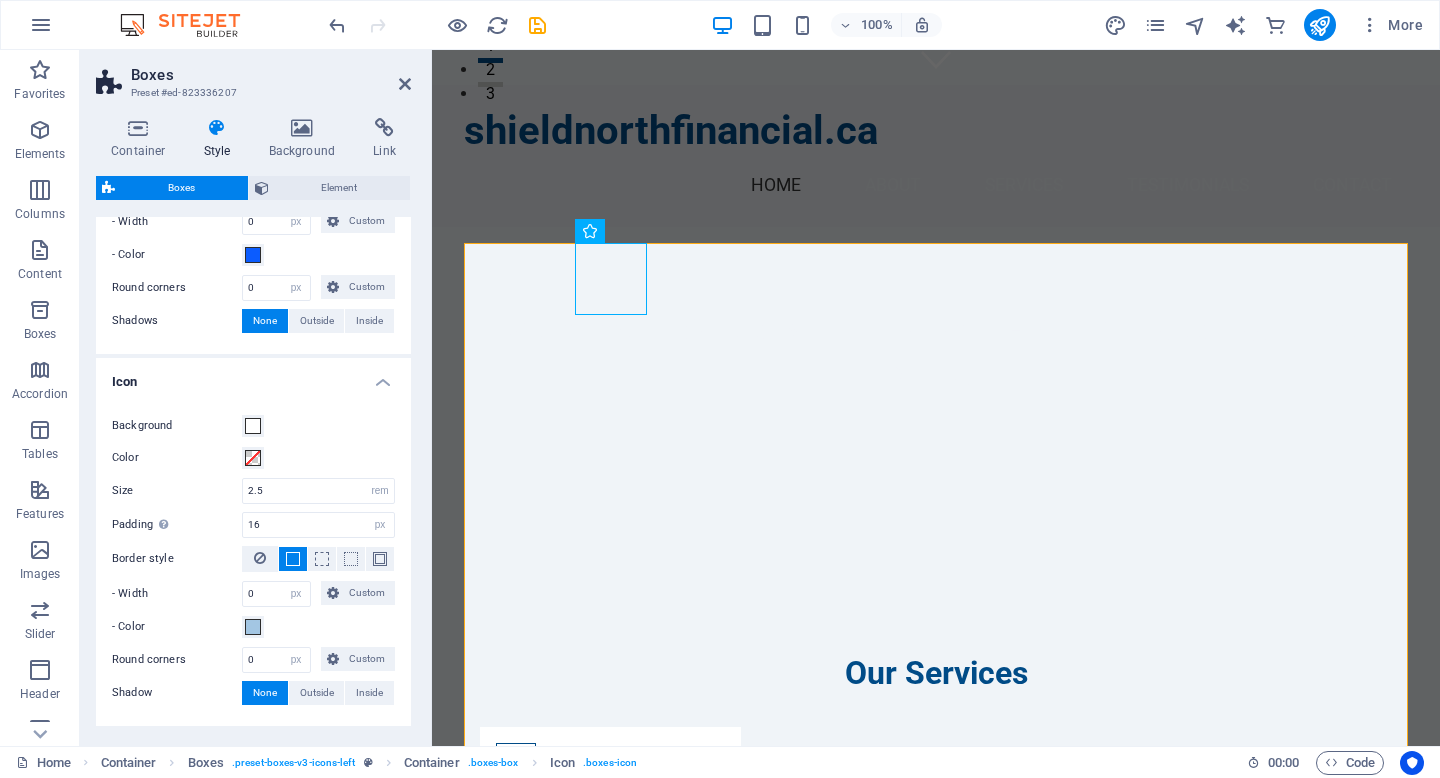 click on "Background Color Size 2.5 px rem % vh vw Padding Only if icon background is active 16 px rem % vh vw Border style              - Width 0 px rem vh vw Custom Custom 0 px rem vh vw 0 px rem vh vw 0 px rem vh vw 0 px rem vh vw  - Color Round corners 0 px rem % vh vw Custom Custom 0 px rem % vh vw 0 px rem % vh vw 0 px rem % vh vw 0 px rem % vh vw Shadow None Outside Inside Color X offset 0 px rem vh vw Y offset 0 px rem vh vw Blur 0 px rem % vh vw Spread 0 px rem vh vw" at bounding box center (253, 560) 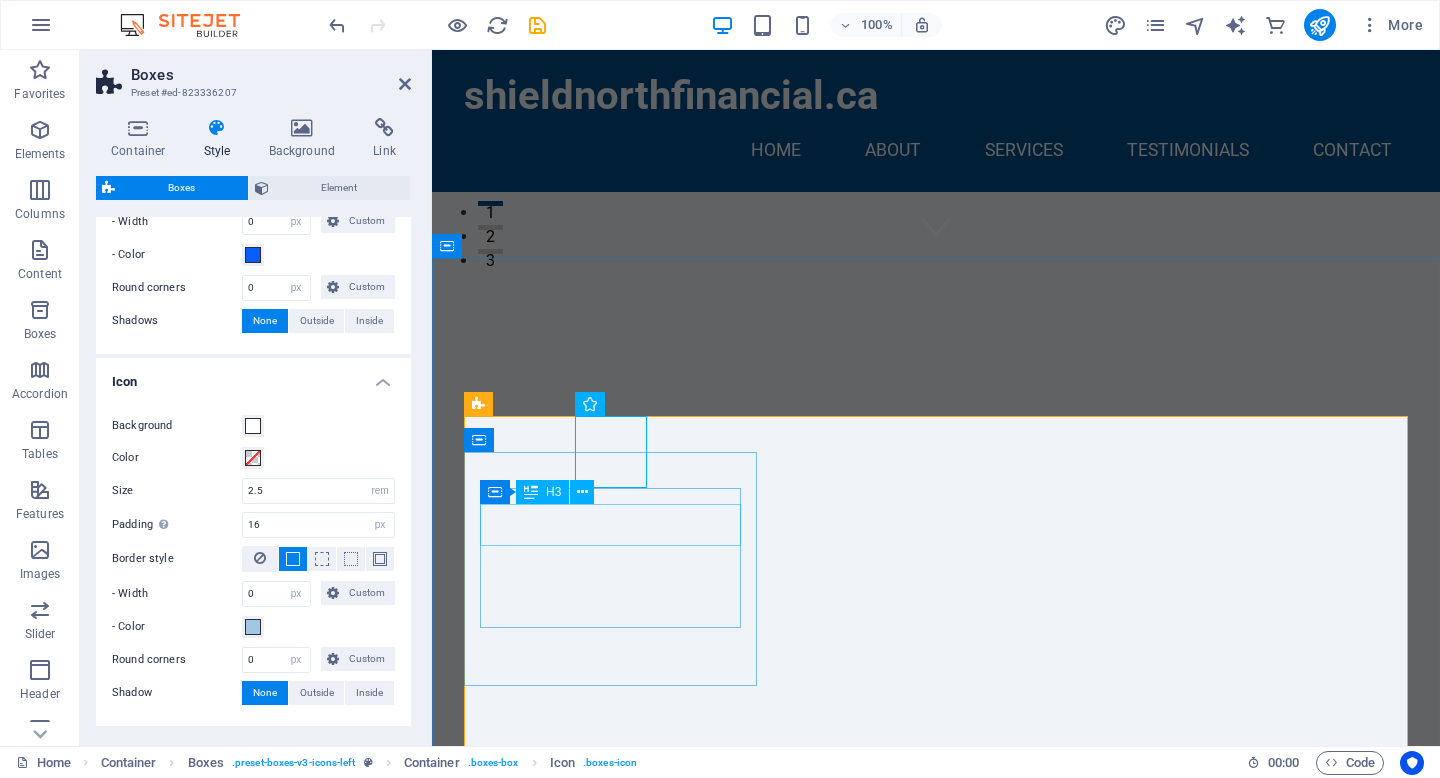 scroll, scrollTop: 488, scrollLeft: 0, axis: vertical 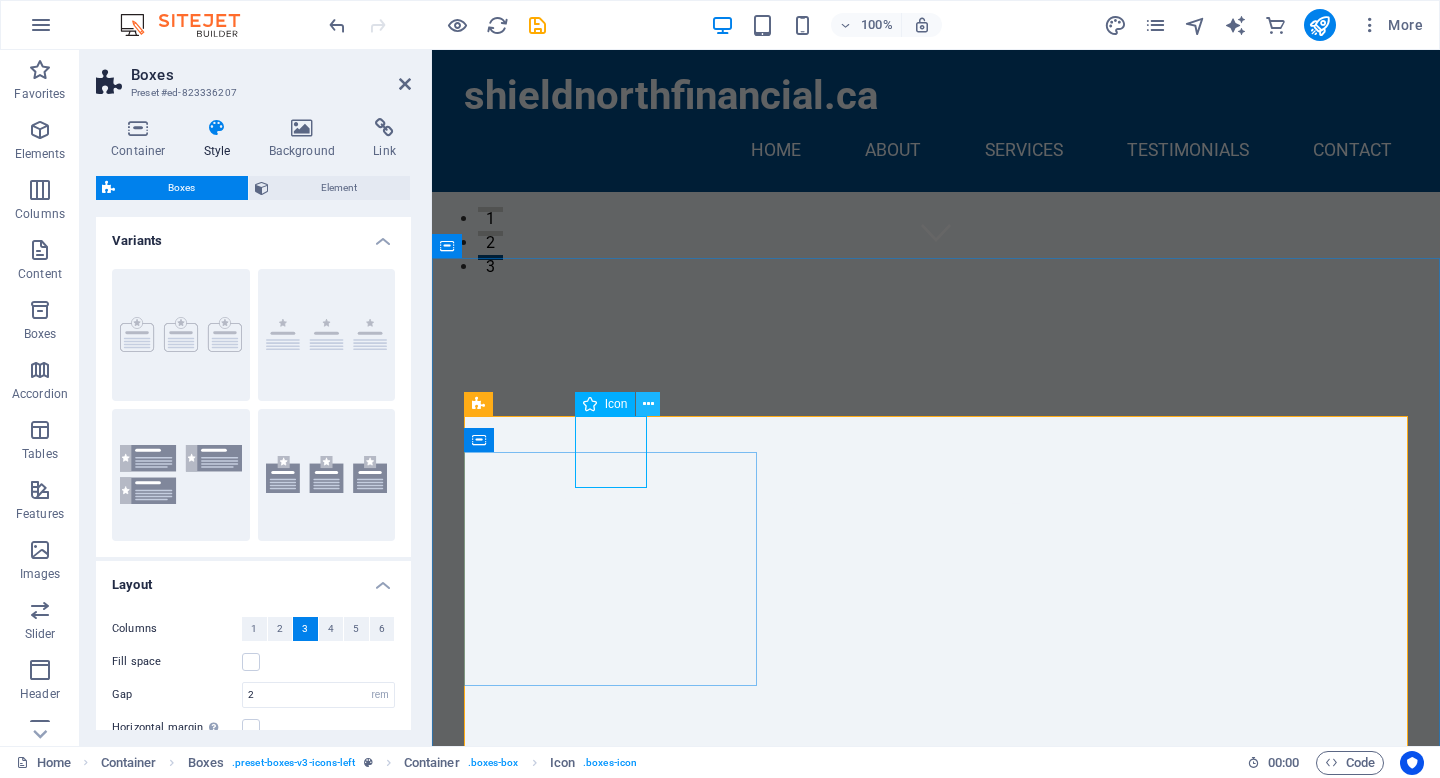 click at bounding box center (648, 404) 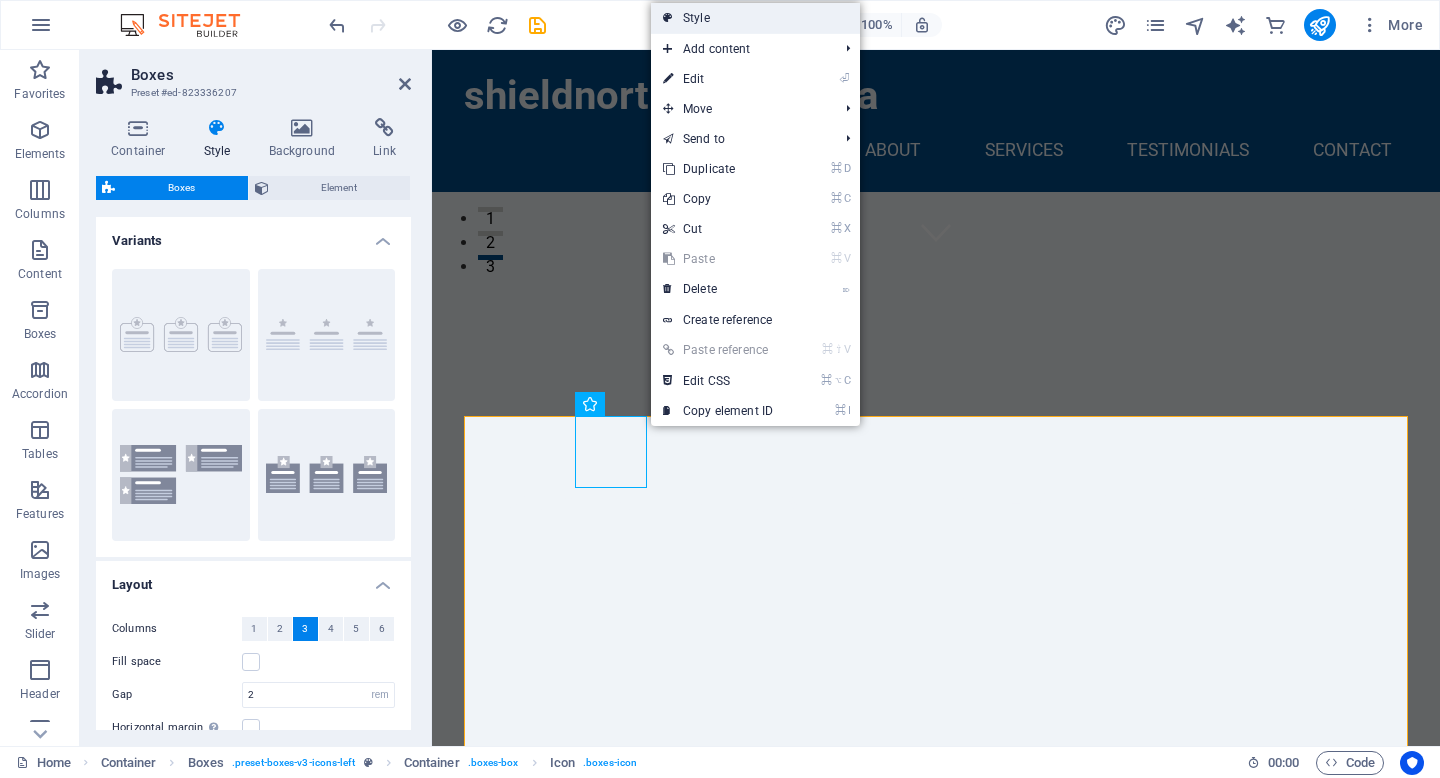 click on "Style" at bounding box center (755, 18) 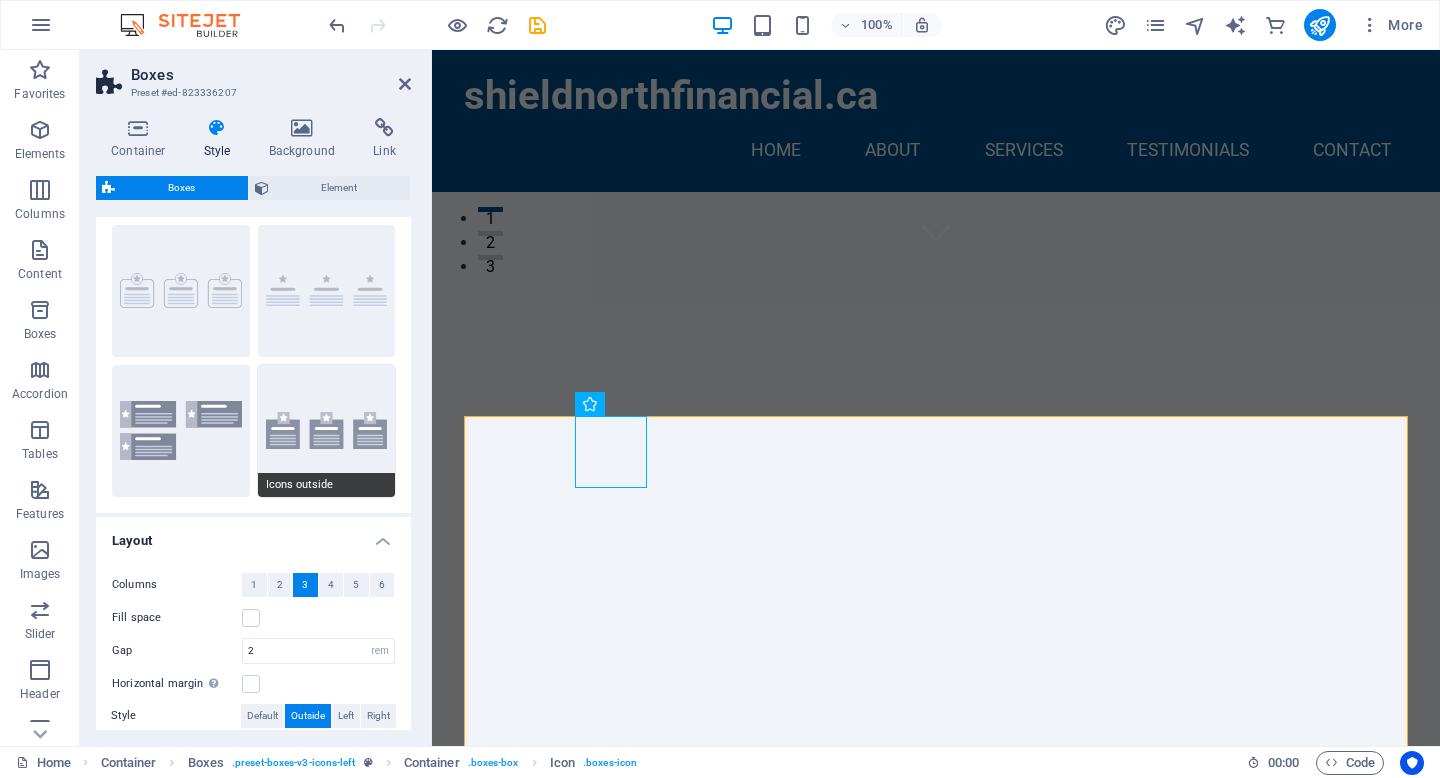 scroll, scrollTop: 0, scrollLeft: 0, axis: both 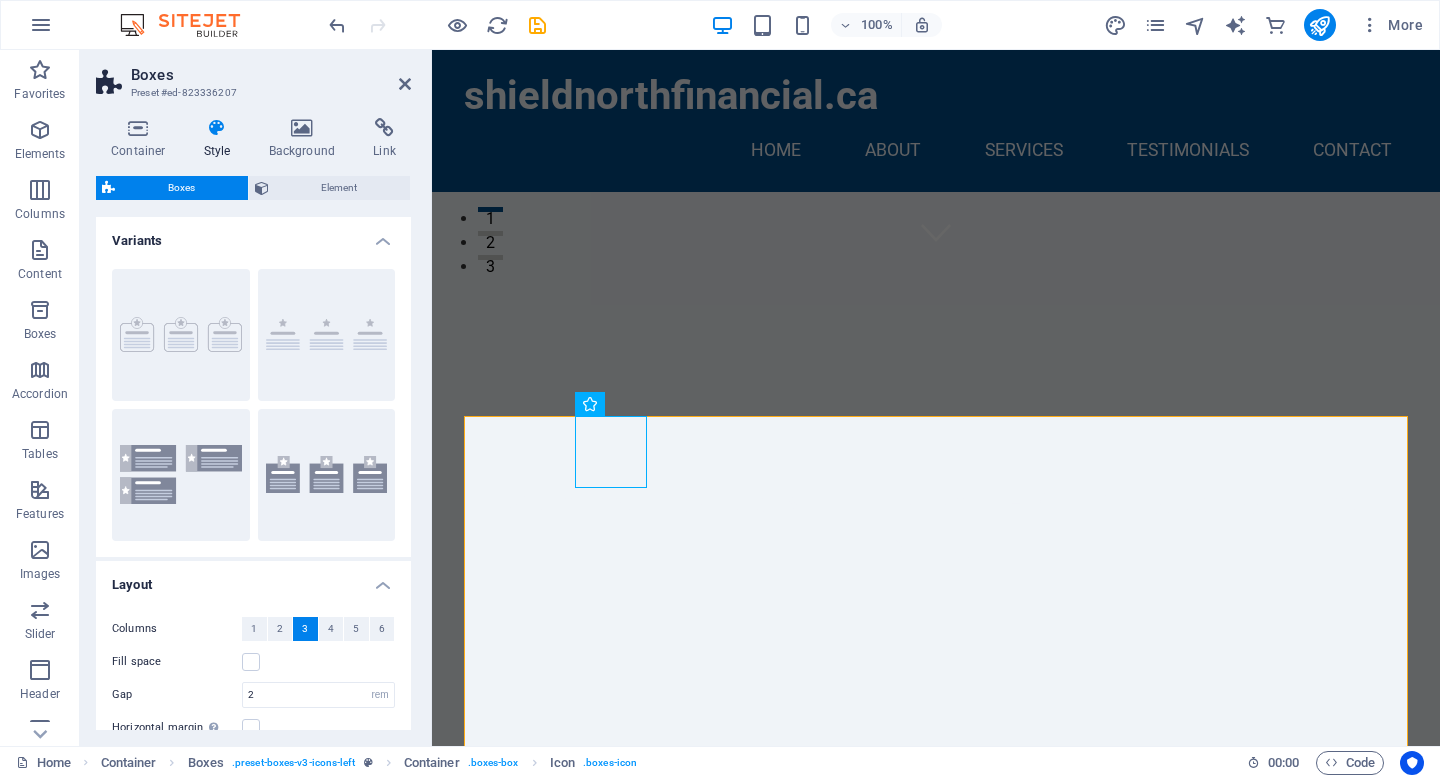 click on "Variants" at bounding box center (253, 235) 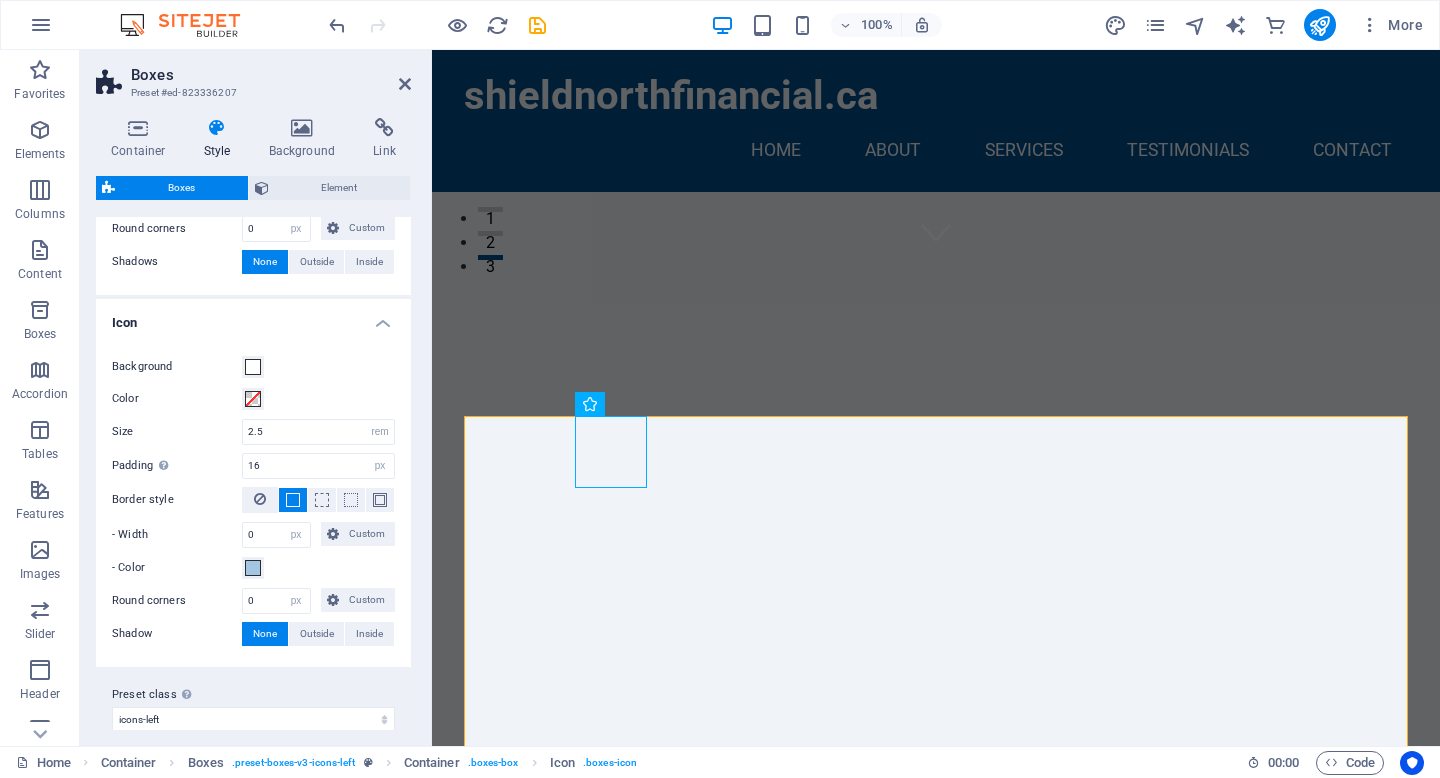 scroll, scrollTop: 511, scrollLeft: 0, axis: vertical 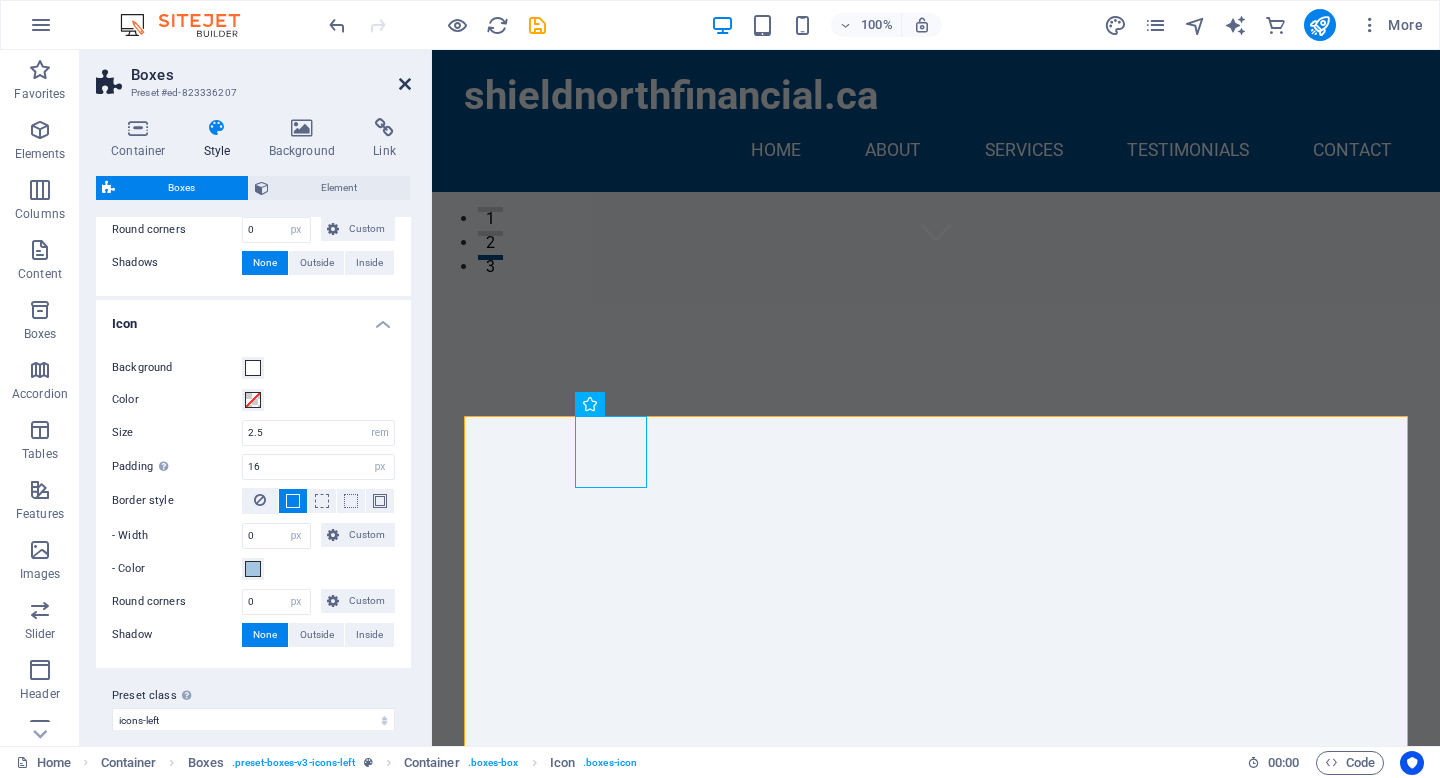 click at bounding box center (405, 84) 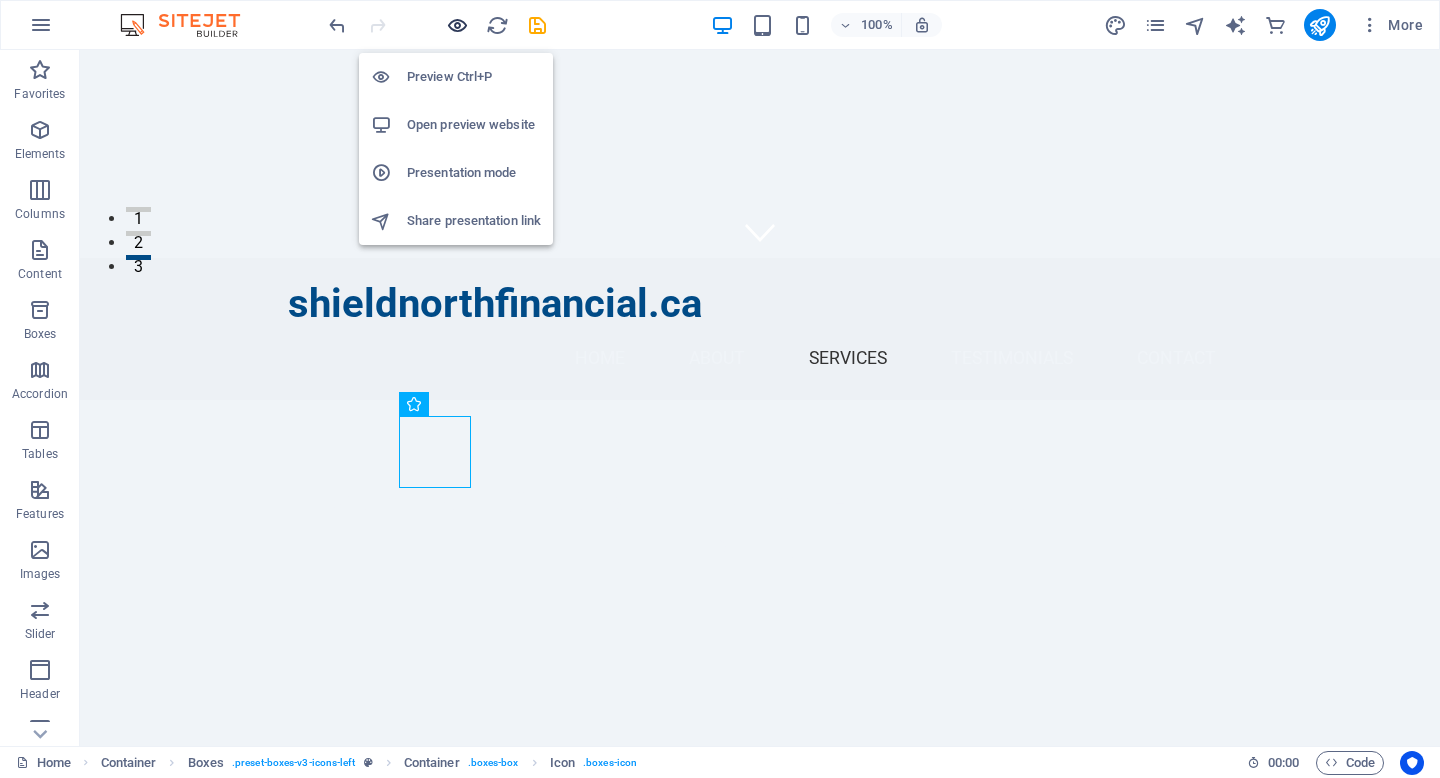 click at bounding box center (457, 25) 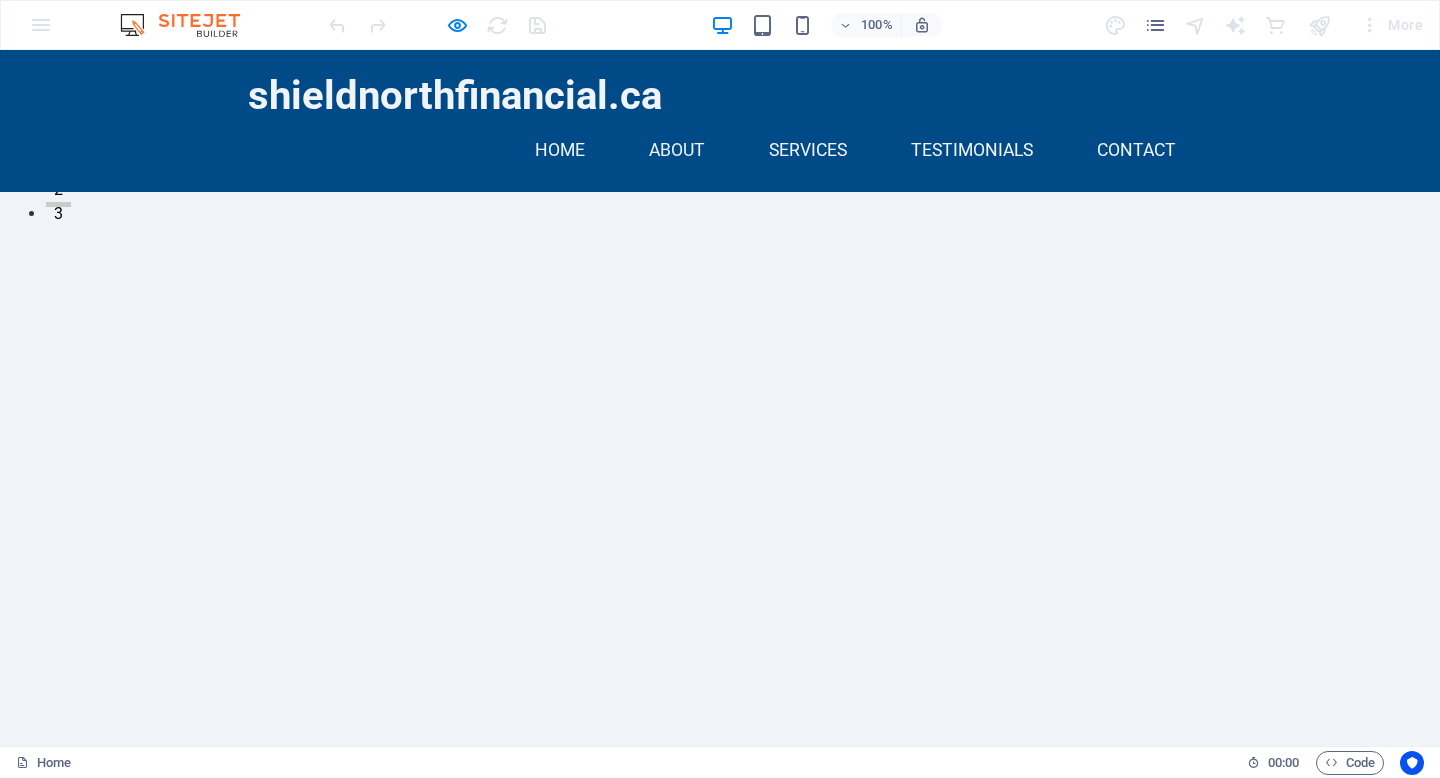 scroll, scrollTop: 535, scrollLeft: 0, axis: vertical 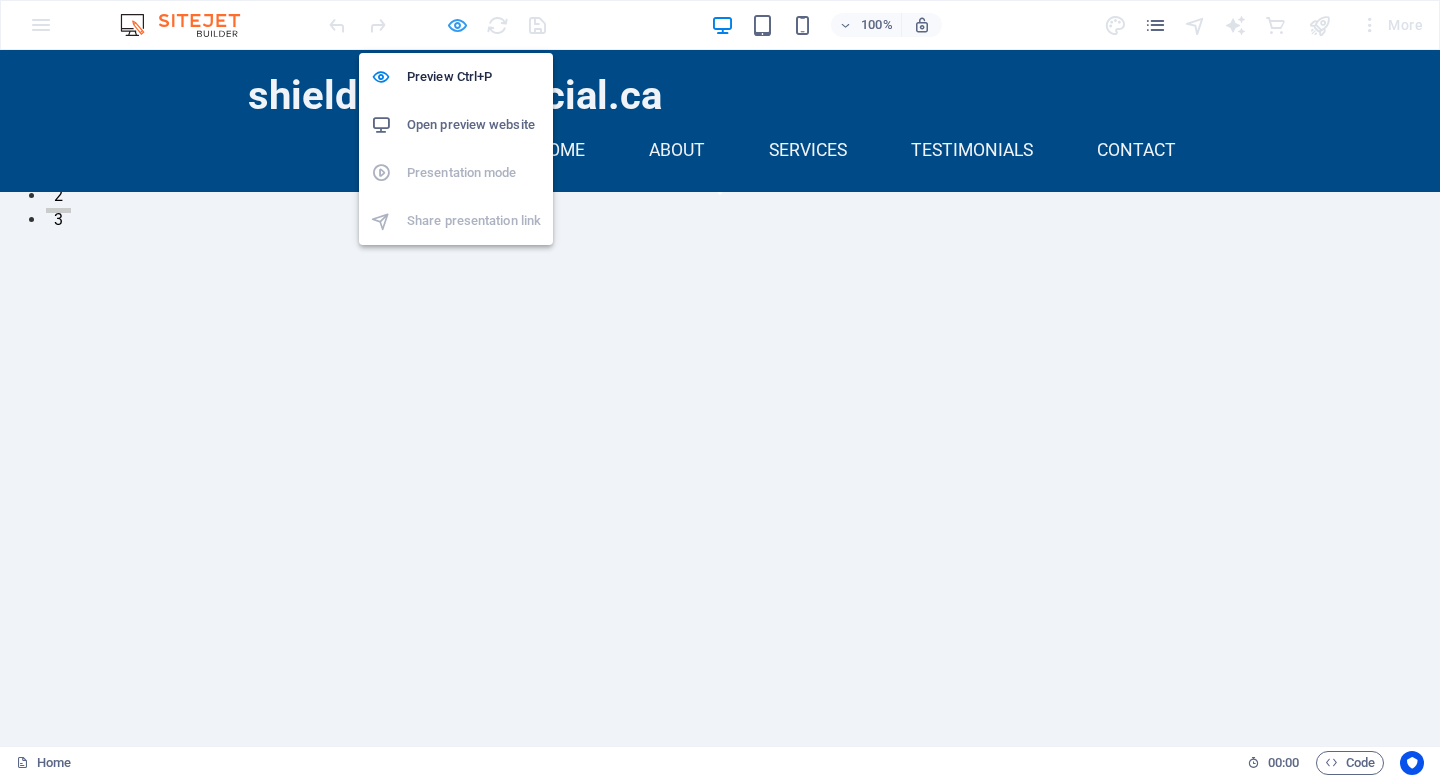 click at bounding box center (457, 25) 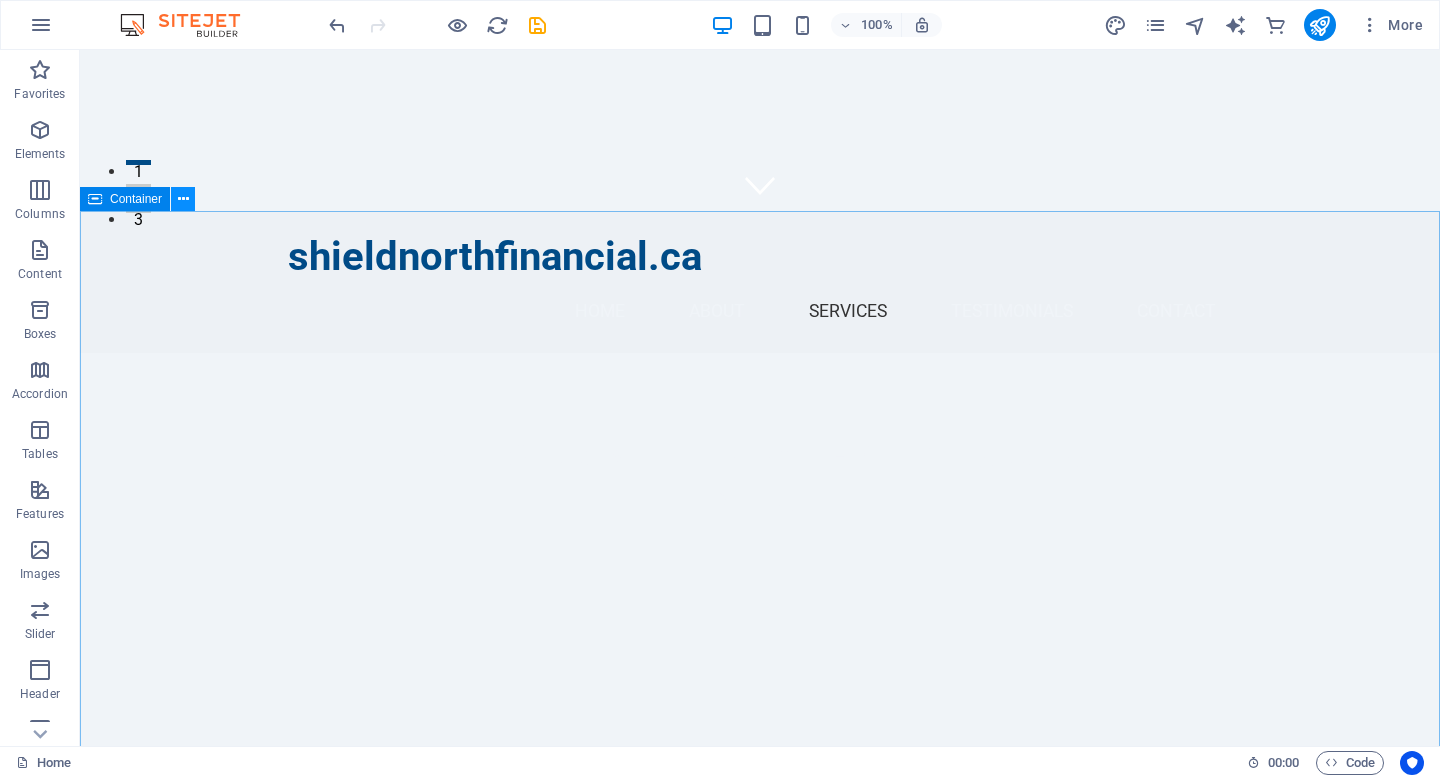 click at bounding box center [183, 199] 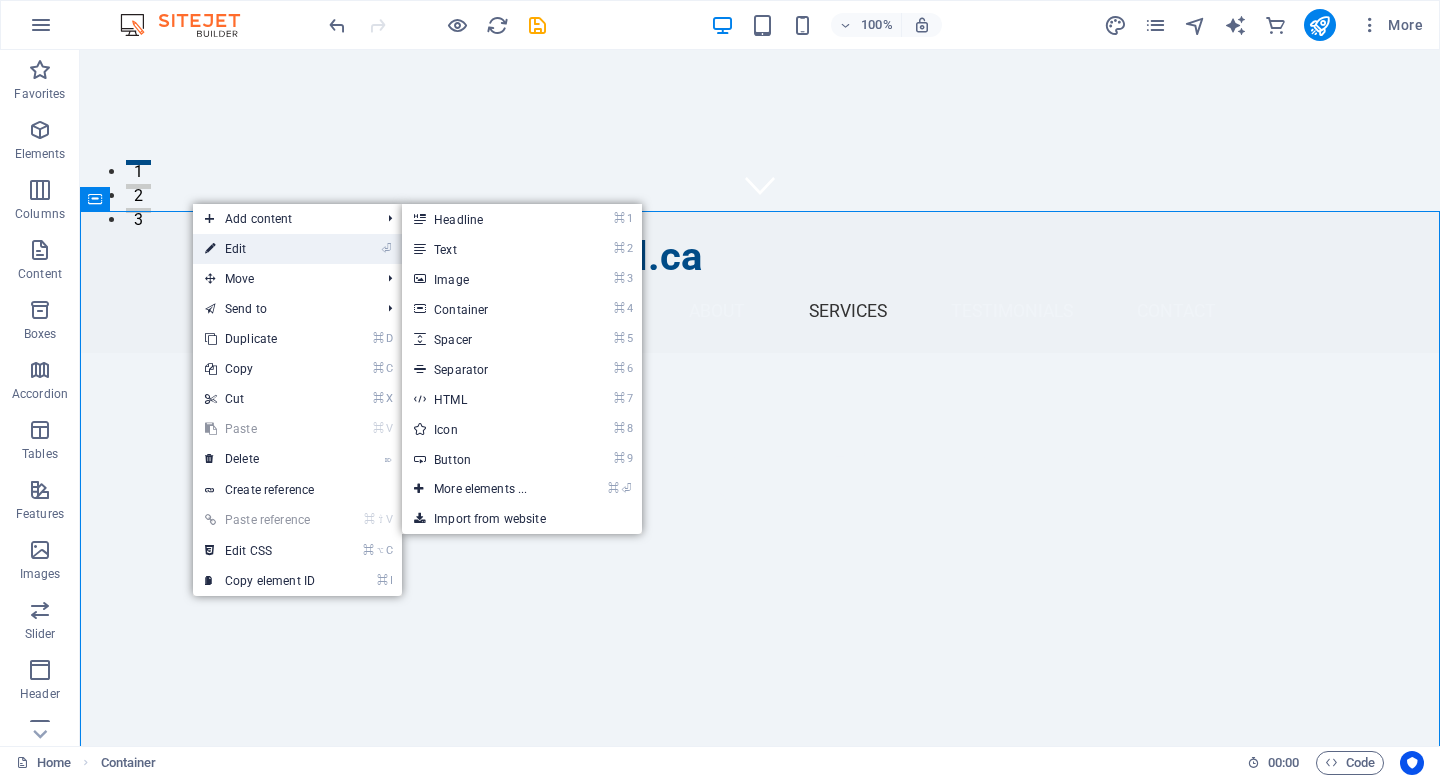 click on "⏎  Edit" at bounding box center (260, 249) 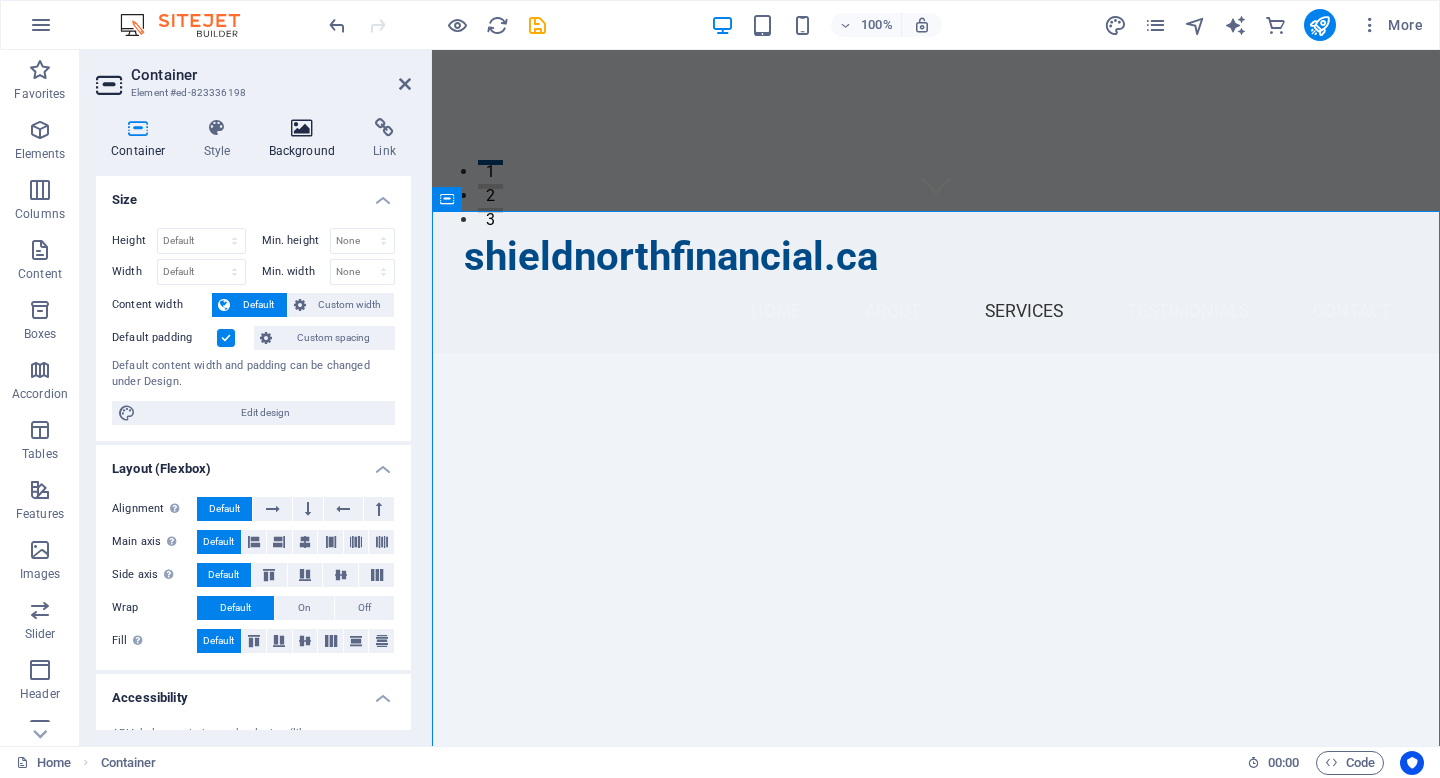 click at bounding box center [302, 128] 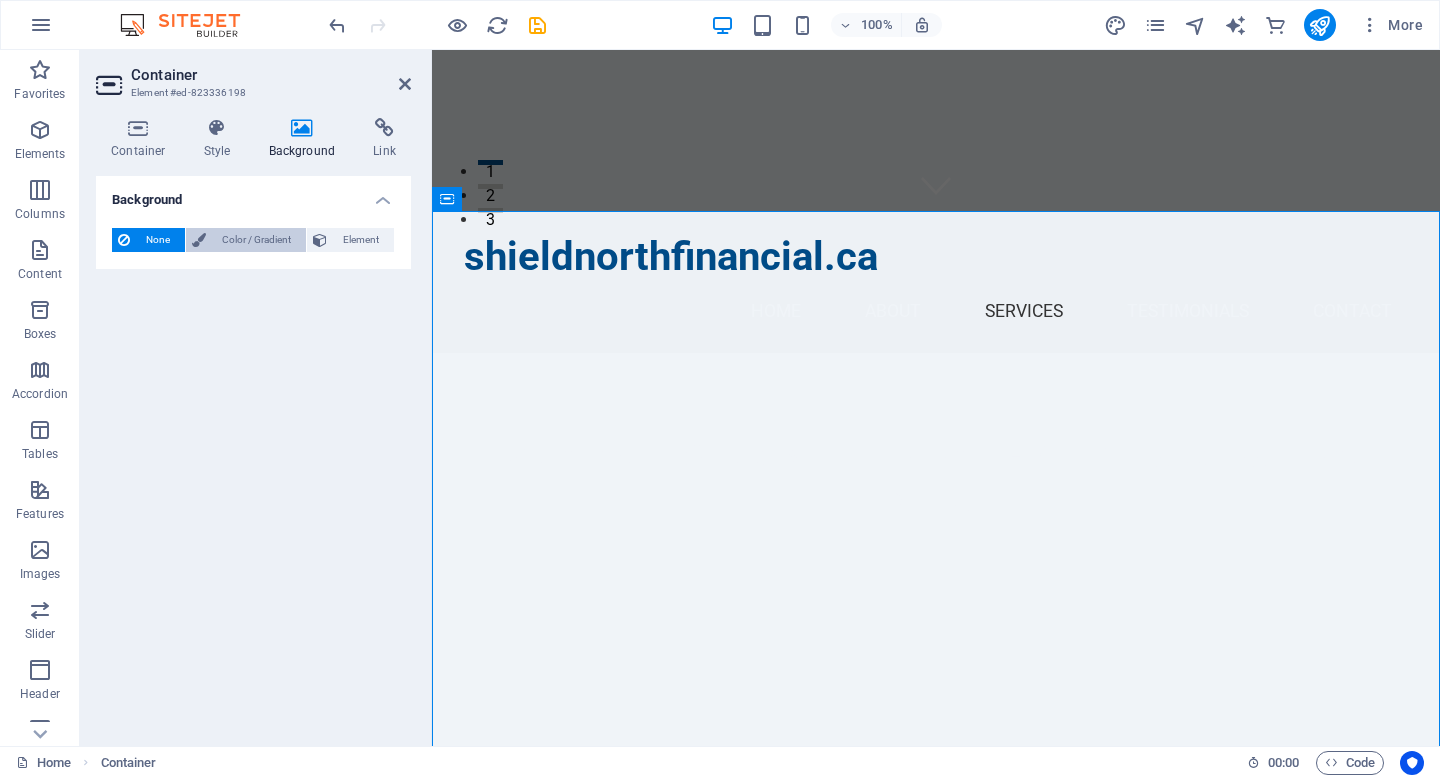 click on "Color / Gradient" at bounding box center (256, 240) 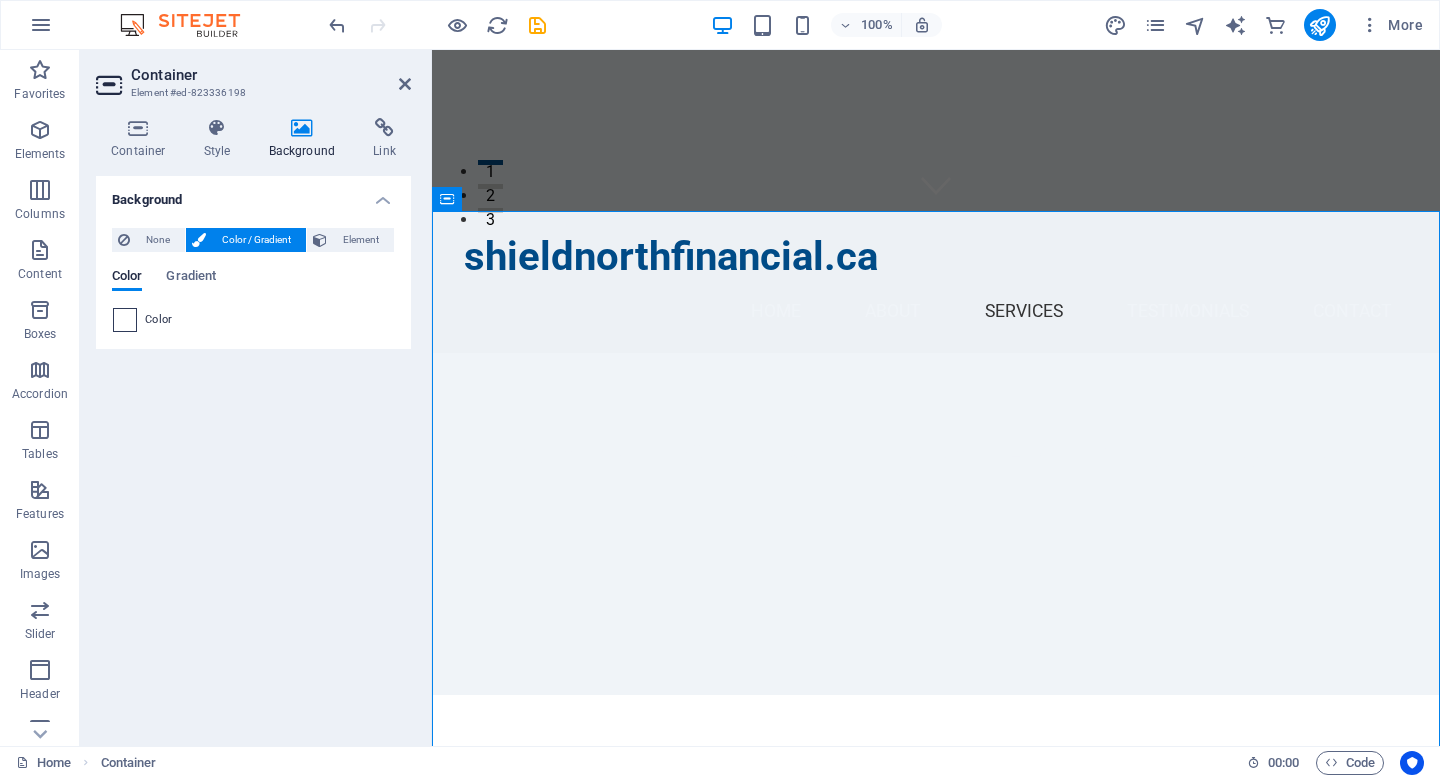 click at bounding box center (125, 320) 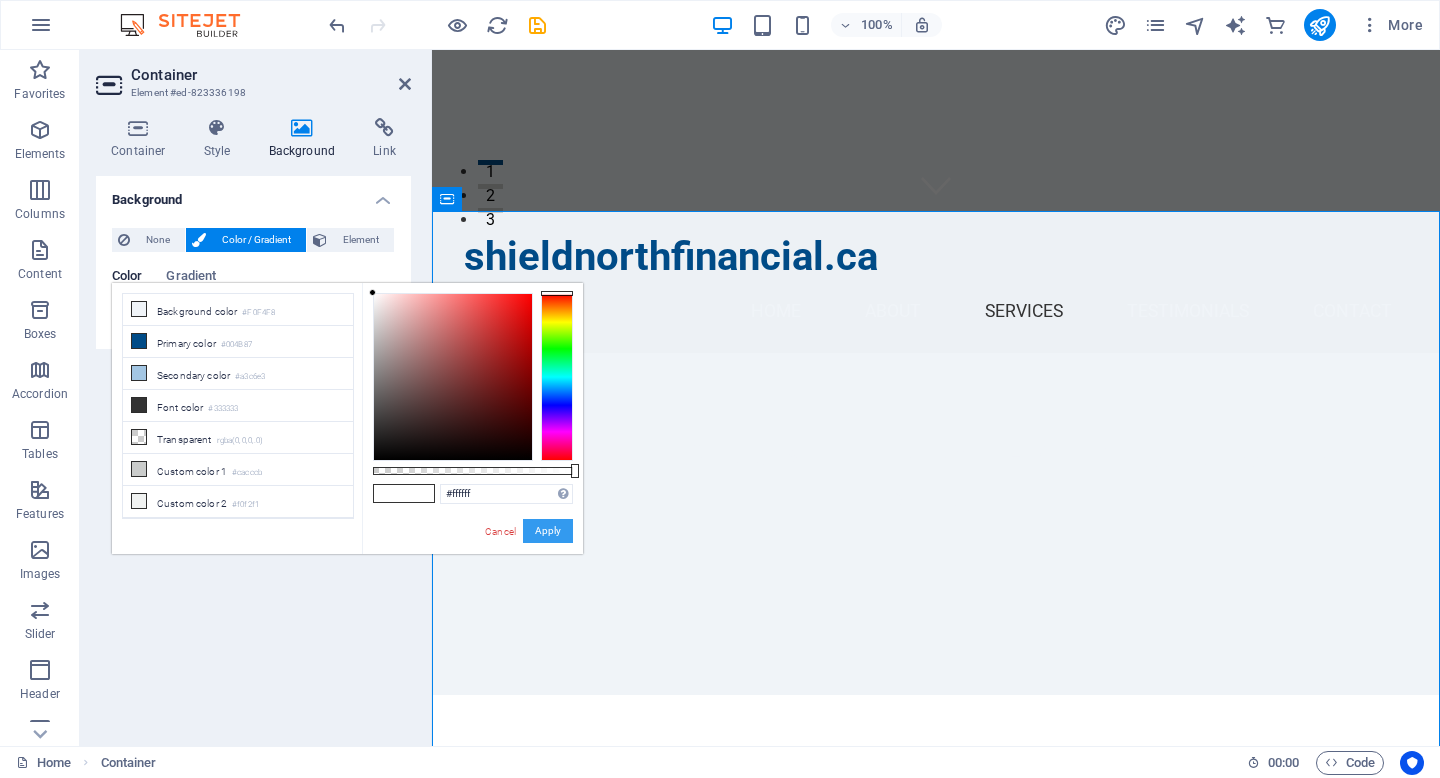 click on "Apply" at bounding box center (548, 531) 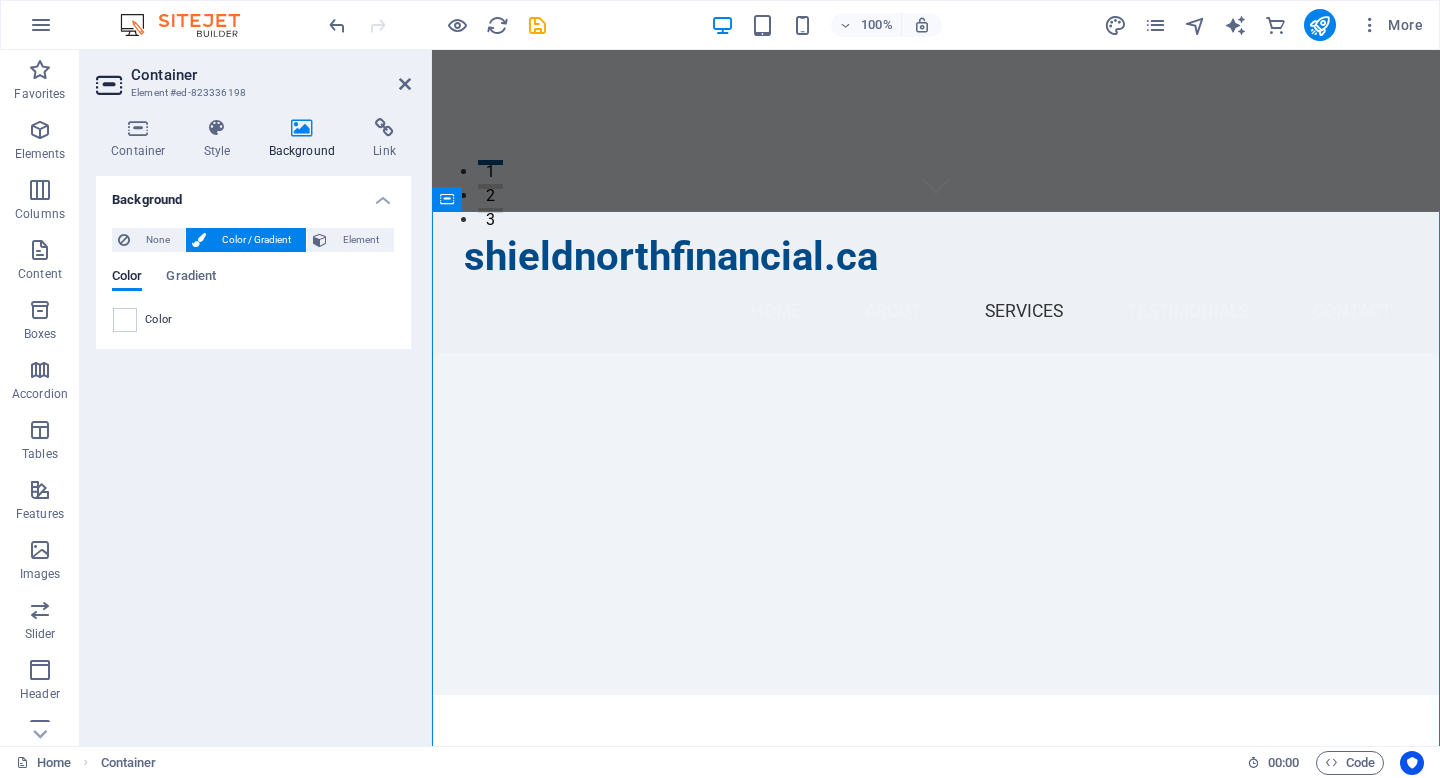 click on "Background None Color / Gradient Element Stretch background to full-width Color overlay Places an overlay over the background to colorize it Parallax 0 % Image Image slider Map Video YouTube Vimeo HTML Color Gradient Color A parent element contains a background. Edit background on parent element" at bounding box center (253, 453) 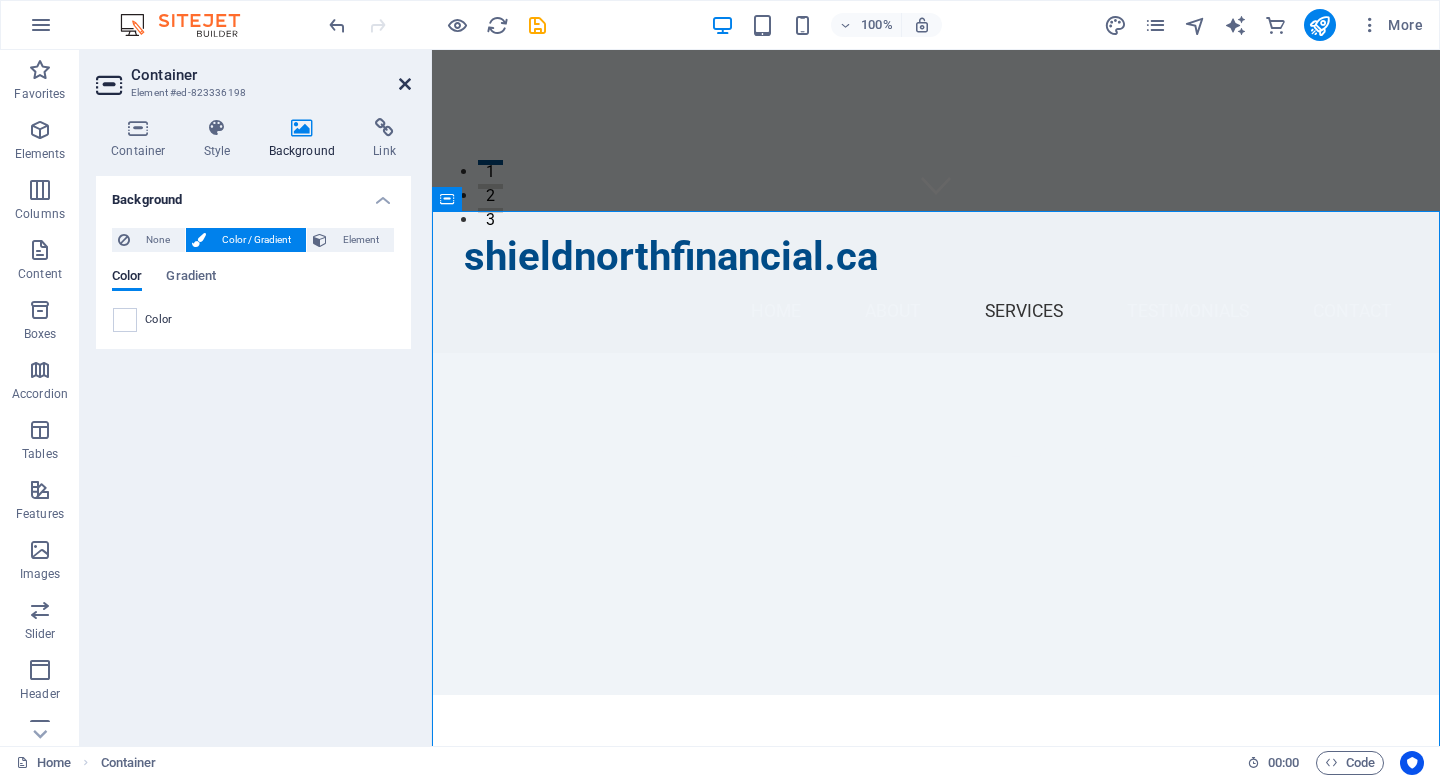 click at bounding box center (405, 84) 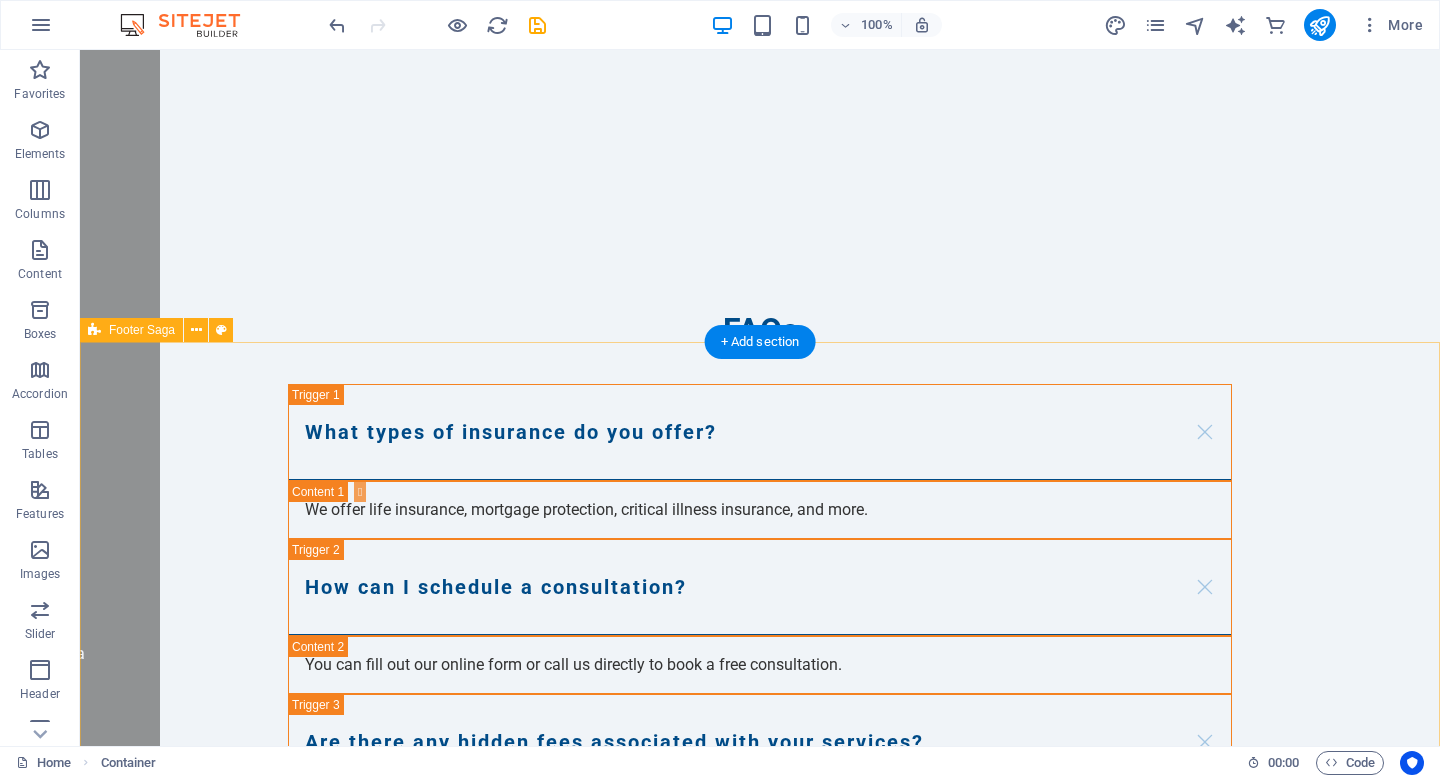 scroll, scrollTop: 3454, scrollLeft: 0, axis: vertical 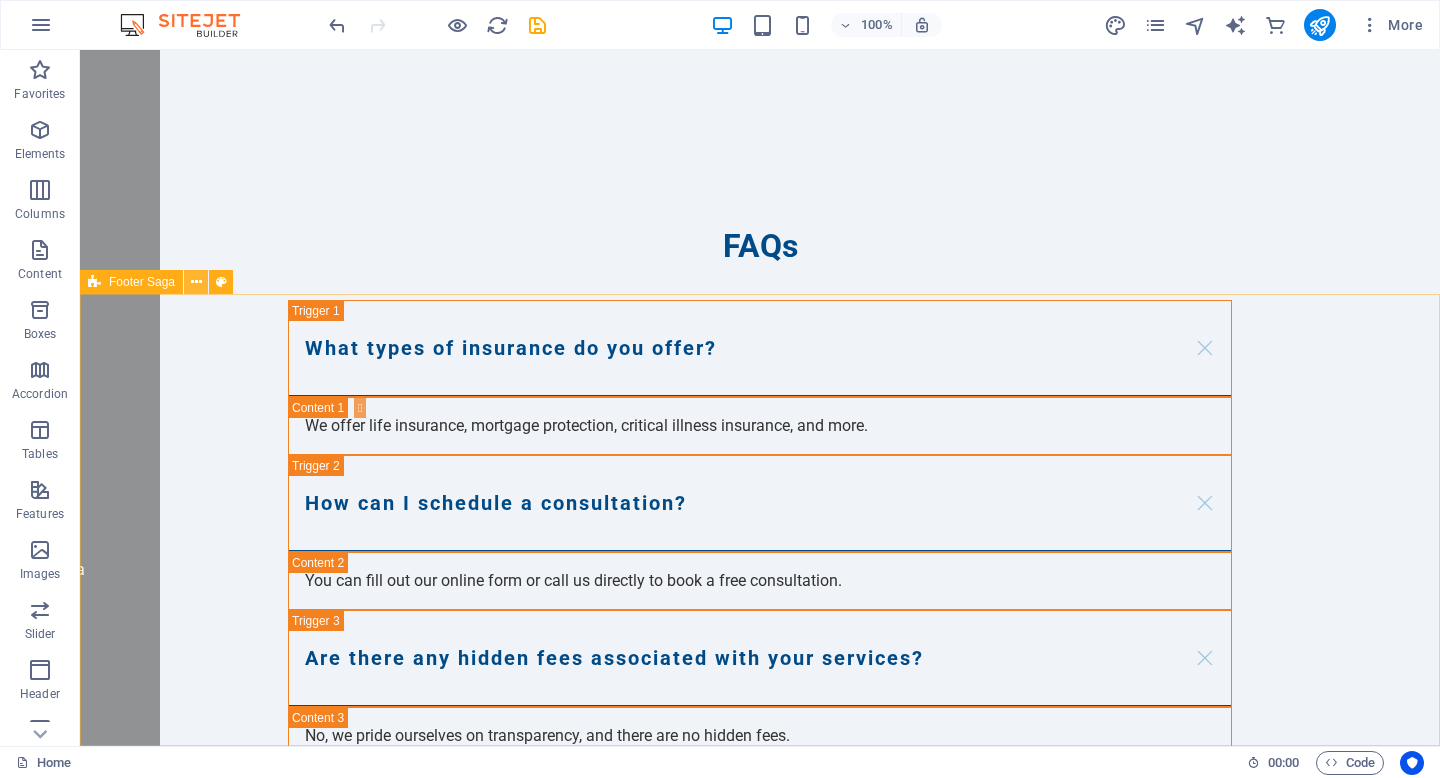click at bounding box center [196, 282] 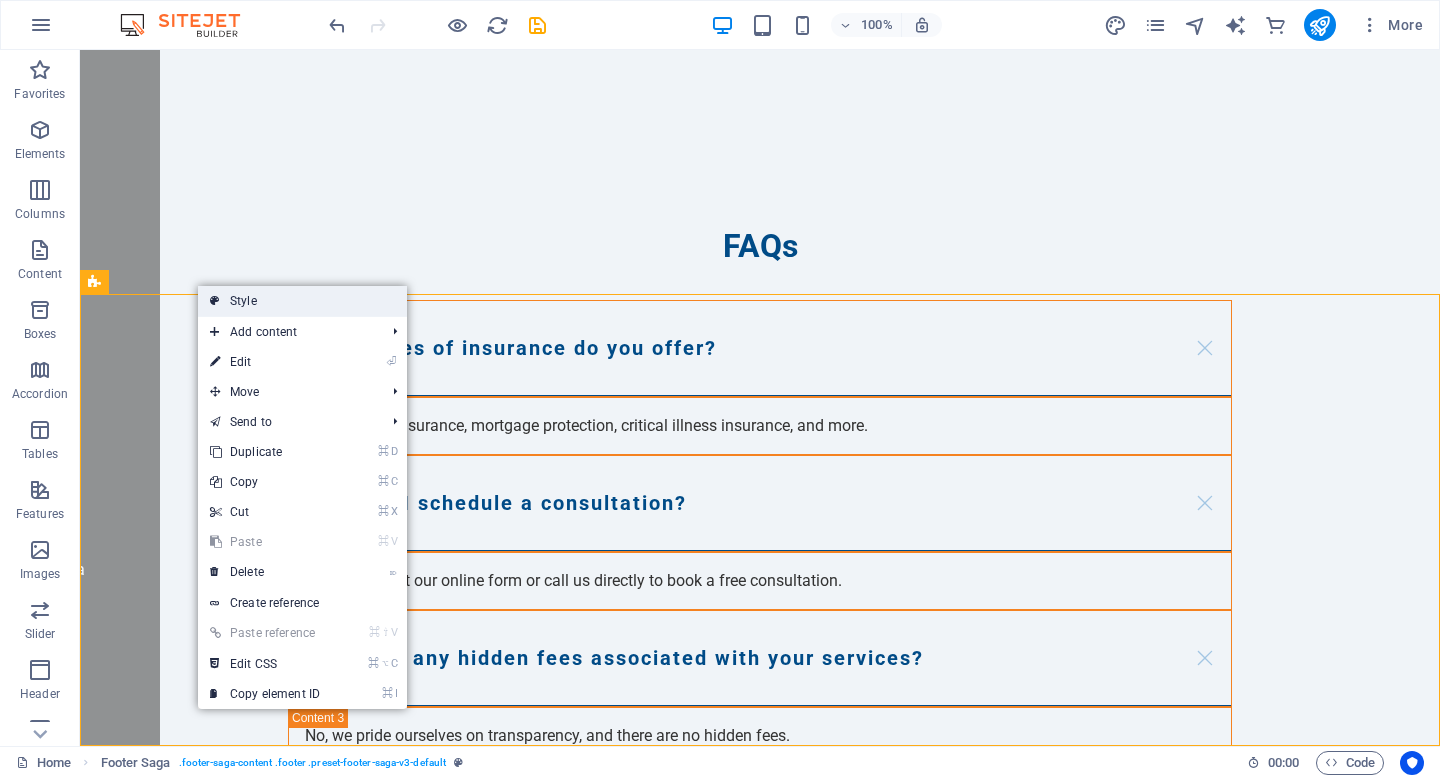 click on "Style" at bounding box center (302, 301) 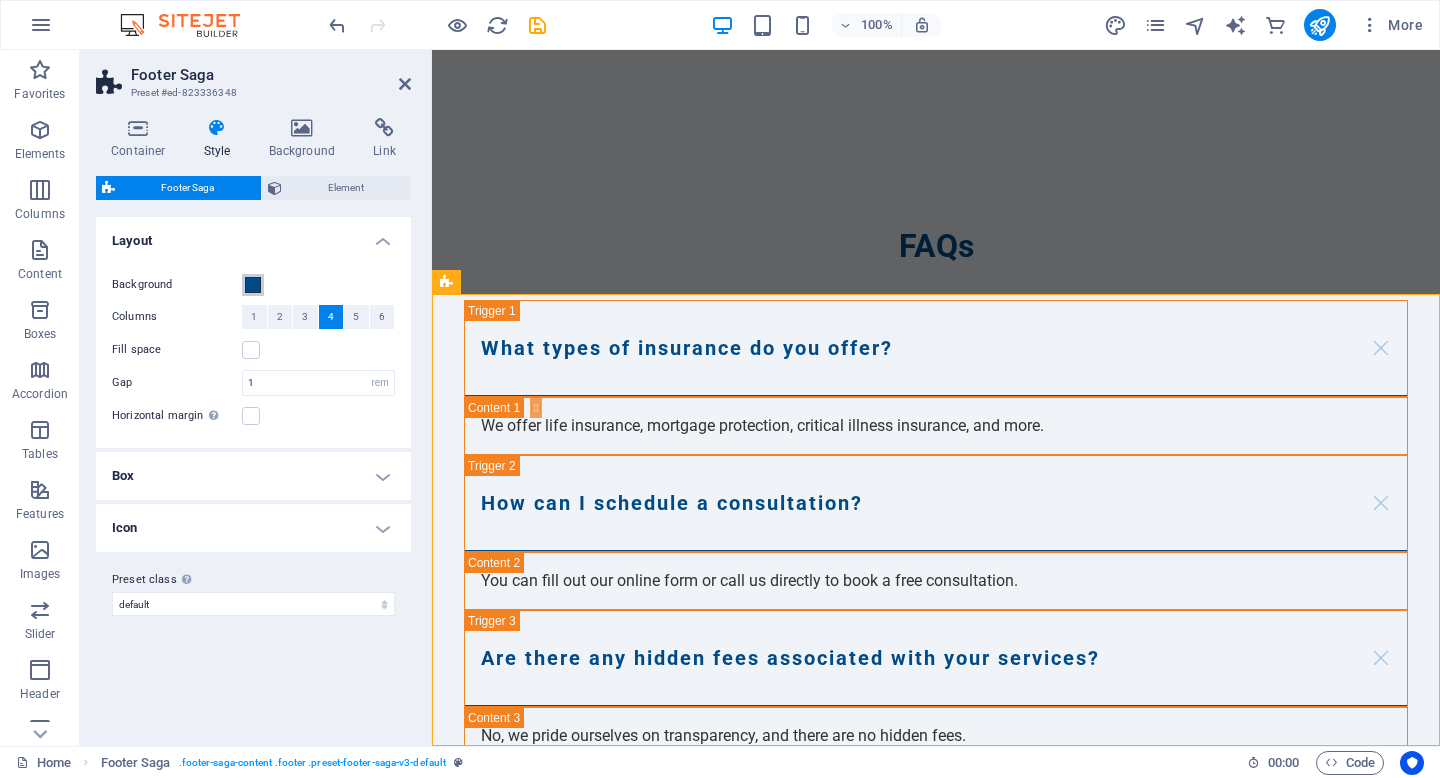 click at bounding box center [253, 285] 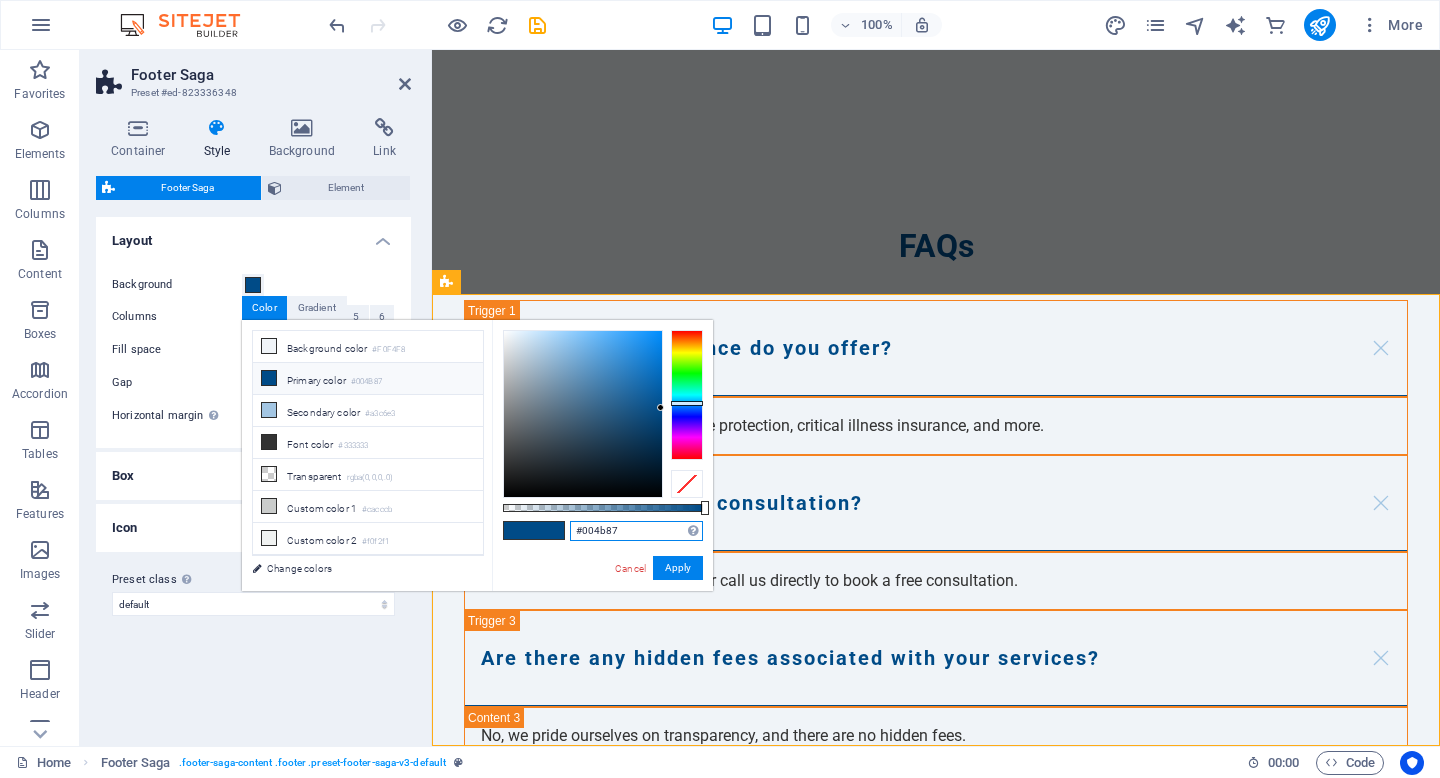 drag, startPoint x: 631, startPoint y: 533, endPoint x: 560, endPoint y: 526, distance: 71.34424 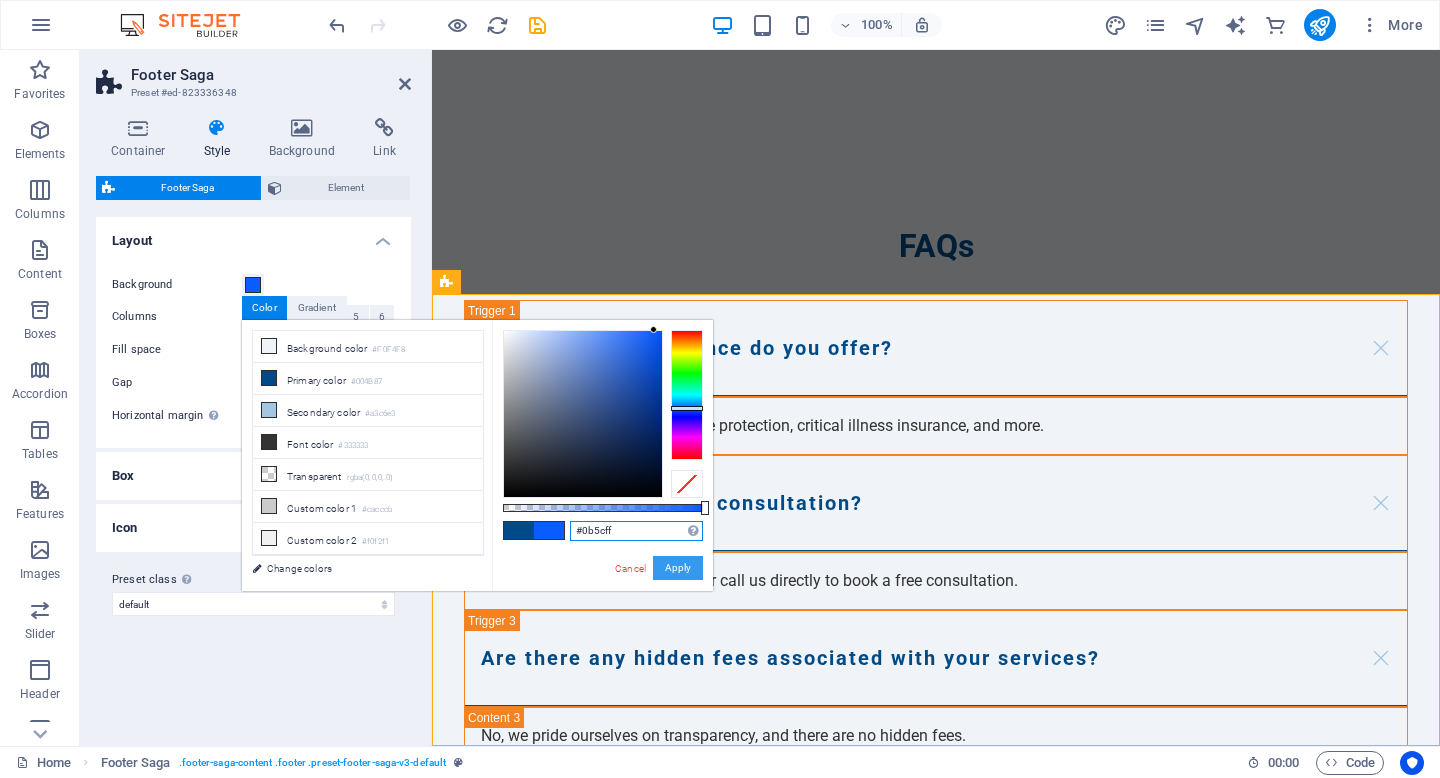 type on "#0b5cff" 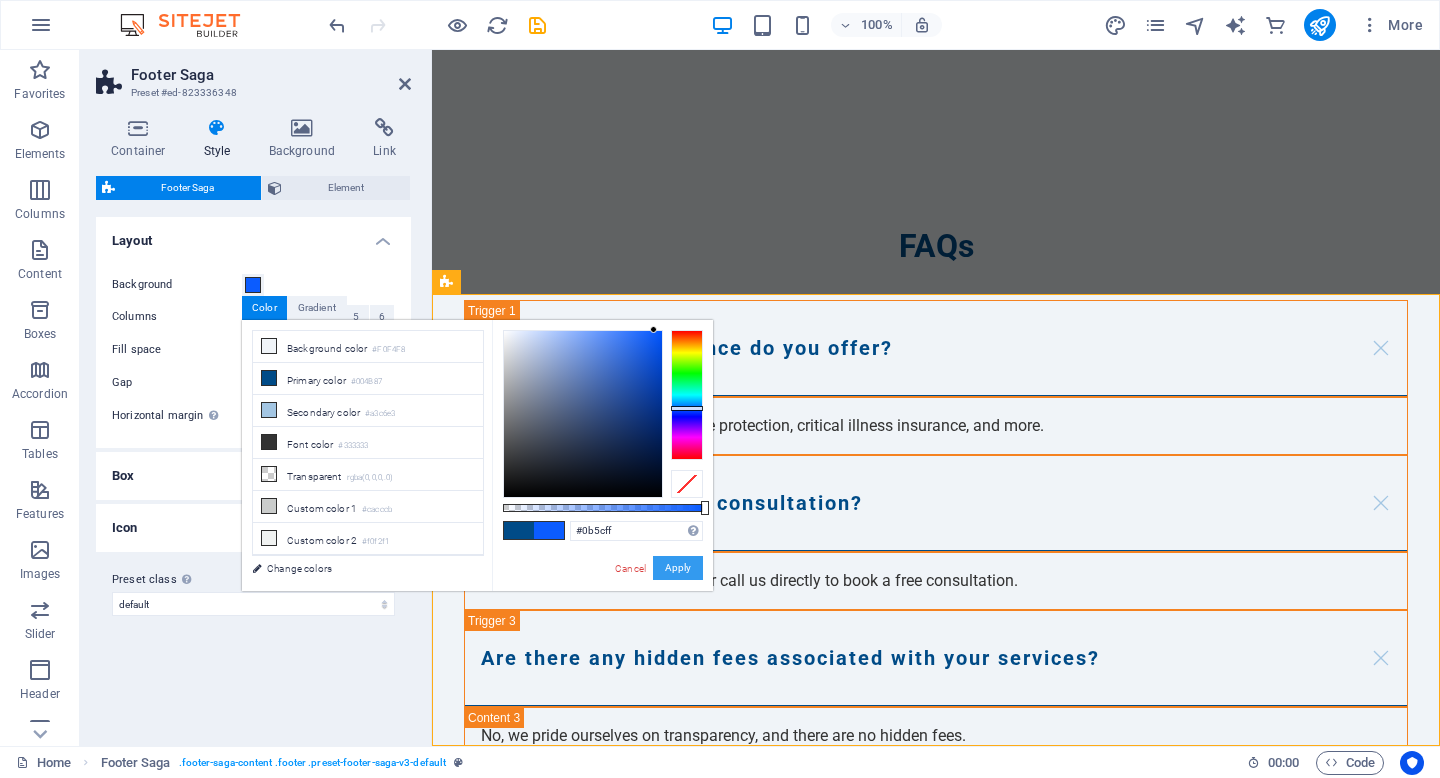click on "Apply" at bounding box center [678, 568] 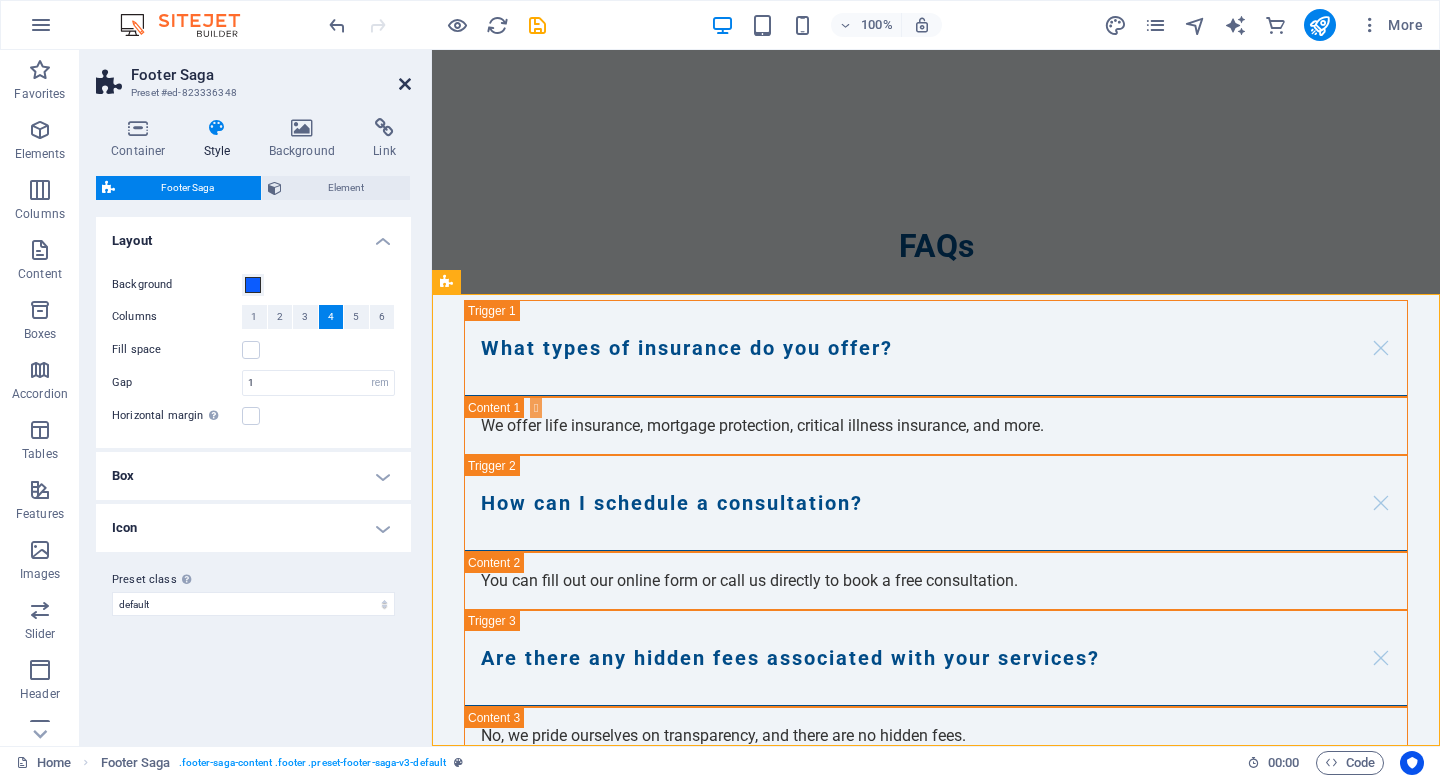 click at bounding box center [405, 84] 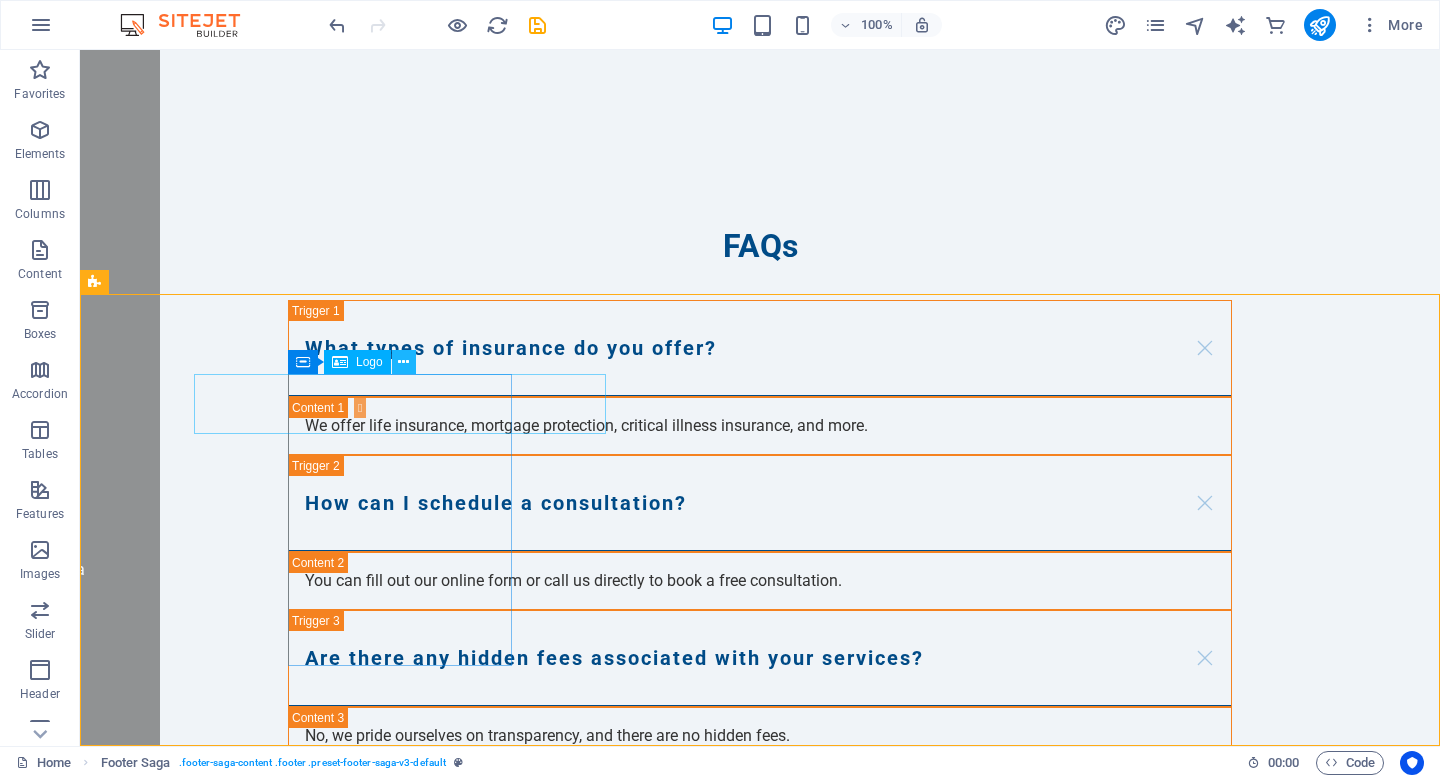 click at bounding box center (403, 362) 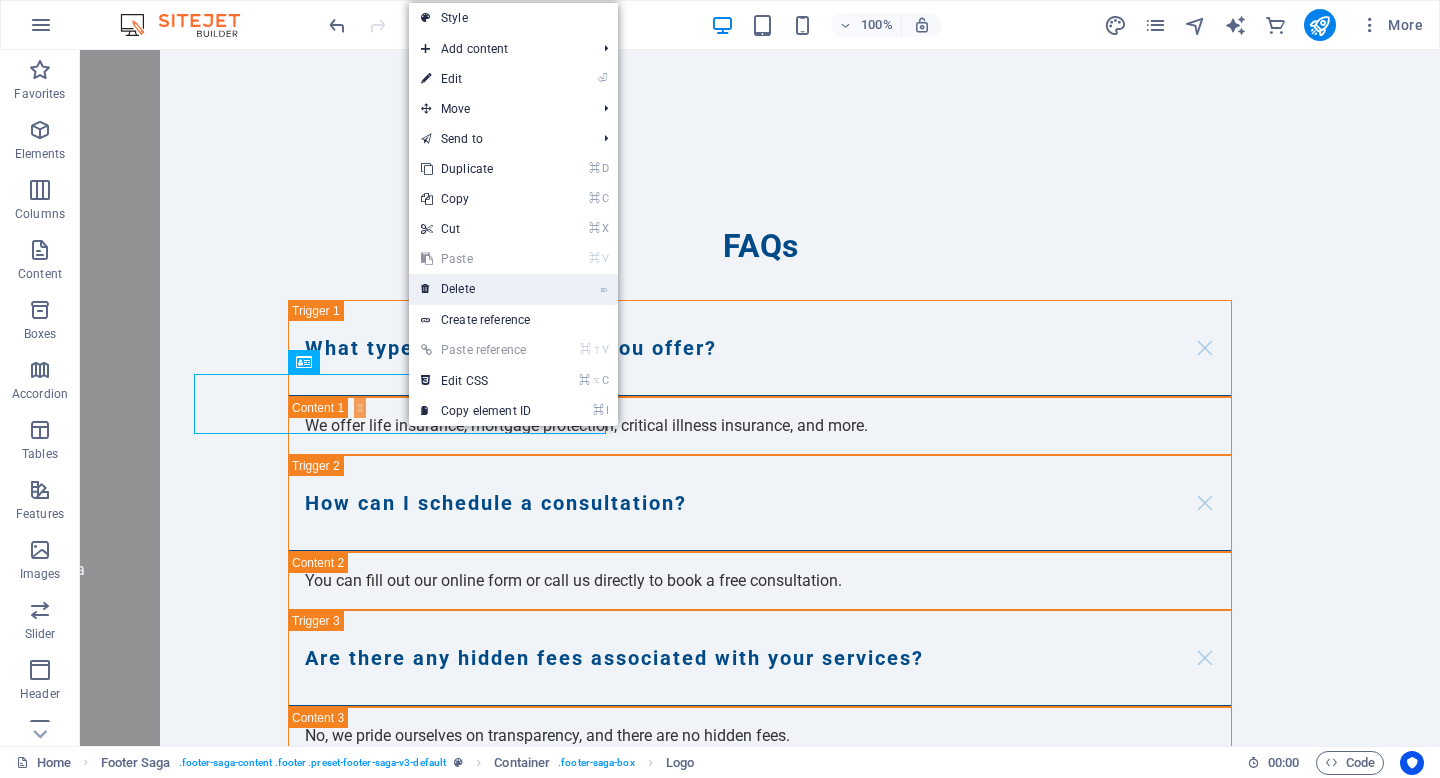 click on "⌦  Delete" at bounding box center (476, 289) 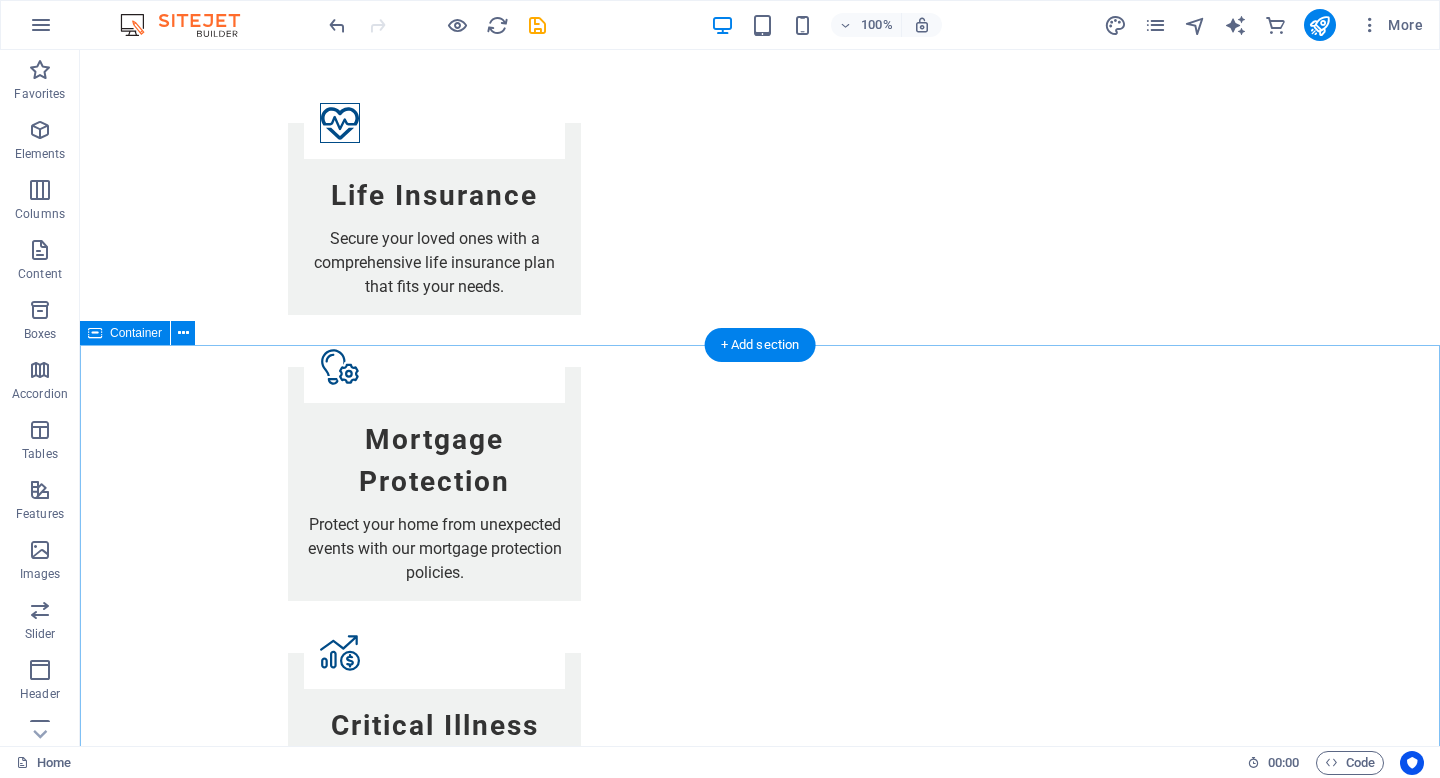 scroll, scrollTop: 1357, scrollLeft: 0, axis: vertical 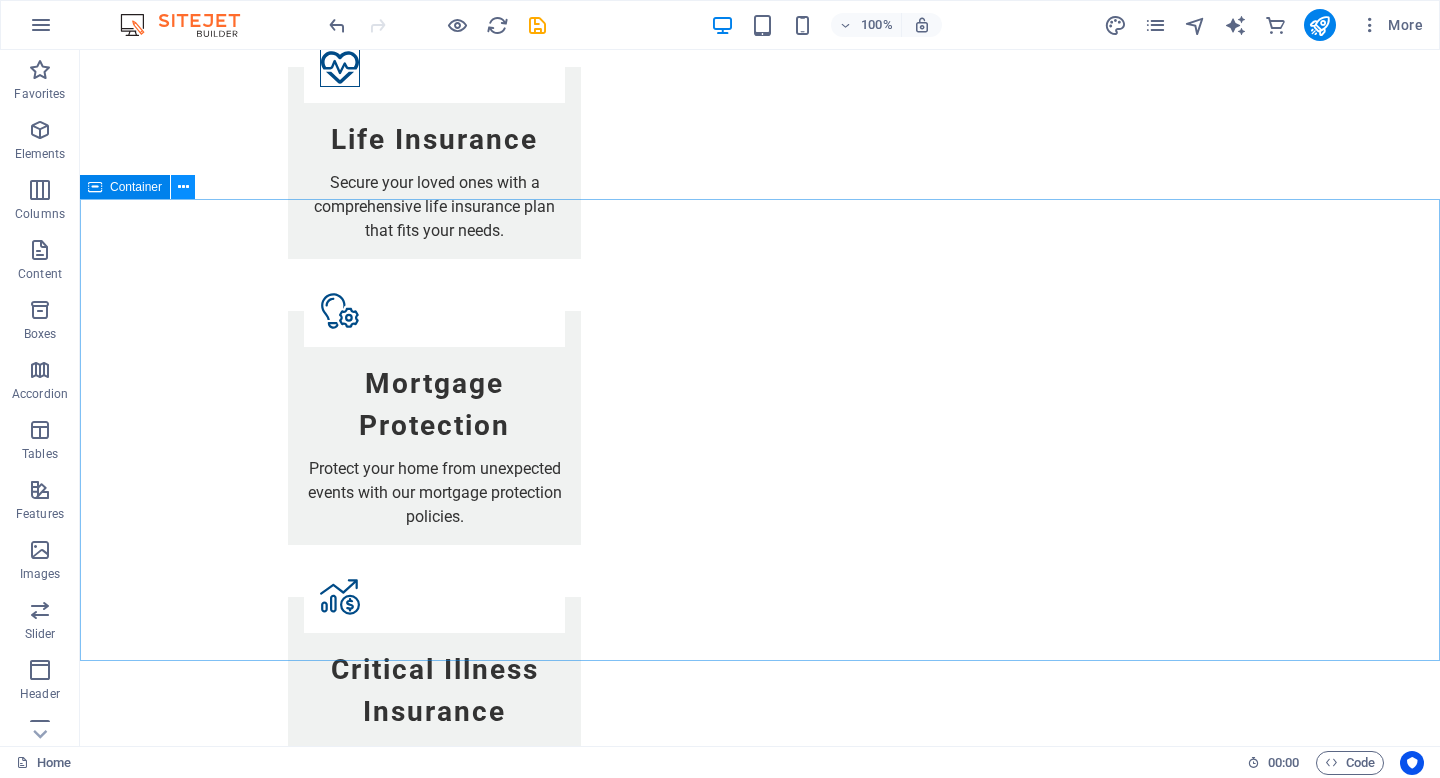 click at bounding box center (183, 187) 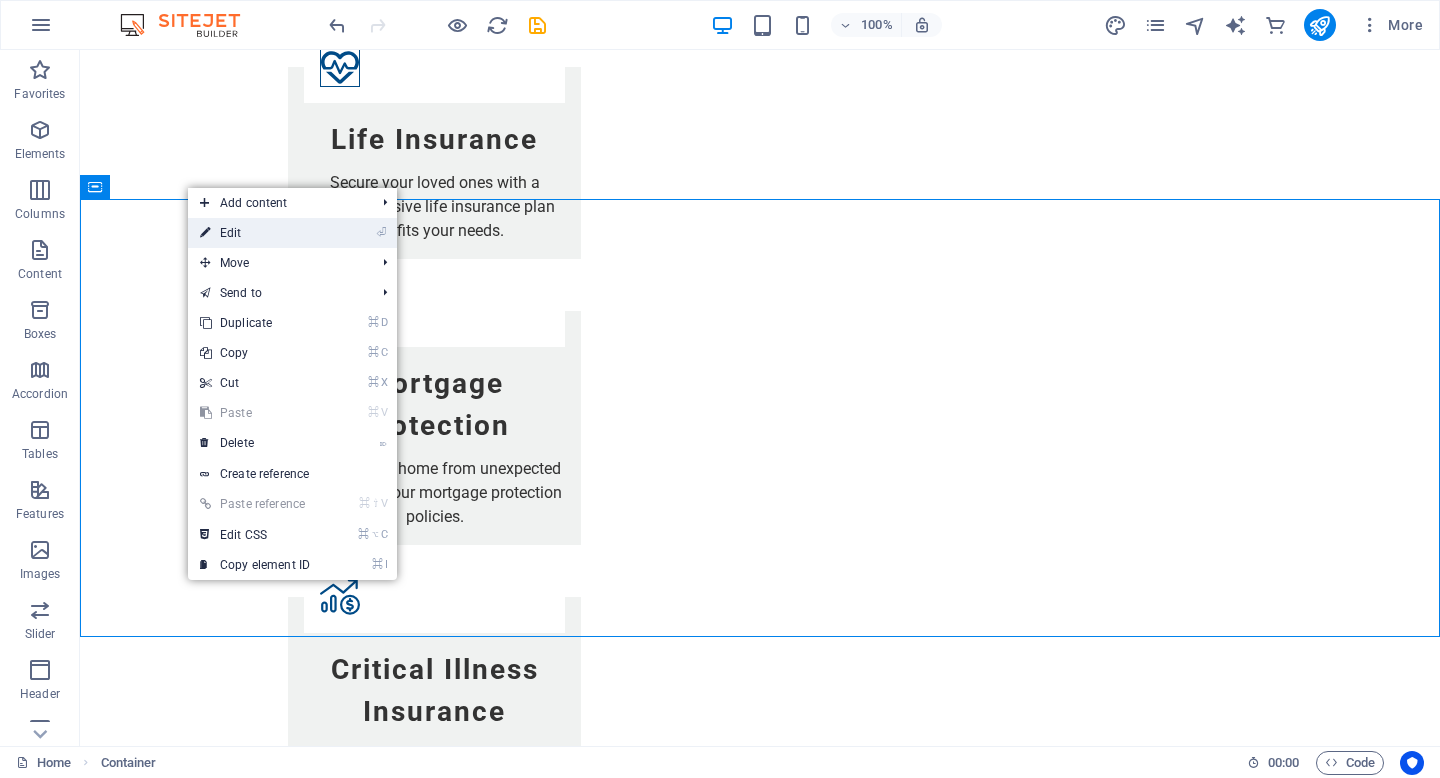 click on "⏎  Edit" at bounding box center [255, 233] 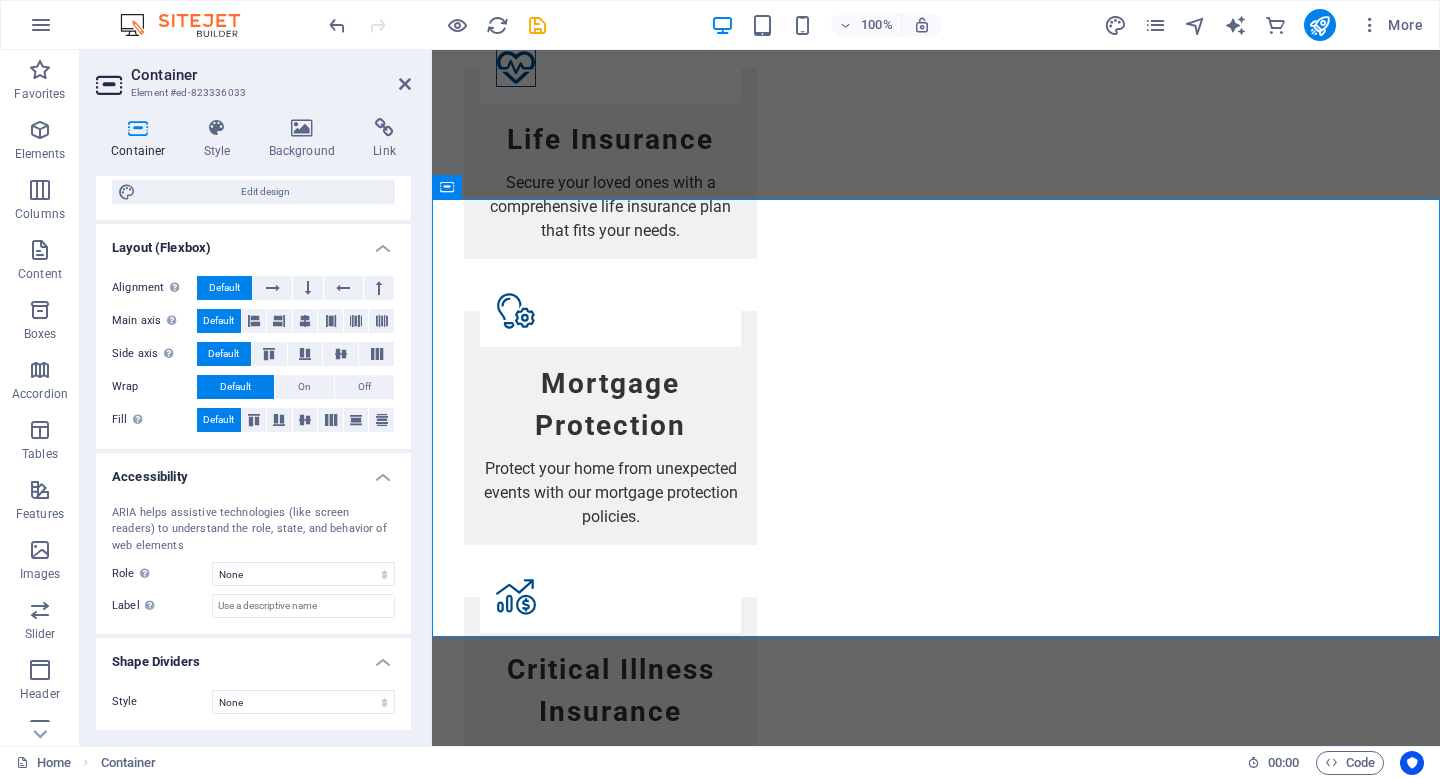 scroll, scrollTop: 0, scrollLeft: 0, axis: both 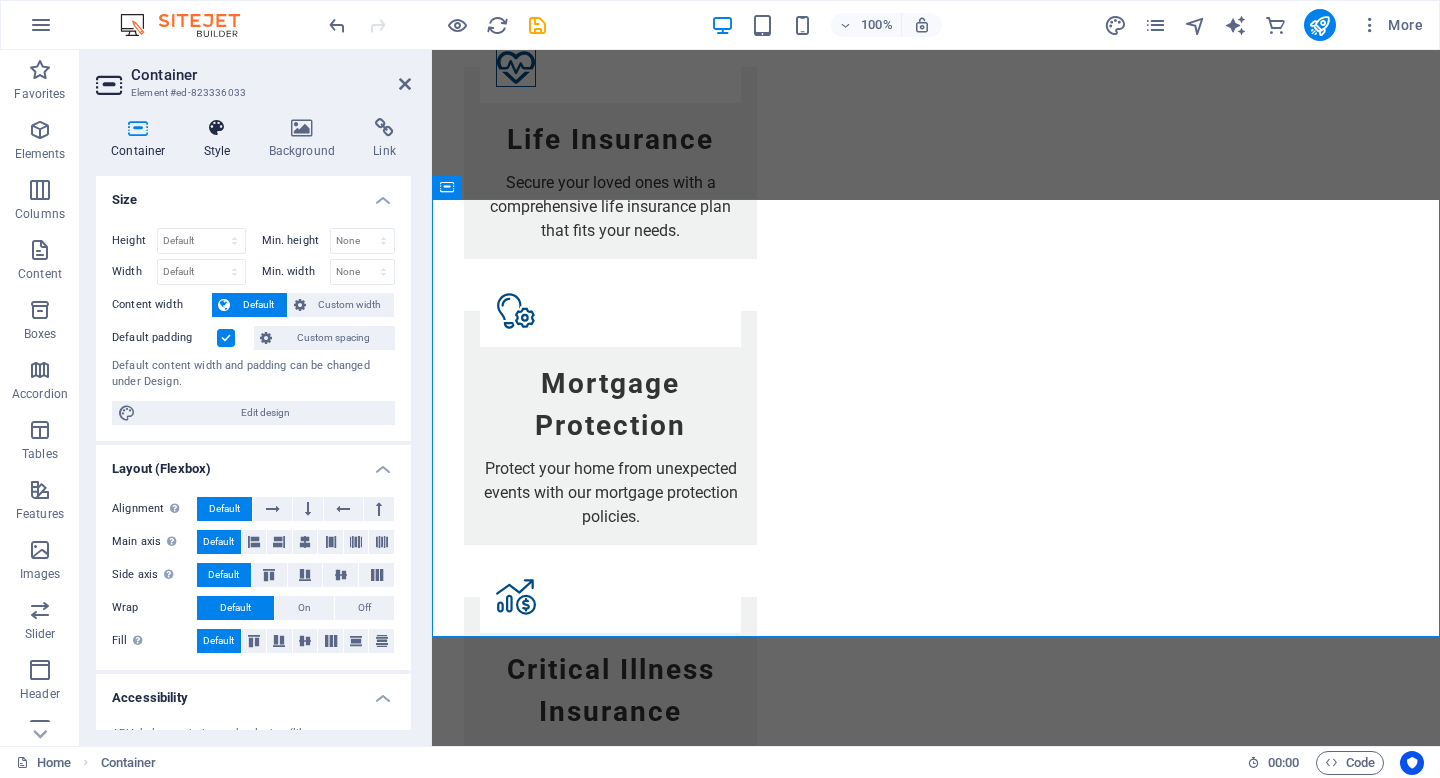 click on "Style" at bounding box center [221, 139] 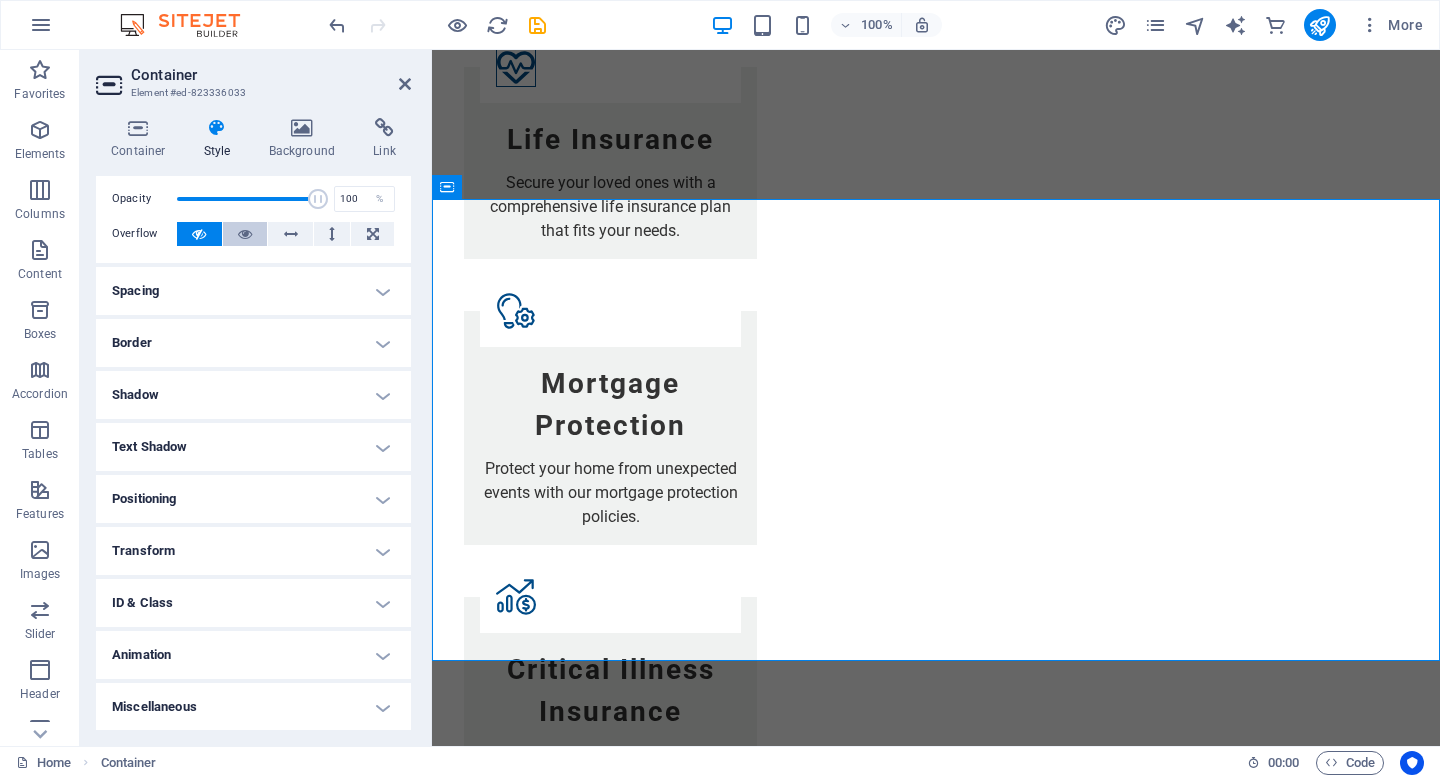 scroll, scrollTop: 0, scrollLeft: 0, axis: both 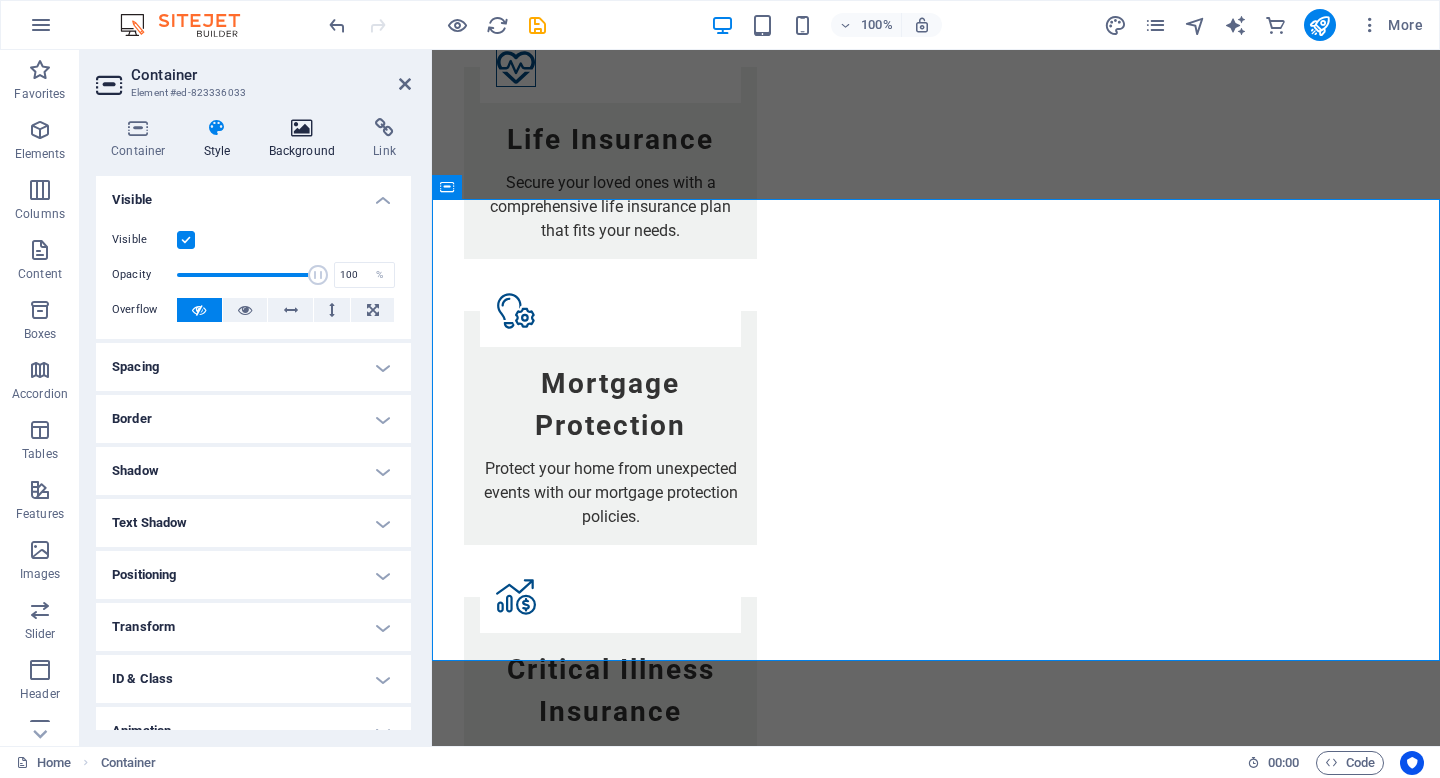 click at bounding box center (302, 128) 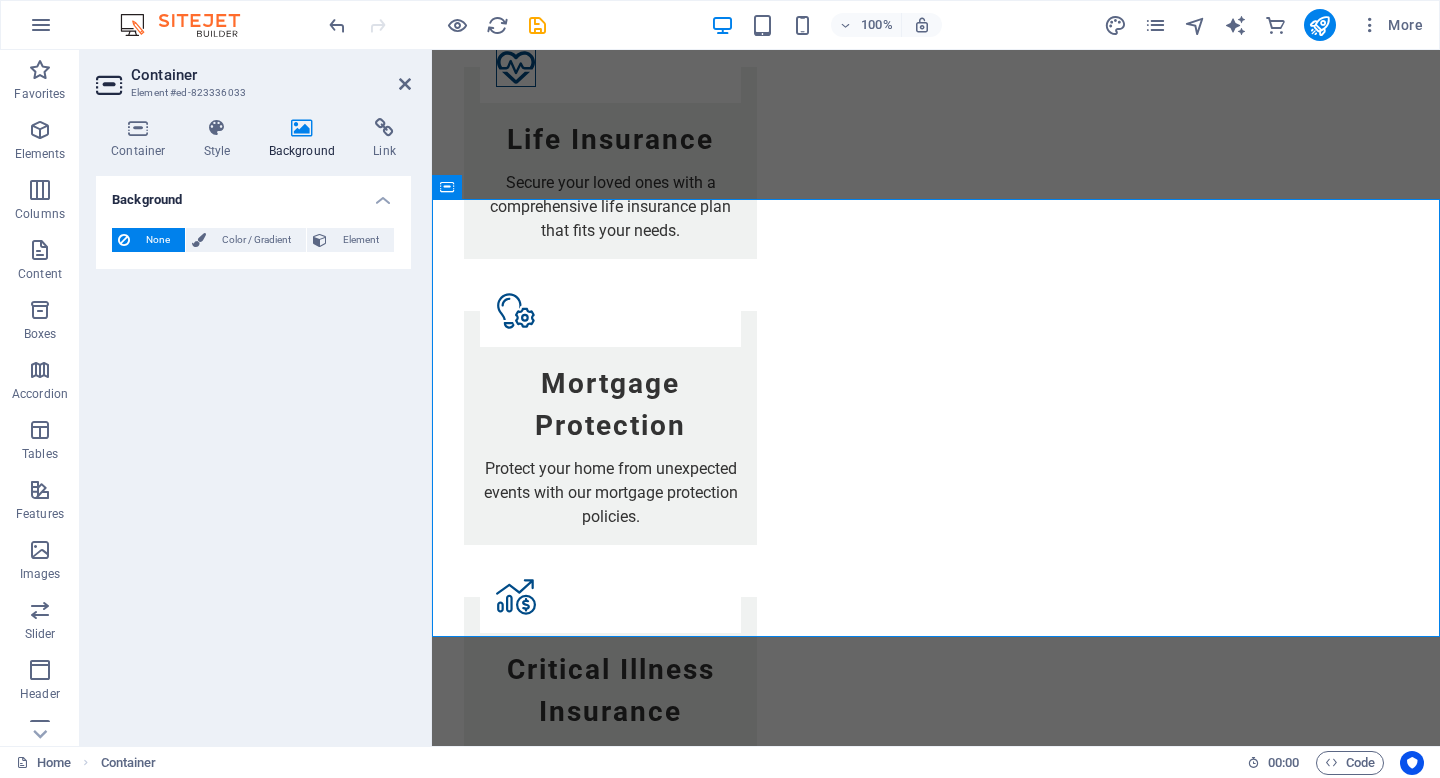 click on "None" at bounding box center [157, 240] 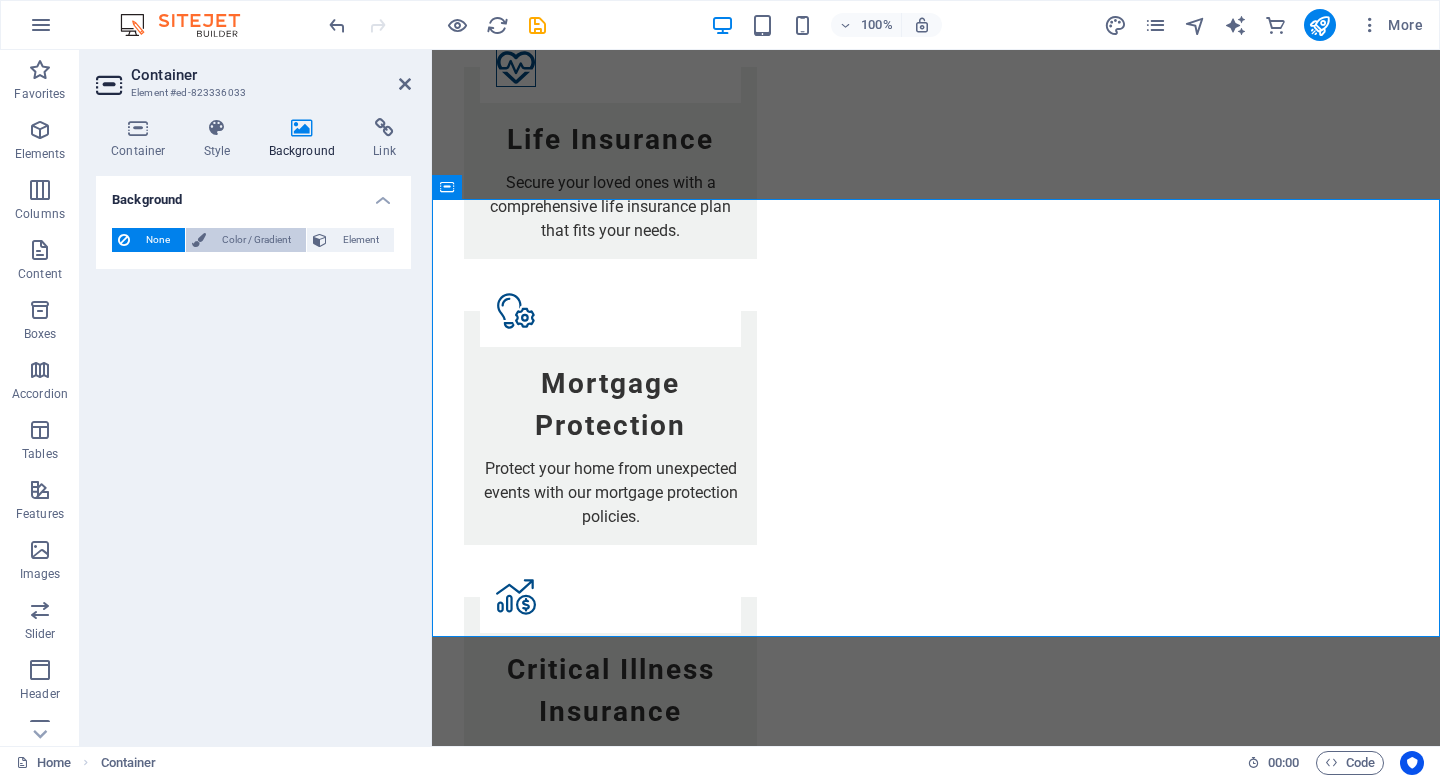 click on "Color / Gradient" at bounding box center [256, 240] 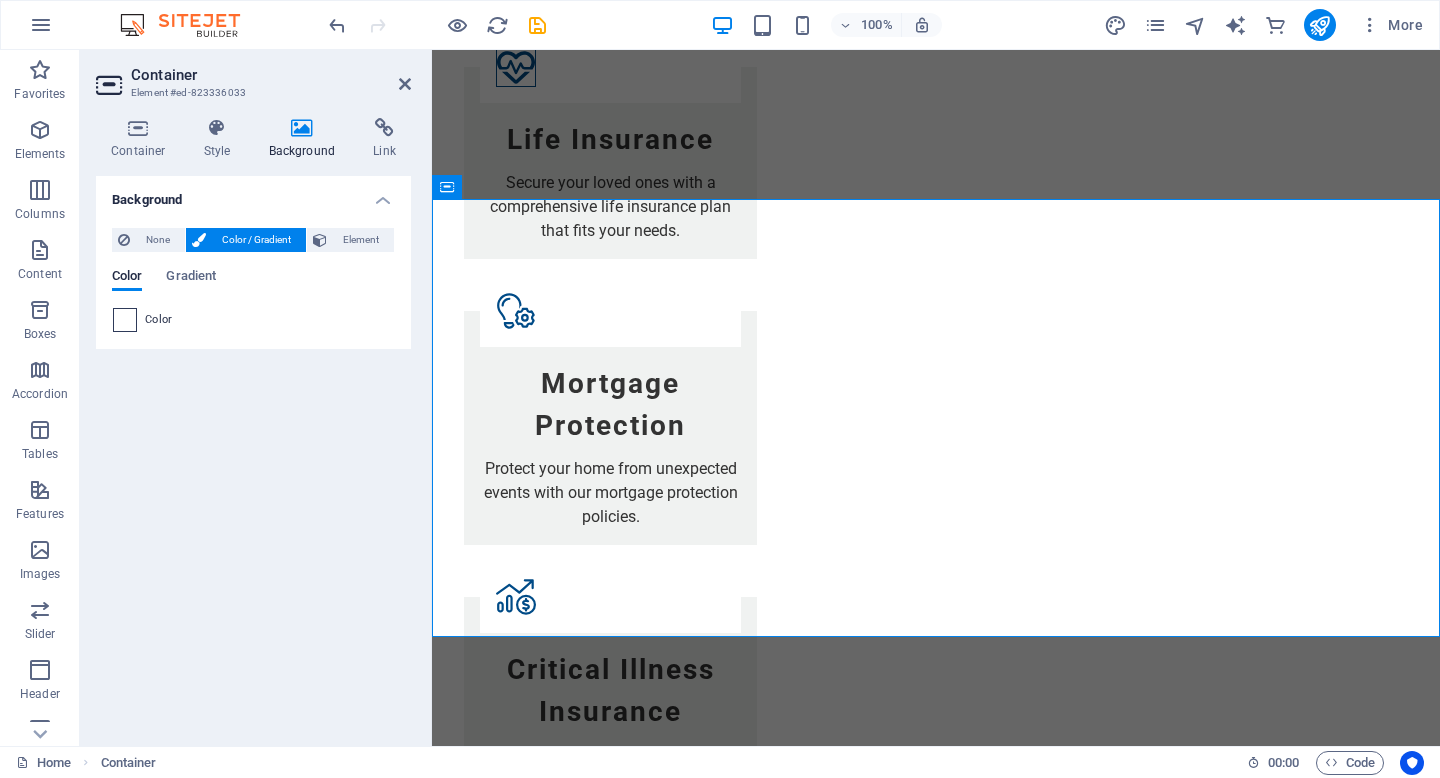 click at bounding box center (125, 320) 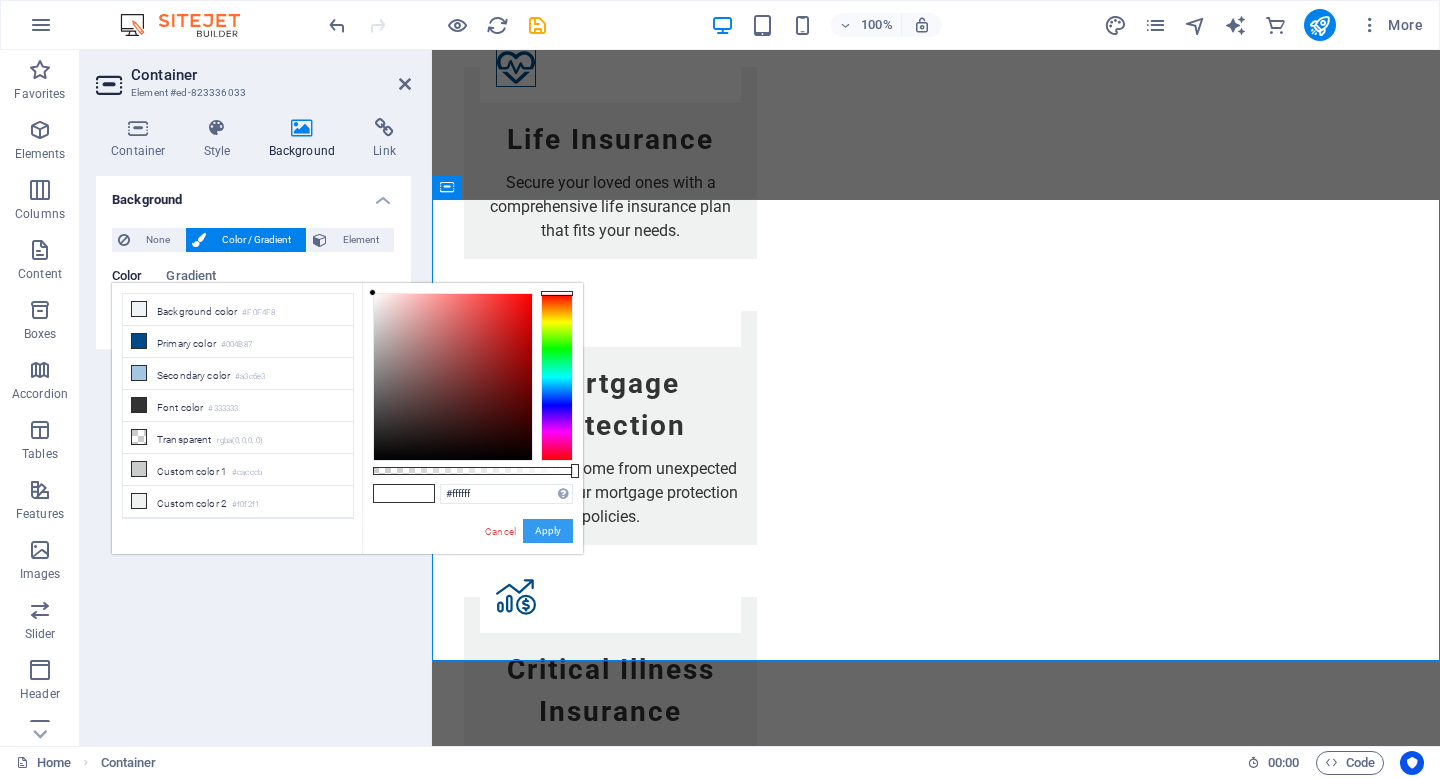 click on "Apply" at bounding box center (548, 531) 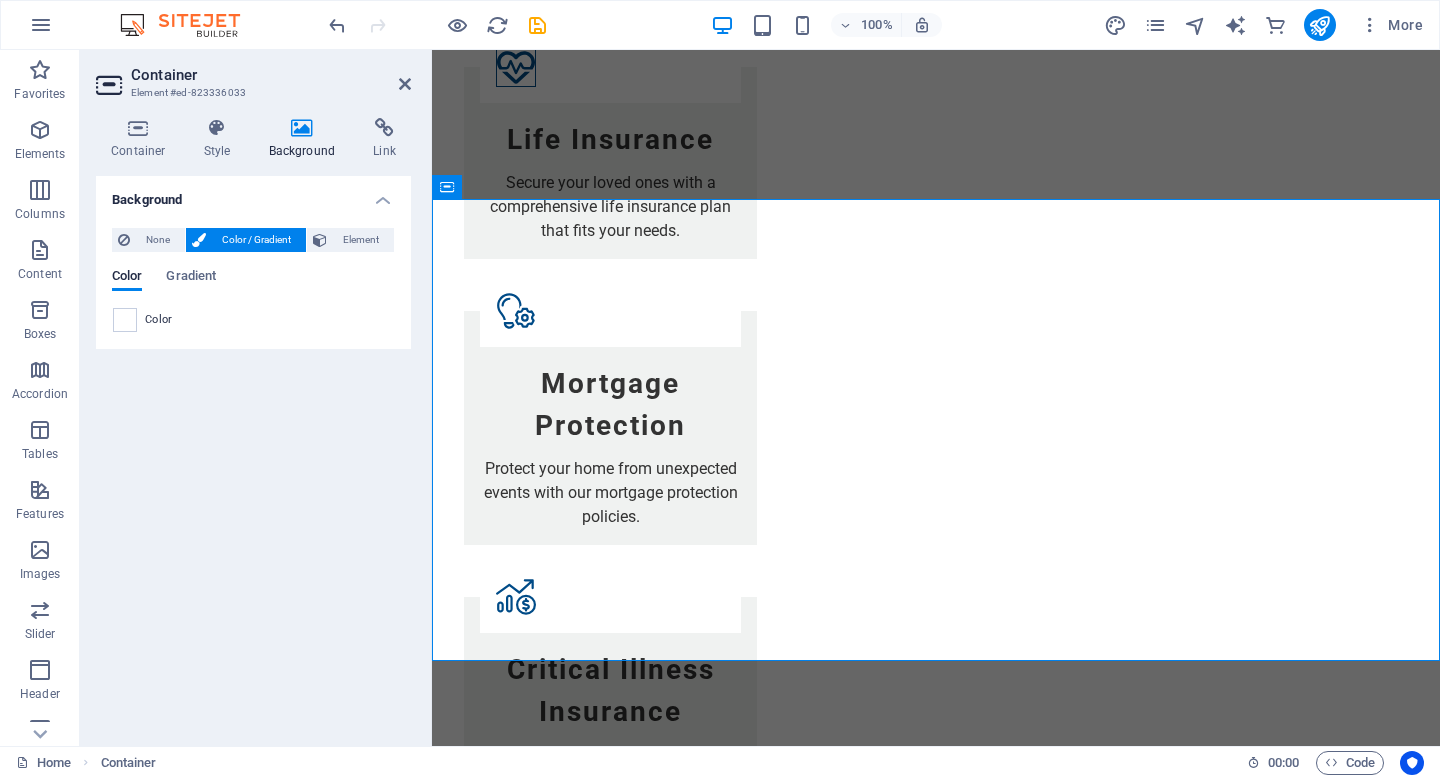 click on "Background None Color / Gradient Element Stretch background to full-width Color overlay Places an overlay over the background to colorize it Parallax 0 % Image Image slider Map Video YouTube Vimeo HTML Color Gradient Color A parent element contains a background. Edit background on parent element" at bounding box center [253, 453] 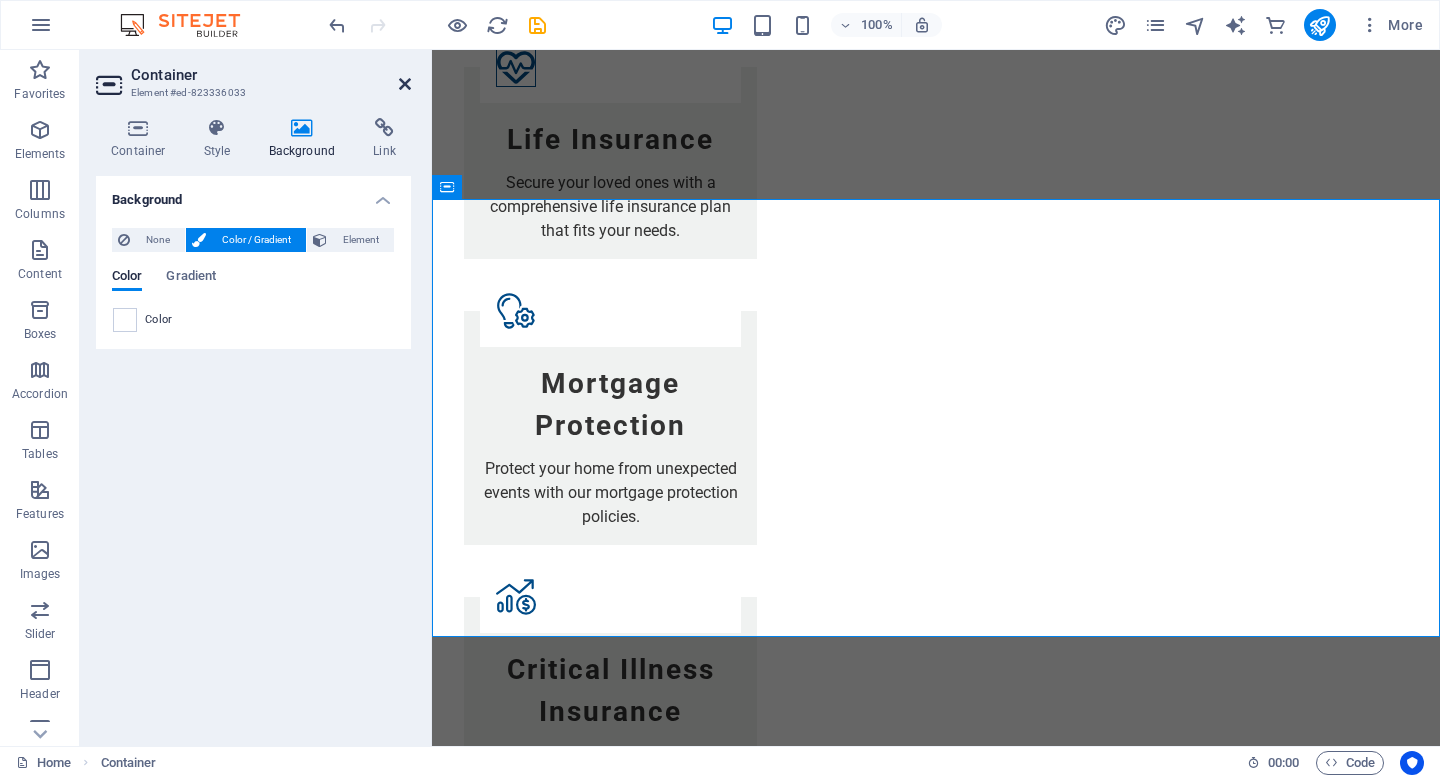 click at bounding box center (405, 84) 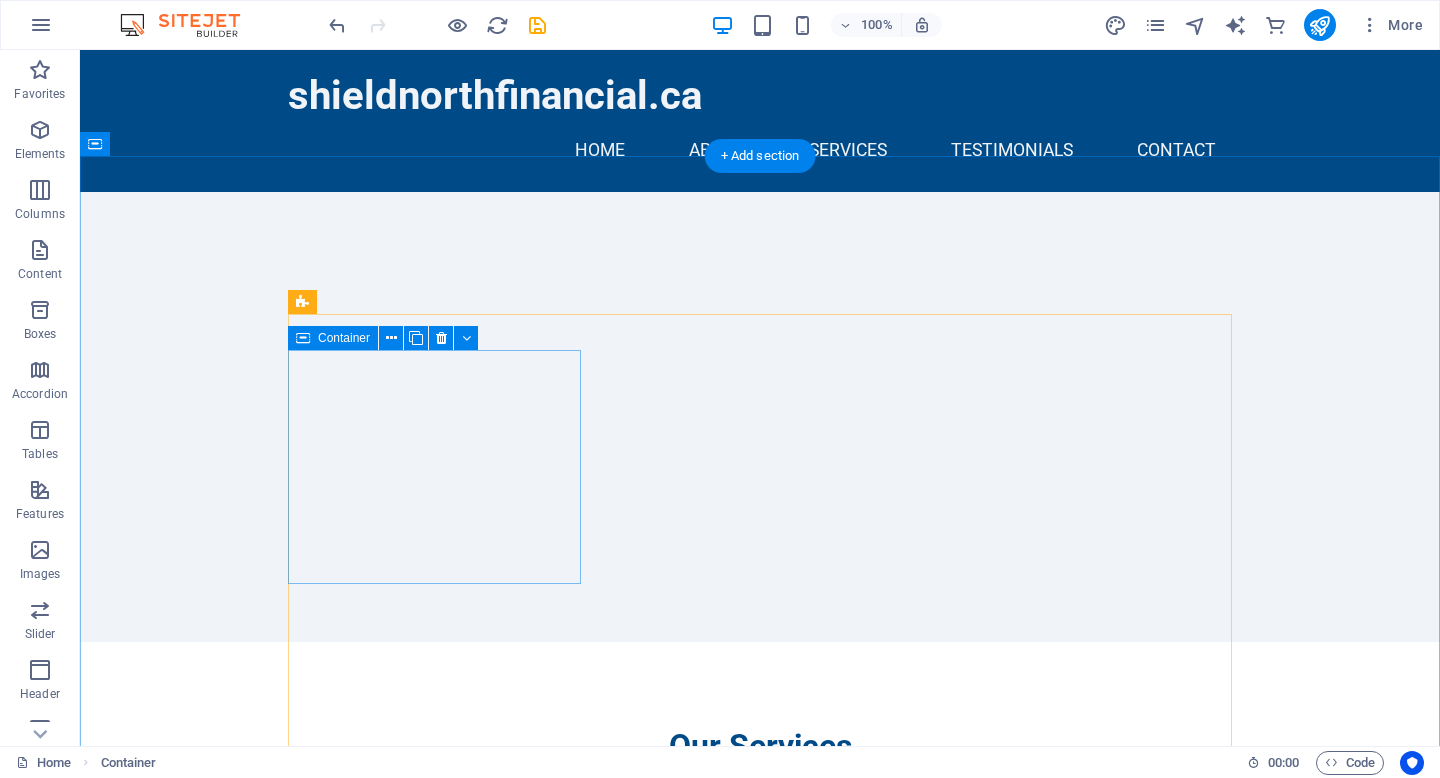 scroll, scrollTop: 590, scrollLeft: 0, axis: vertical 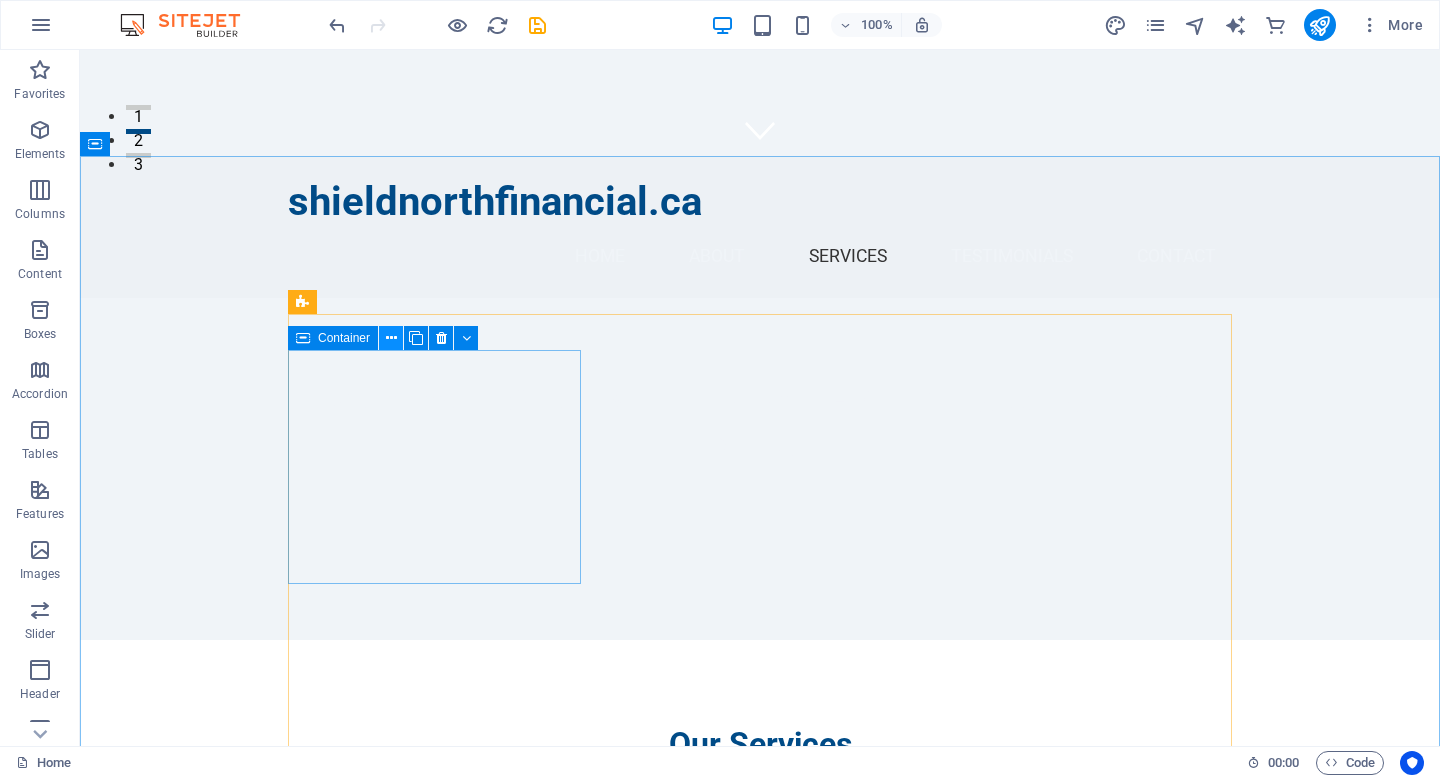 click at bounding box center [391, 338] 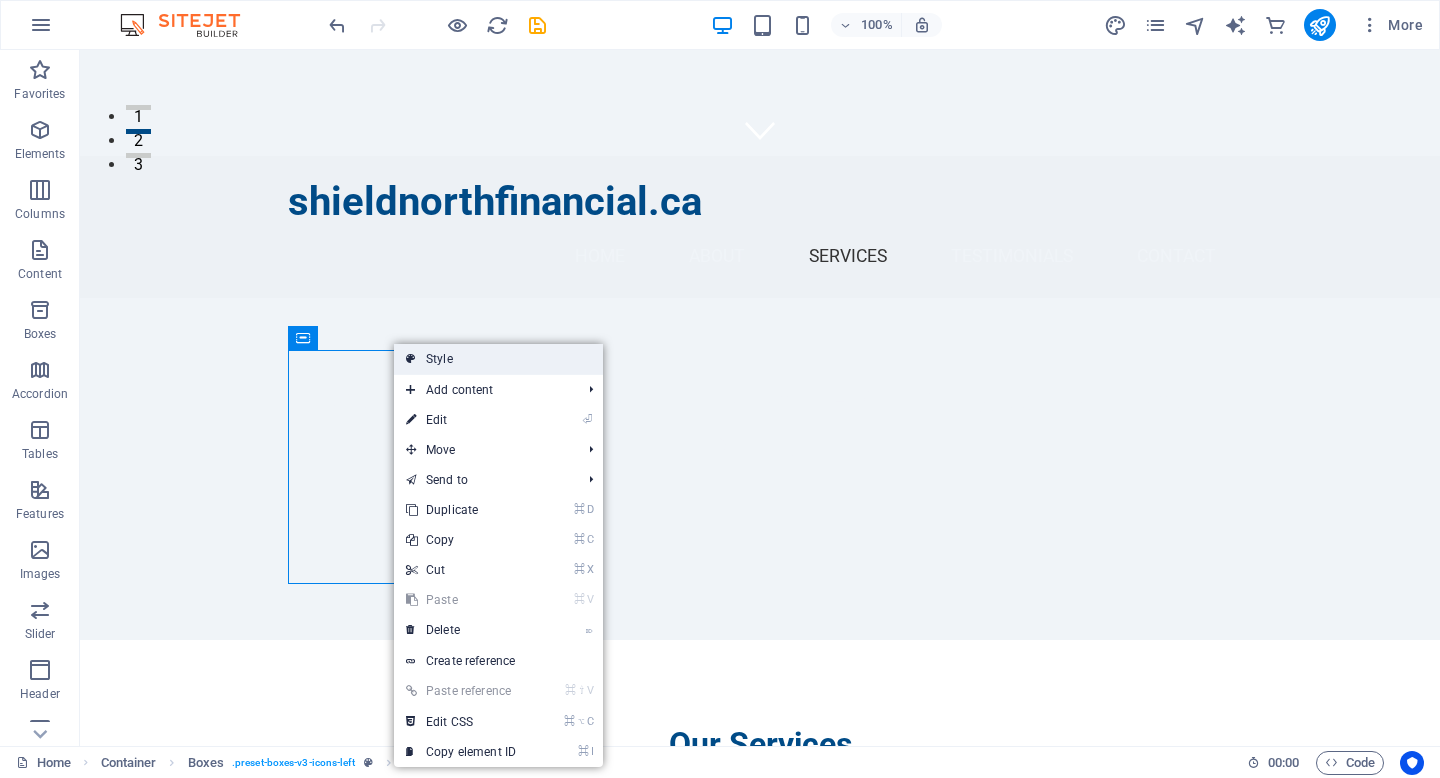 click on "Style" at bounding box center (498, 359) 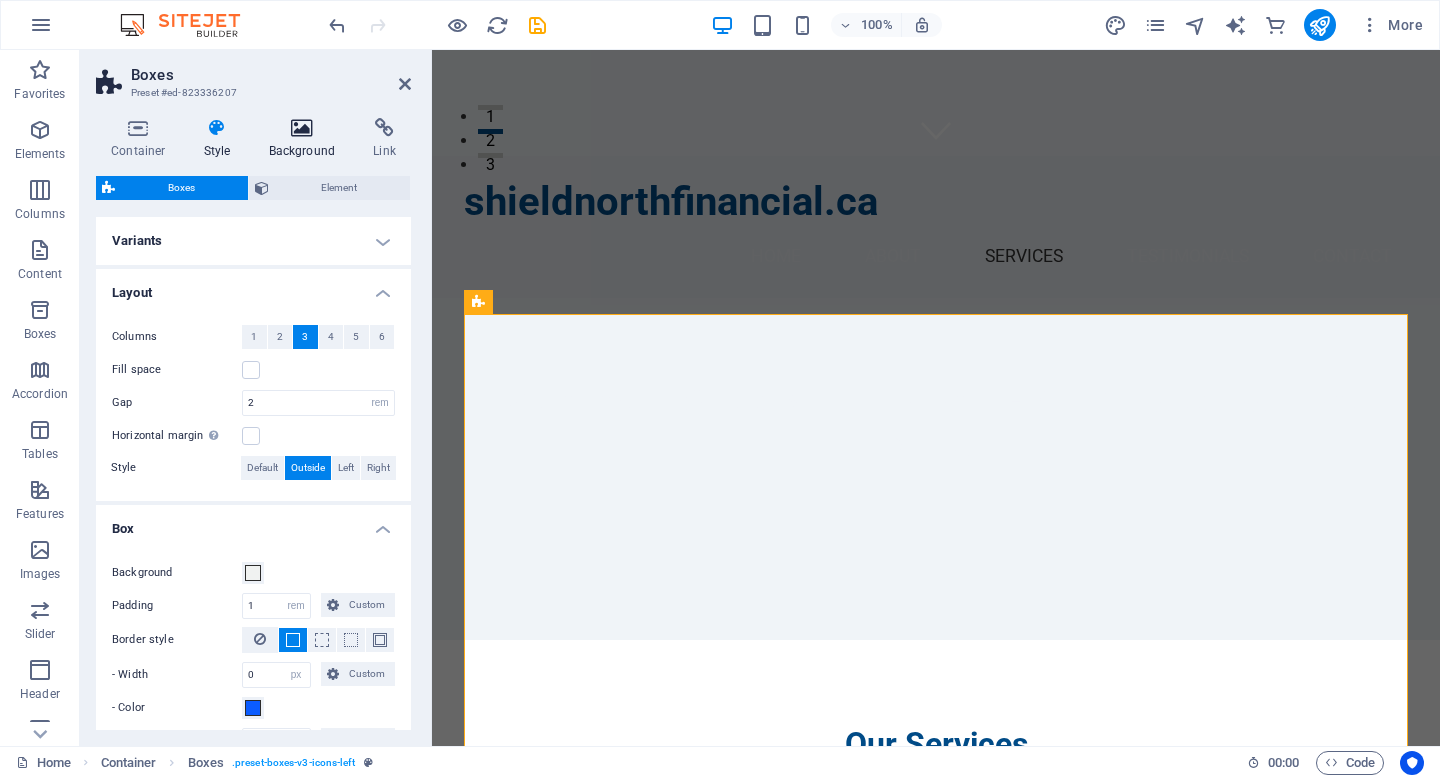 click at bounding box center [302, 128] 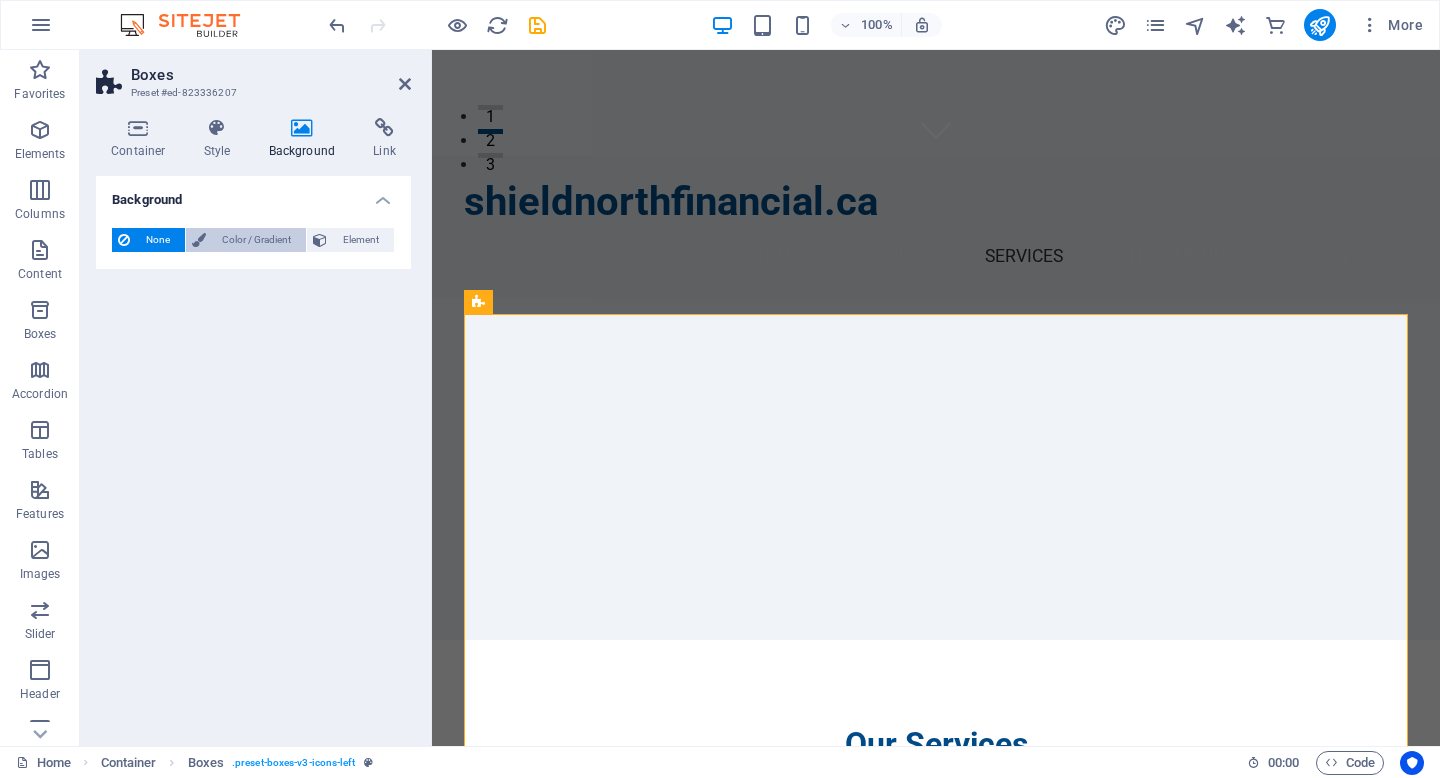 click on "Color / Gradient" at bounding box center [256, 240] 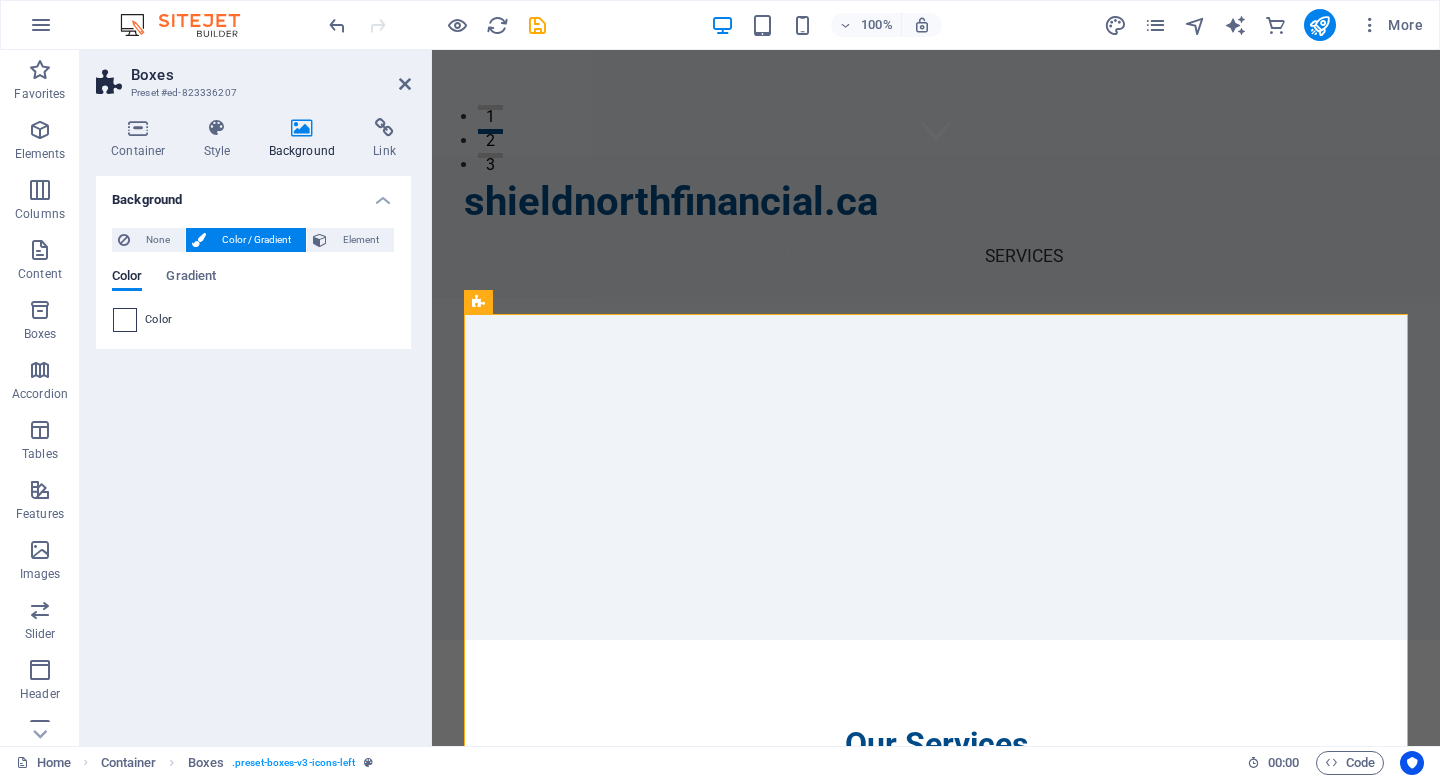 click at bounding box center [125, 320] 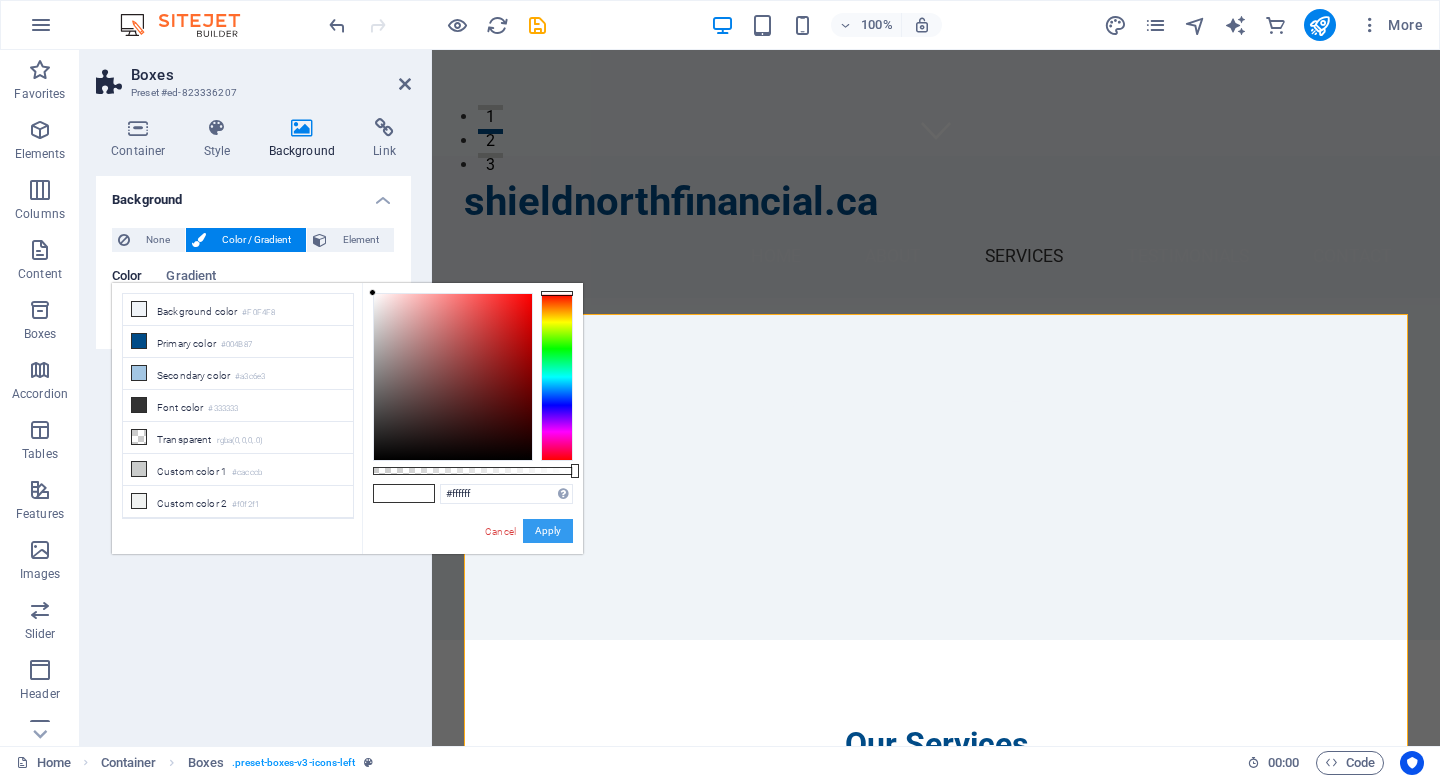 click on "Apply" at bounding box center (548, 531) 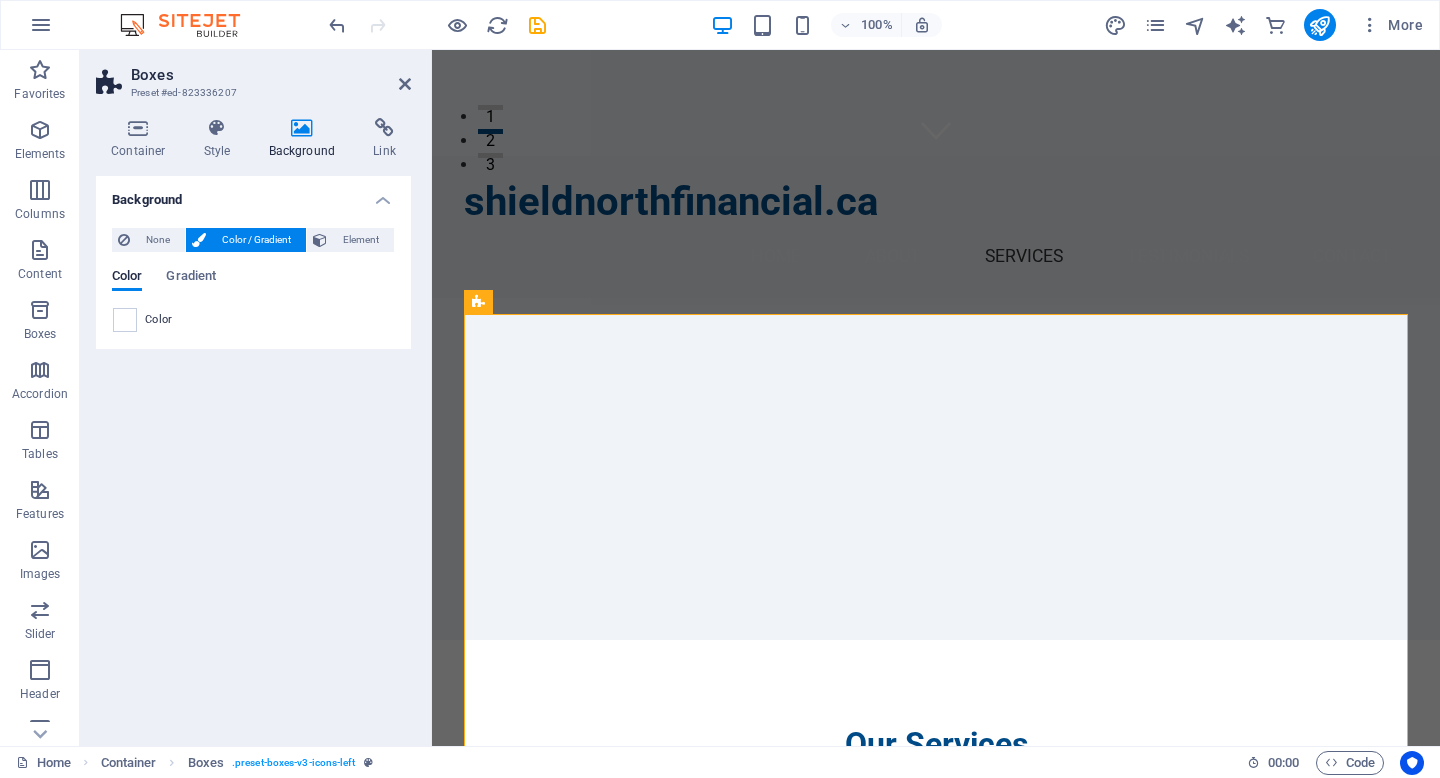 click on "Background None Color / Gradient Element Stretch background to full-width Color overlay Places an overlay over the background to colorize it Parallax 0 % Image Image slider Map Video YouTube Vimeo HTML Color Gradient Color A parent element contains a background. Edit background on parent element" at bounding box center (253, 453) 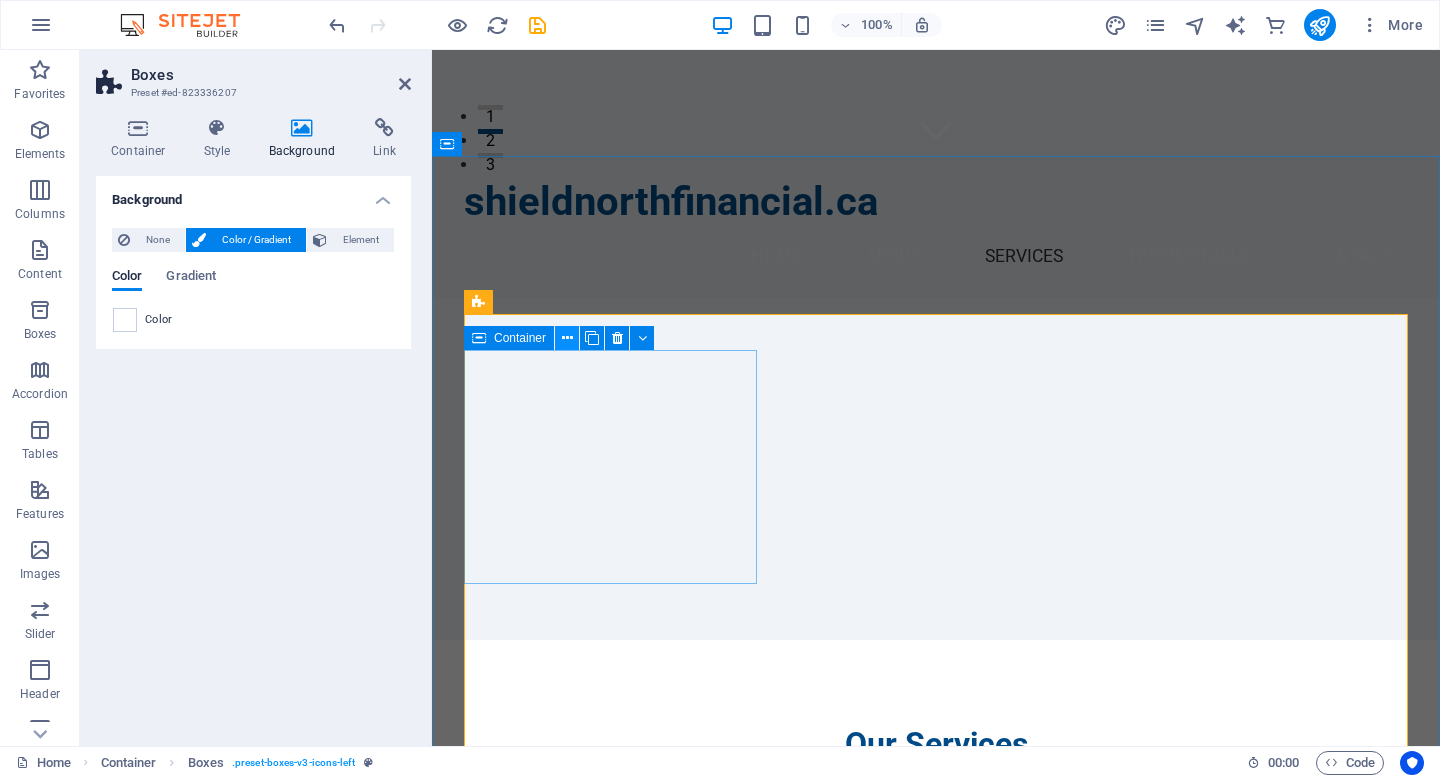 click at bounding box center [567, 338] 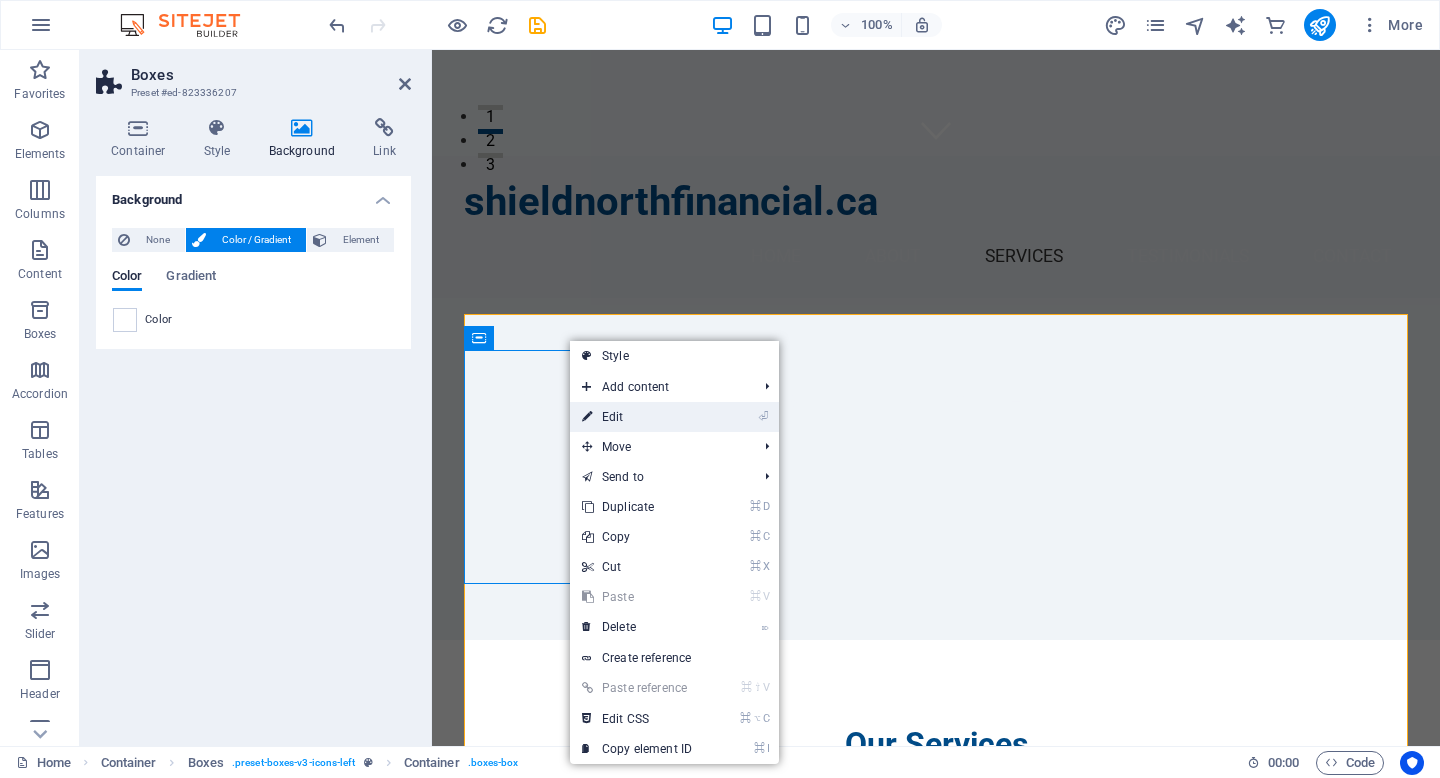 click on "⏎  Edit" at bounding box center [637, 417] 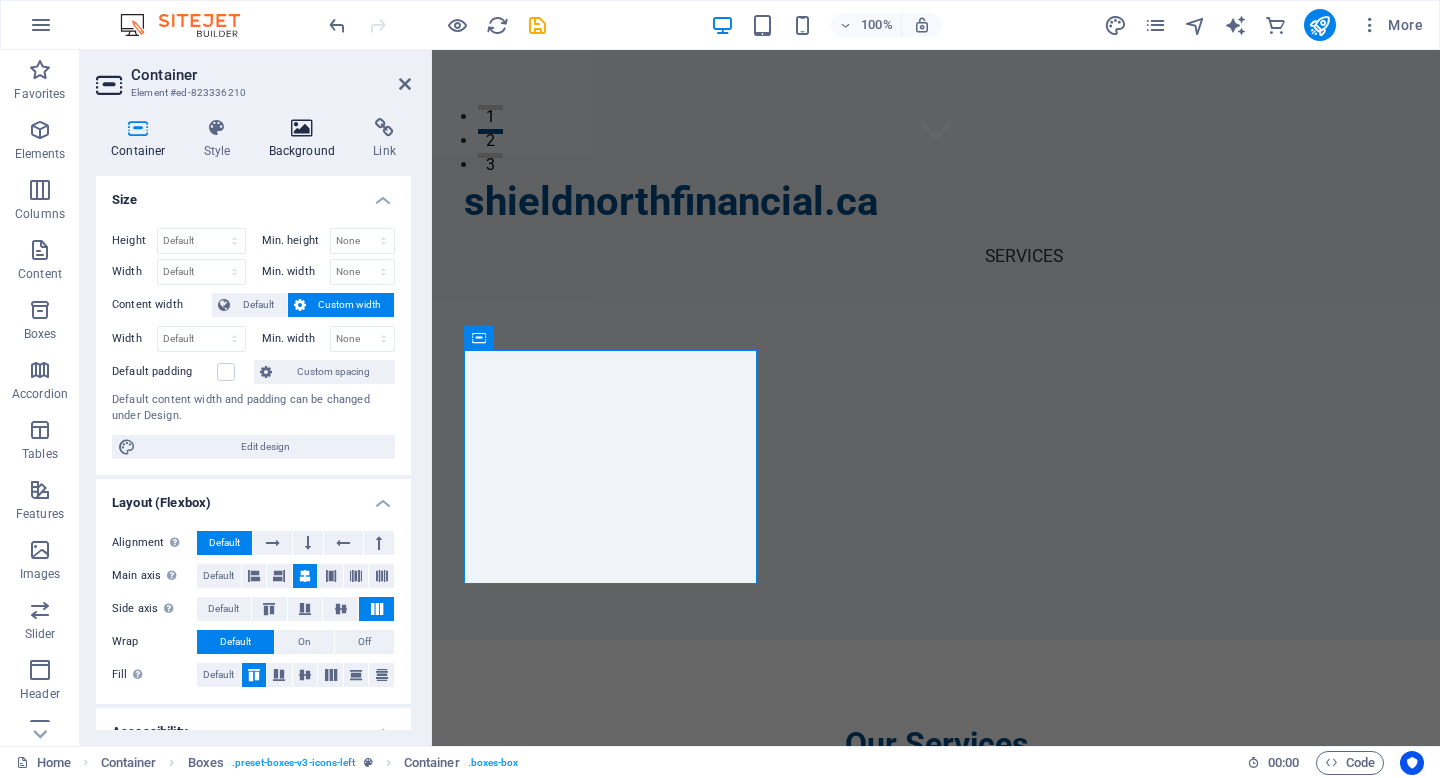 click at bounding box center (302, 128) 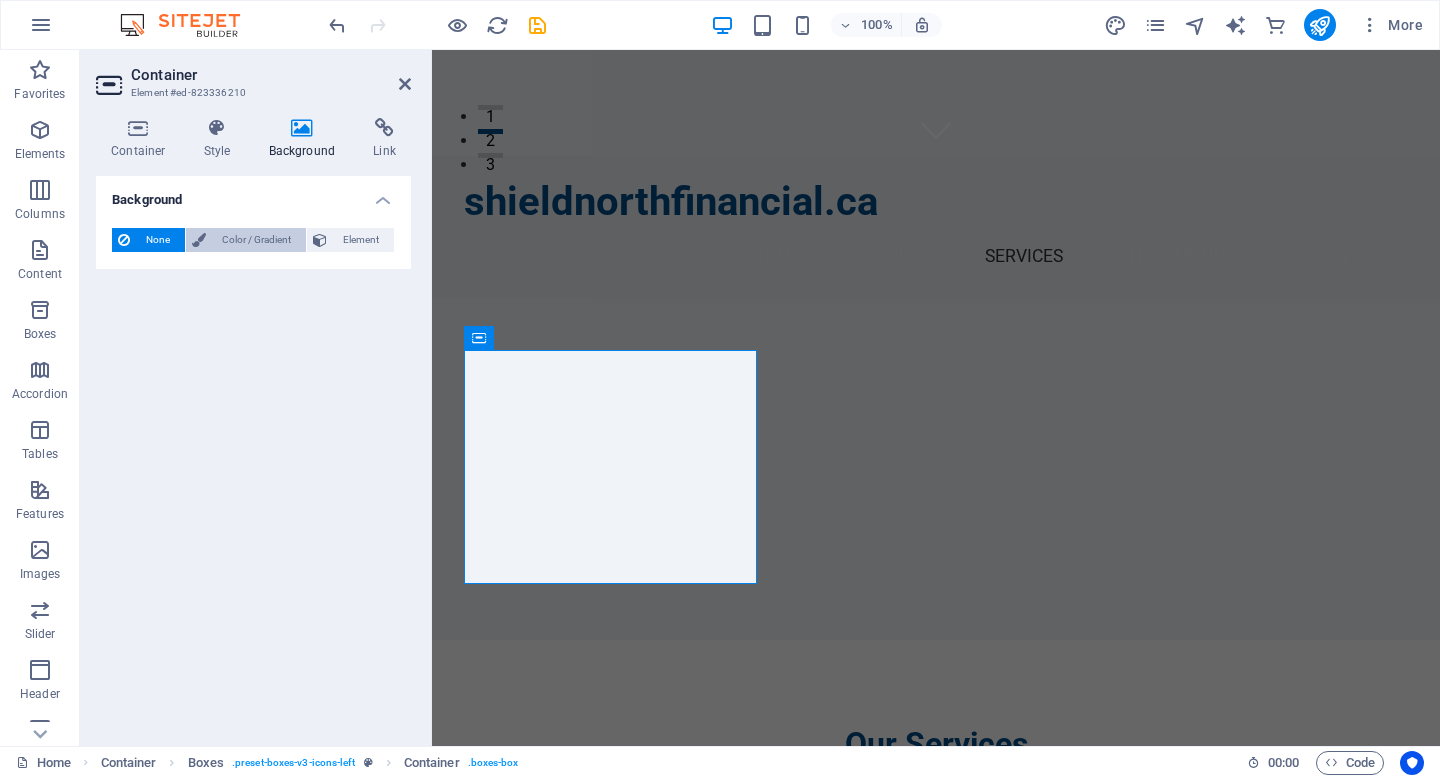 click on "Color / Gradient" at bounding box center (256, 240) 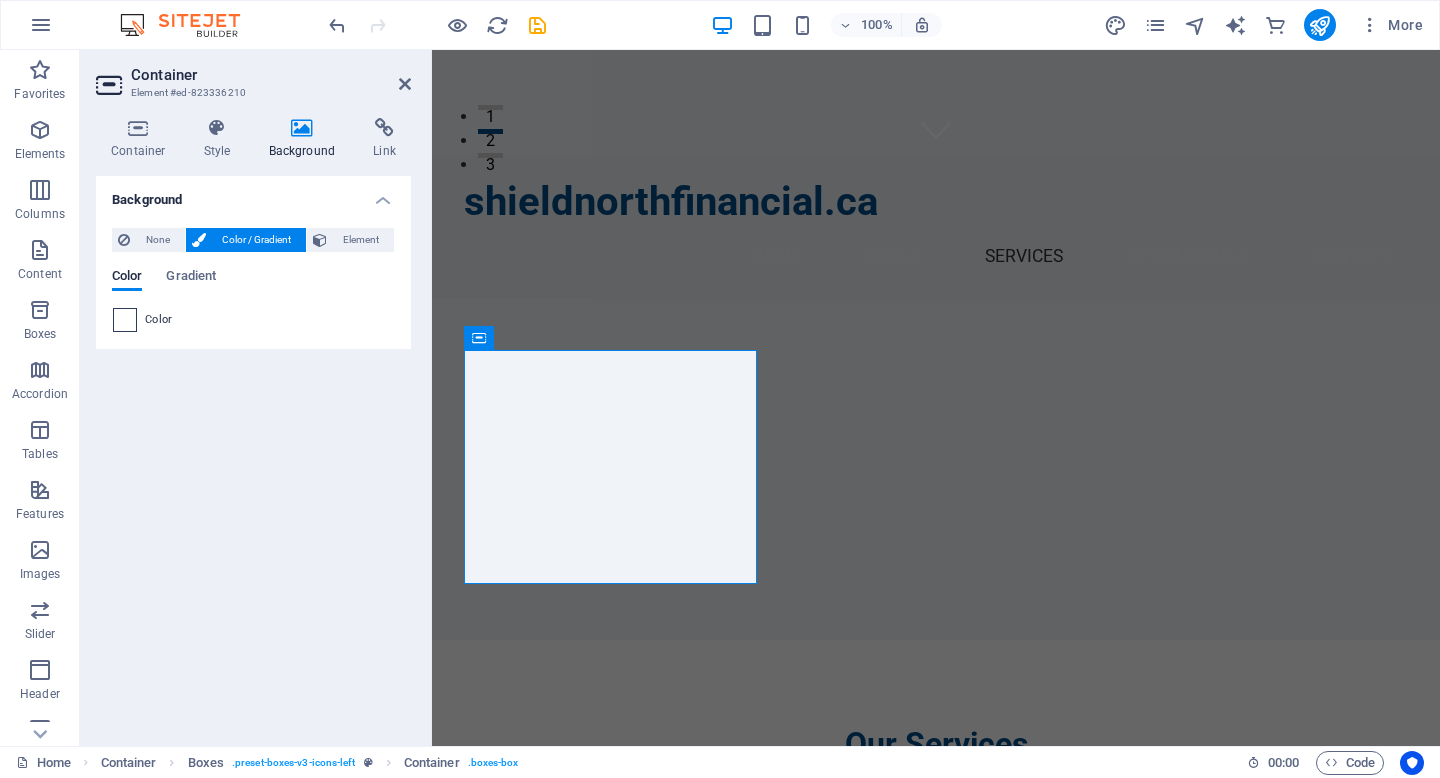 click at bounding box center [125, 320] 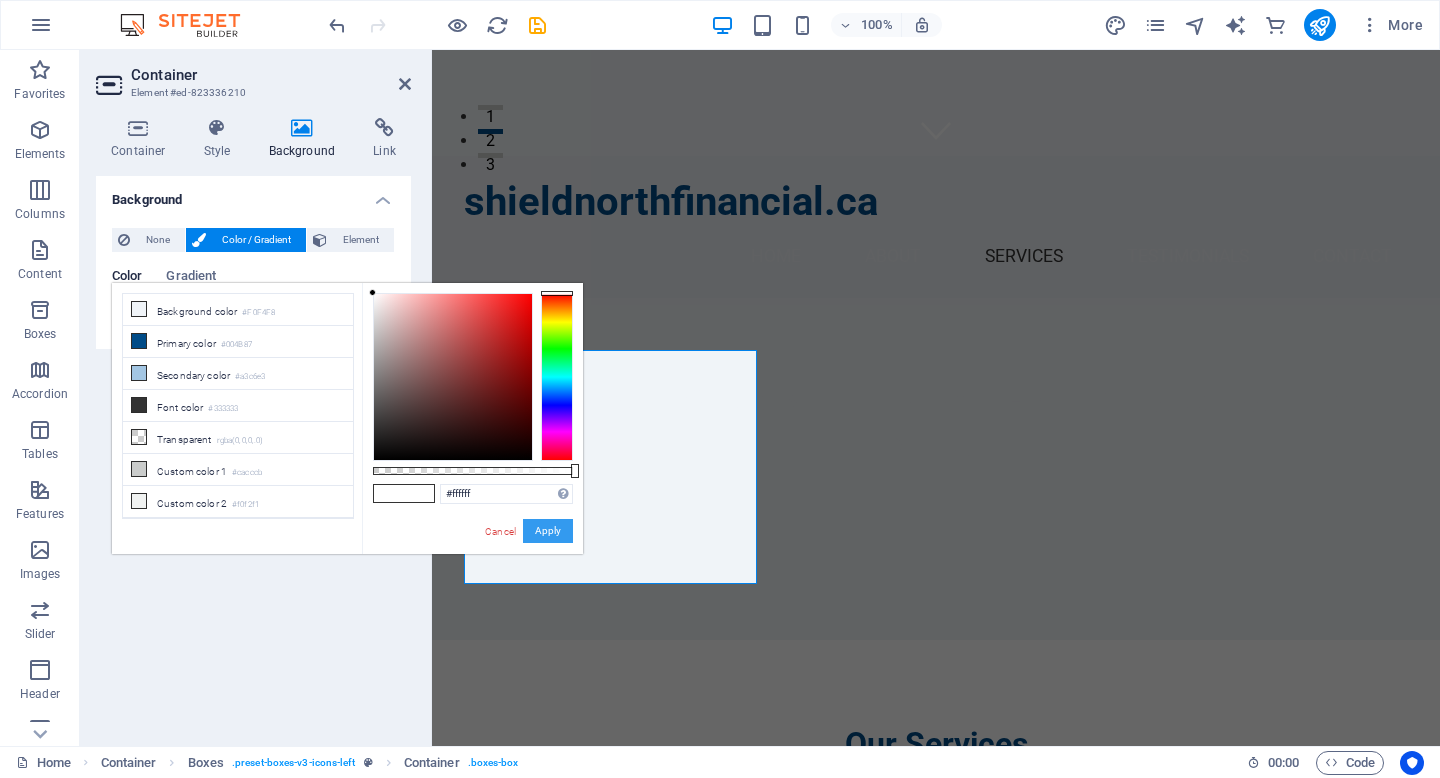click on "Apply" at bounding box center (548, 531) 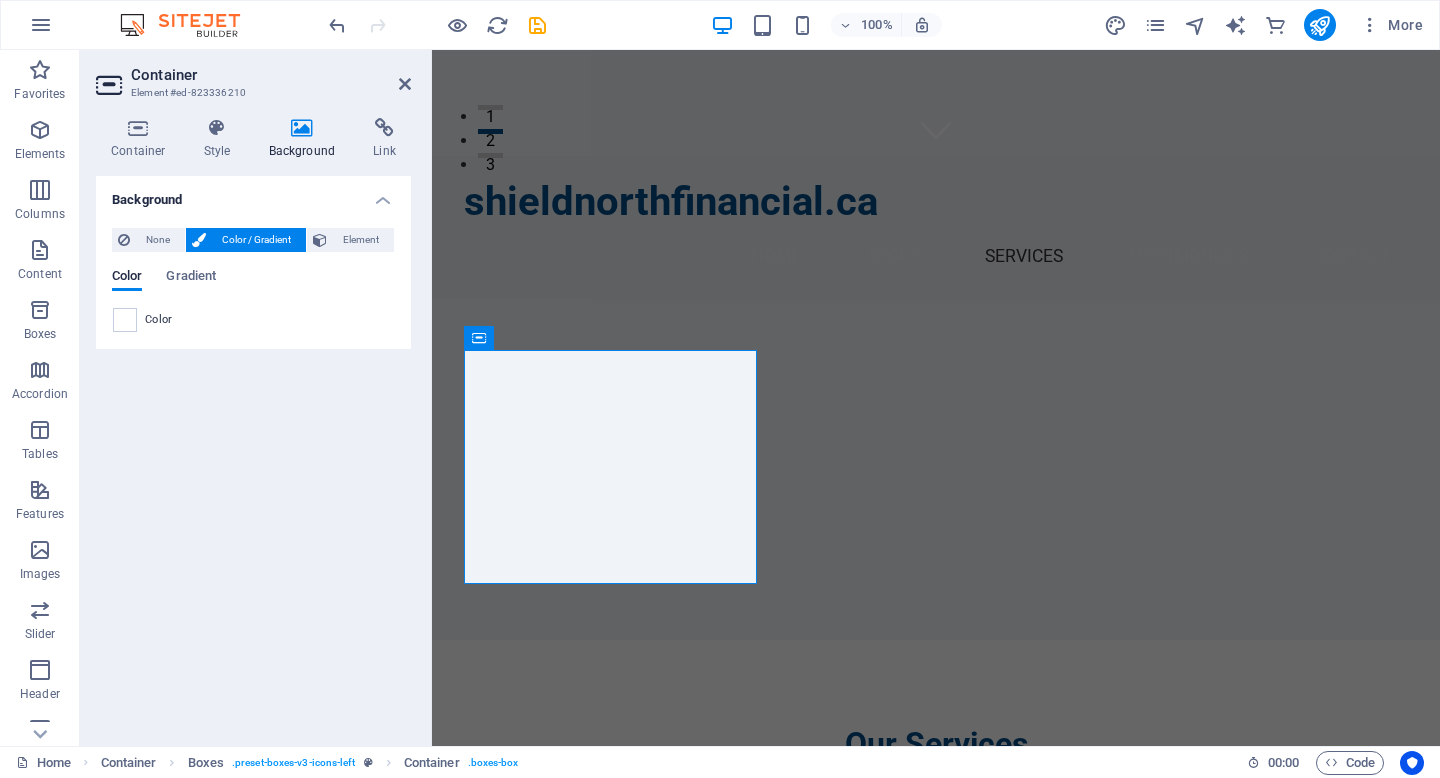 click on "Background None Color / Gradient Element Stretch background to full-width Color overlay Places an overlay over the background to colorize it Parallax 0 % Image Image slider Map Video YouTube Vimeo HTML Color Gradient Color A parent element contains a background. Edit background on parent element" at bounding box center (253, 453) 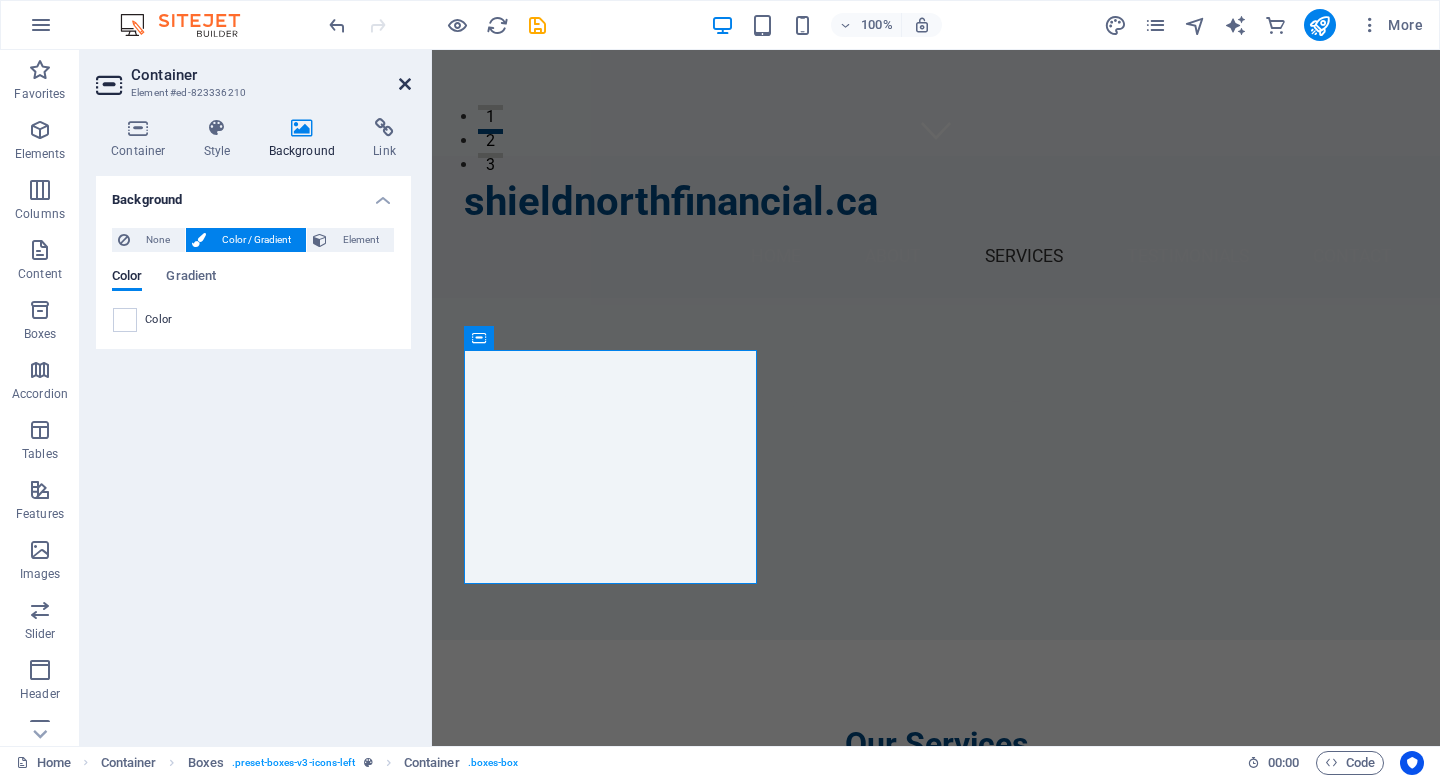 click at bounding box center [405, 84] 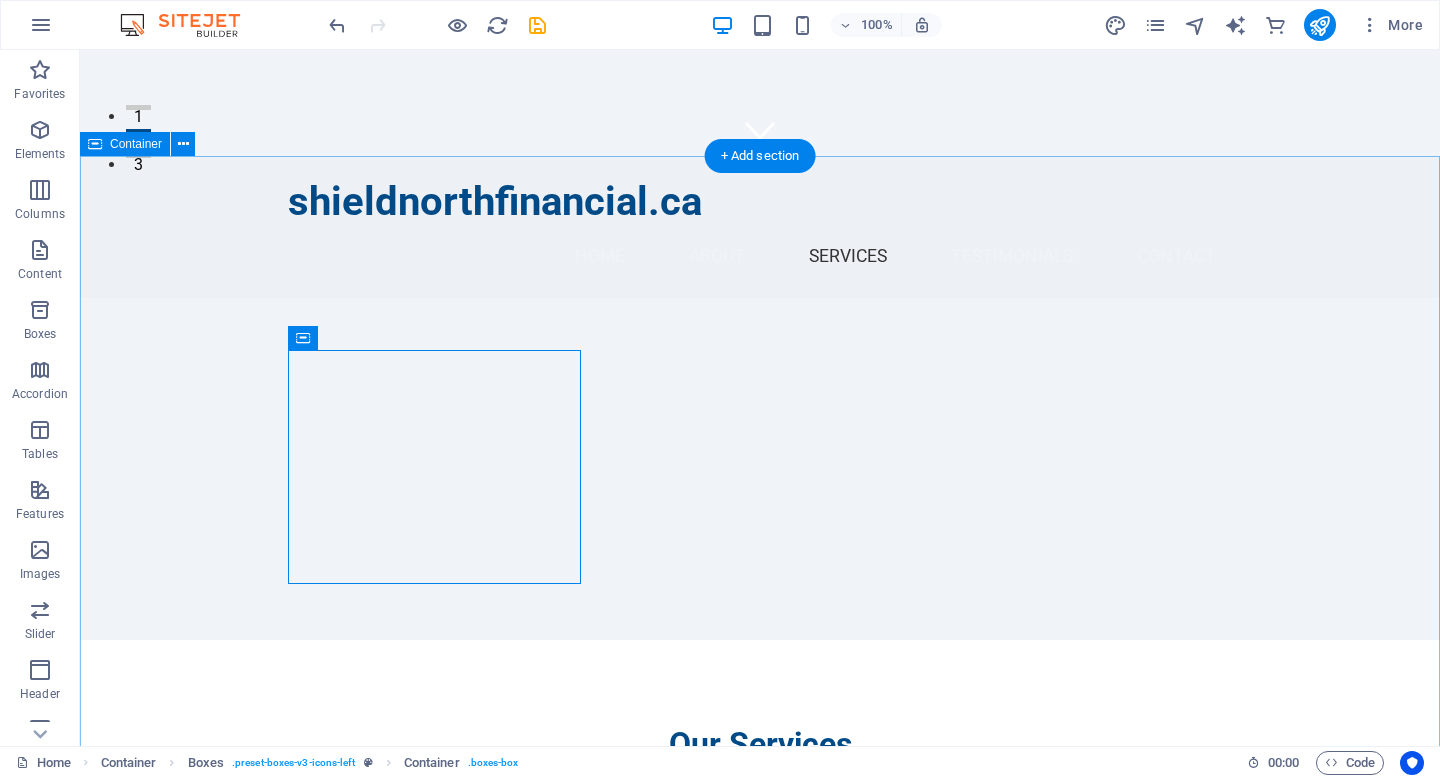click on "Our Services Life Insurance Secure your loved ones with a comprehensive life insurance plan that fits your needs. Mortgage Protection Protect your home from unexpected events with our mortgage protection policies. Critical Illness Insurance Receive financial support if you are diagnosed with a critical illness. Medical & Dental Benefits Ensure access to necessary medical and dental care with our benefit plans. Income Disability Coverage Safeguard your income in the event of an unexpected disability. Investment & Savings Services Grow your wealth with tailored investment and savings solutions." at bounding box center [760, 1552] 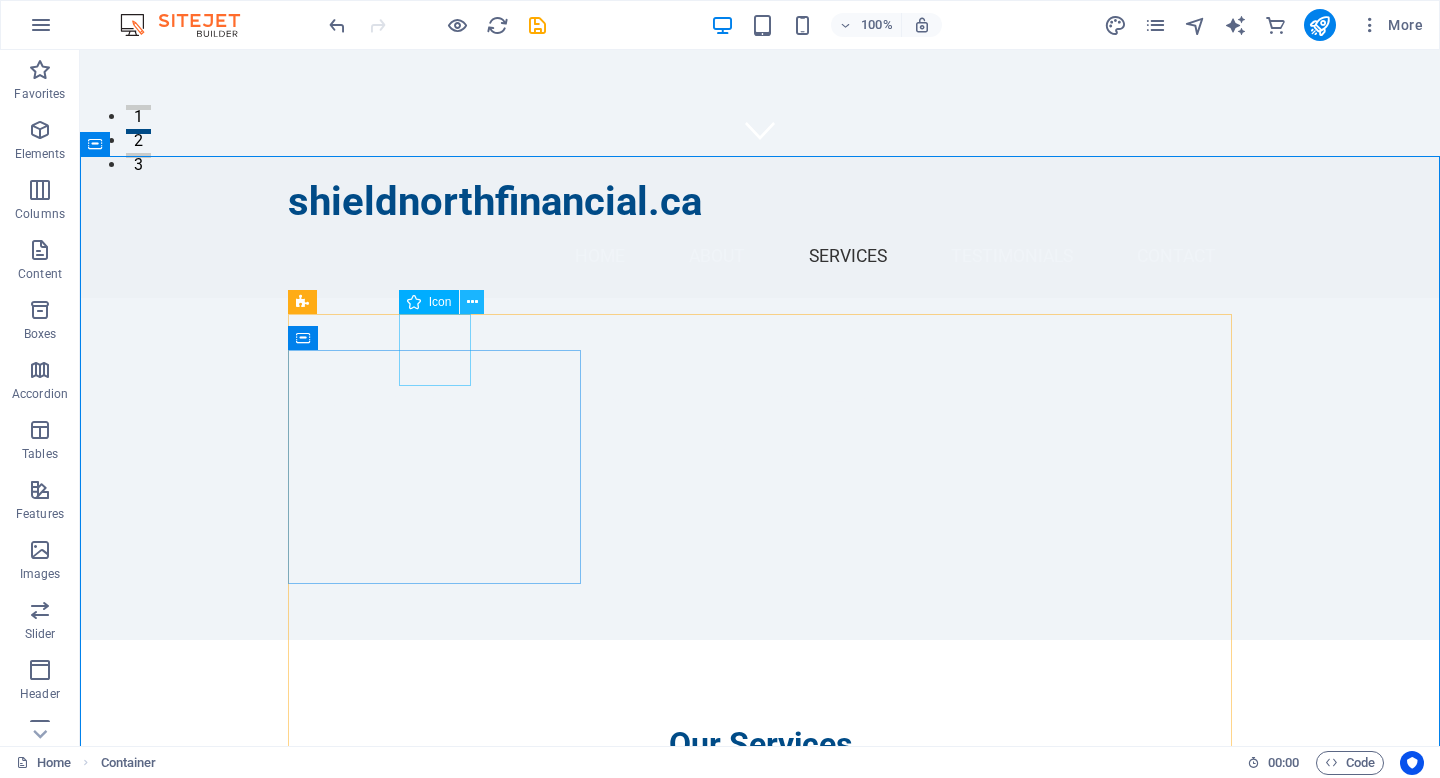 click at bounding box center [472, 302] 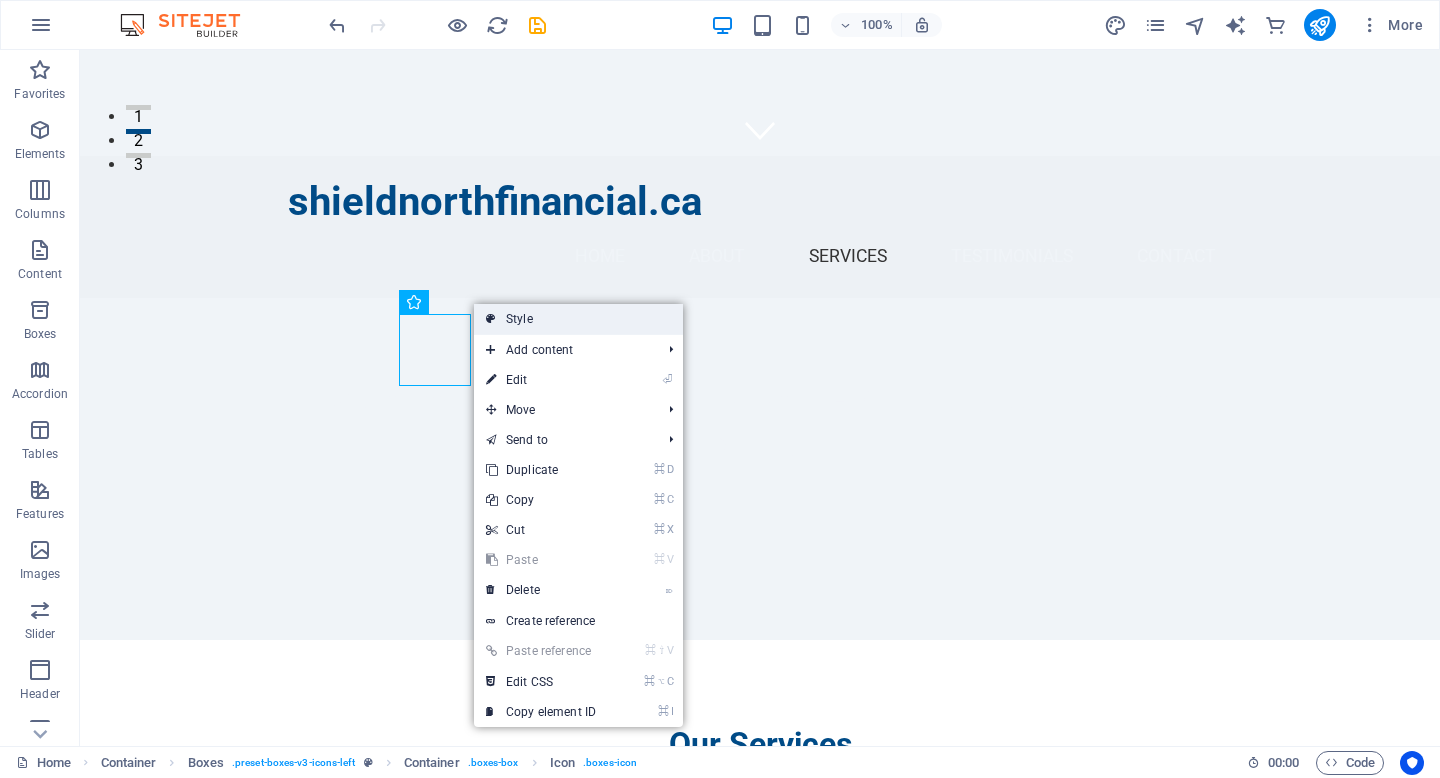 click on "Style" at bounding box center (578, 319) 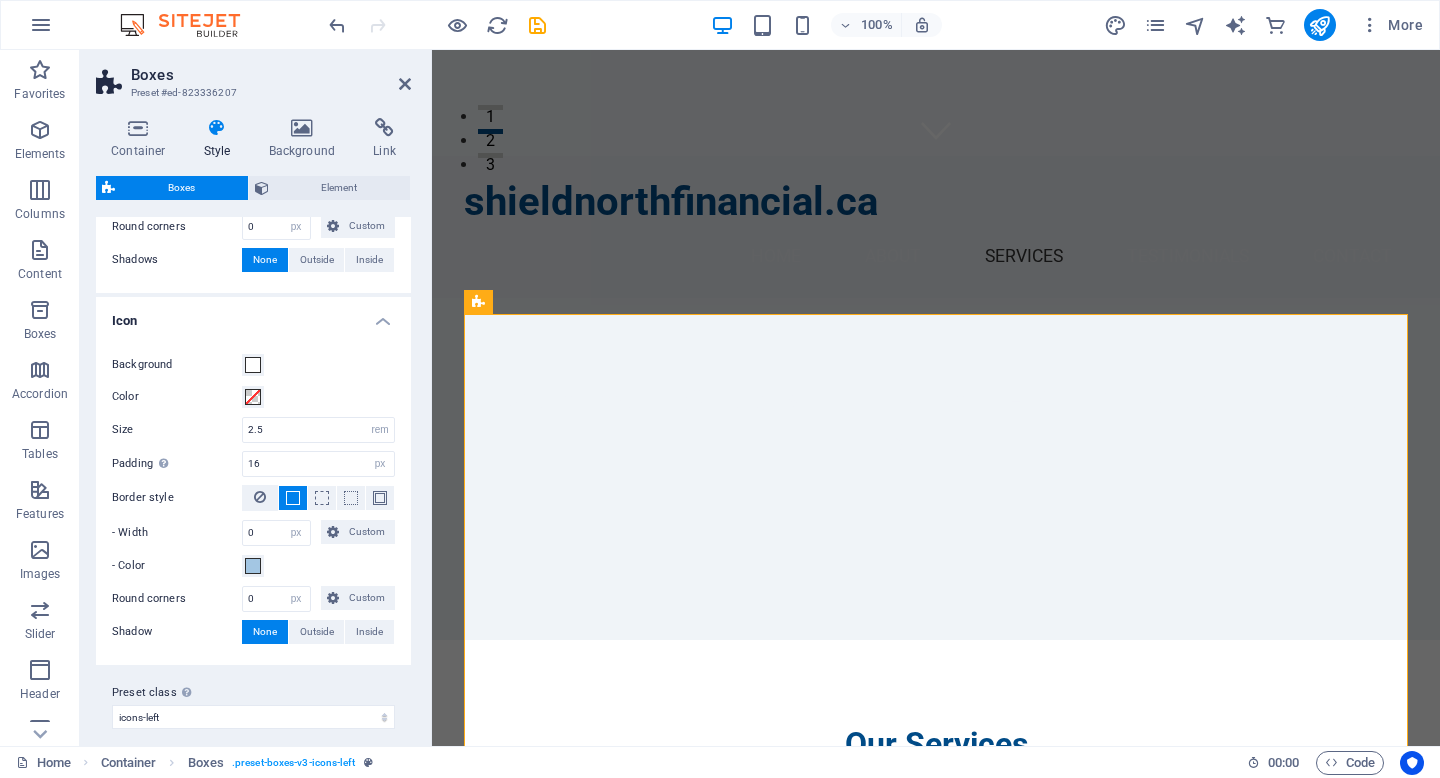 scroll, scrollTop: 518, scrollLeft: 0, axis: vertical 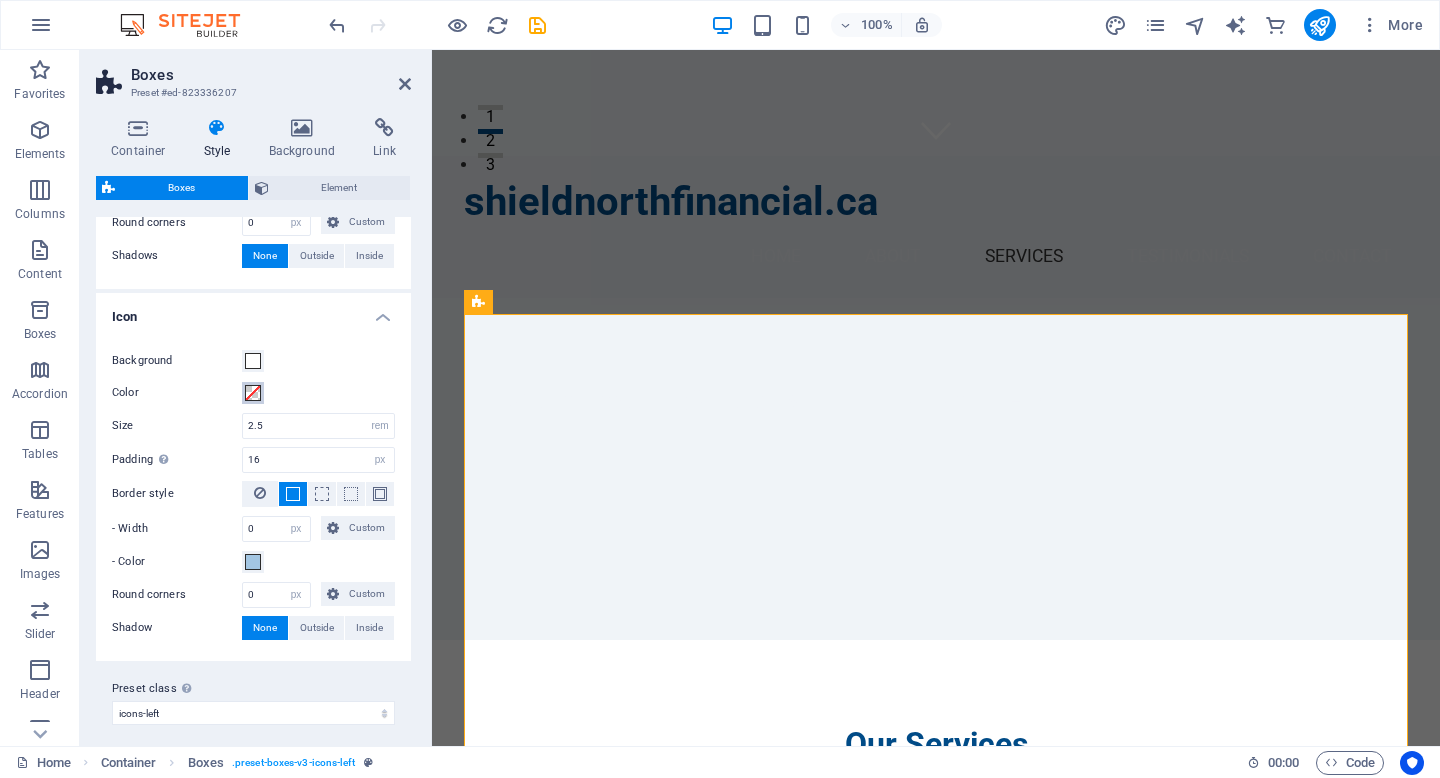 click at bounding box center [253, 393] 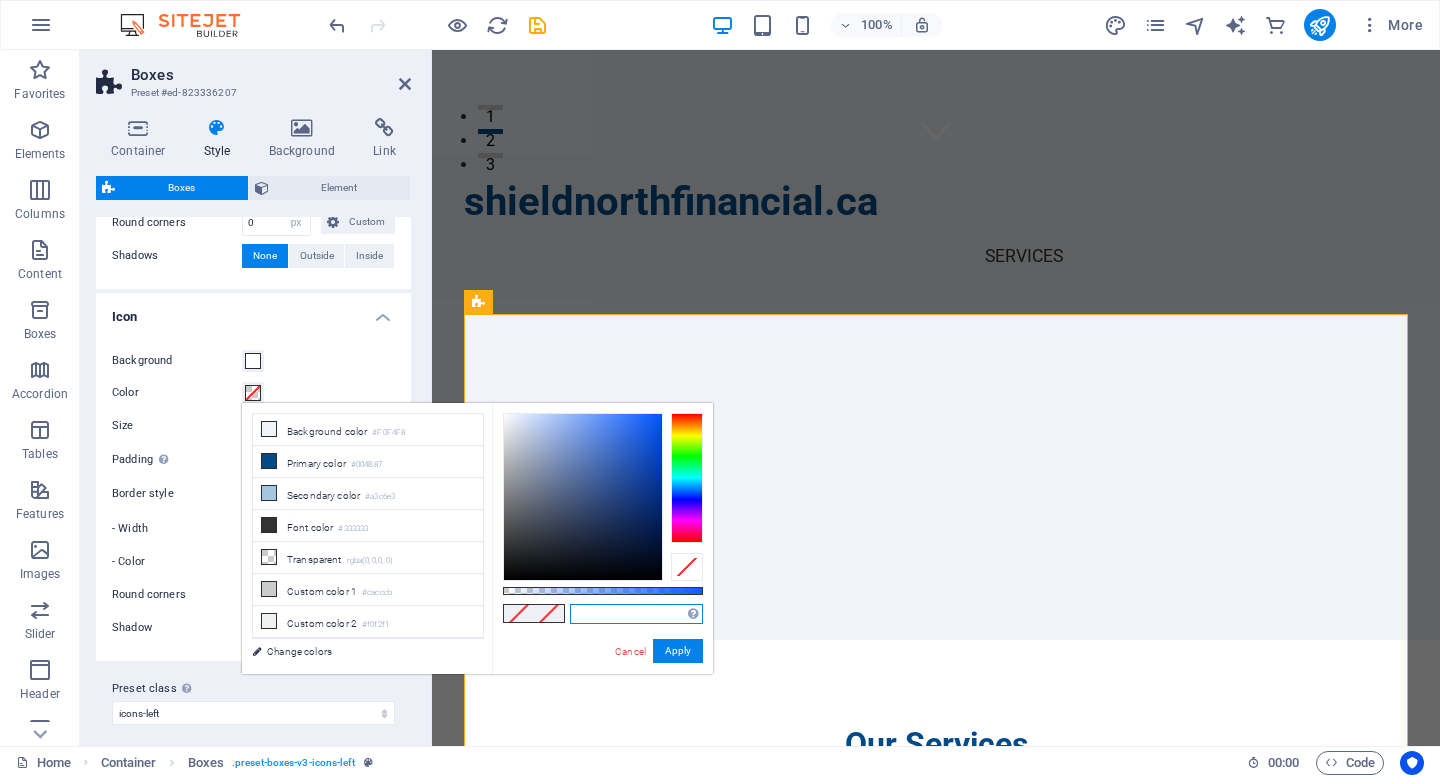 click at bounding box center [636, 614] 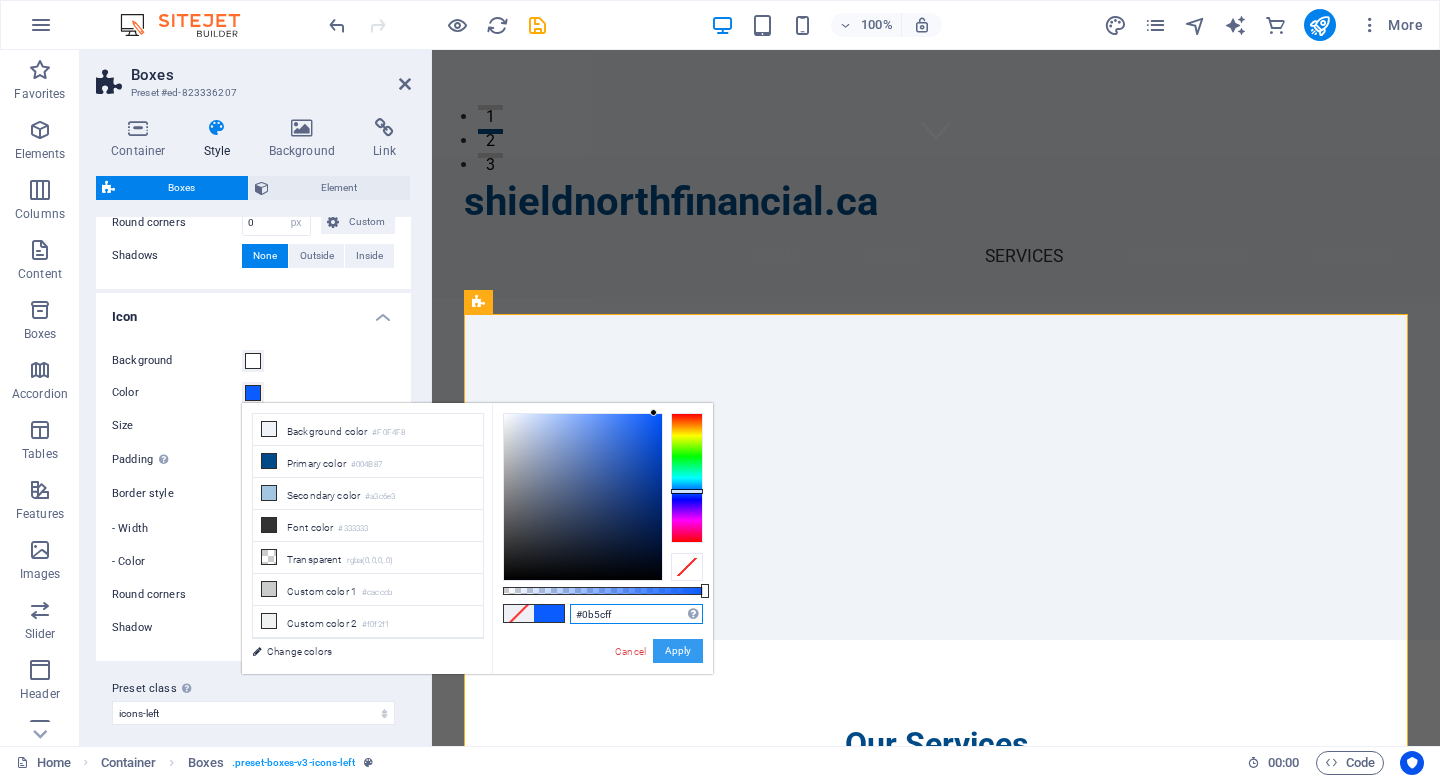 type on "#0b5cff" 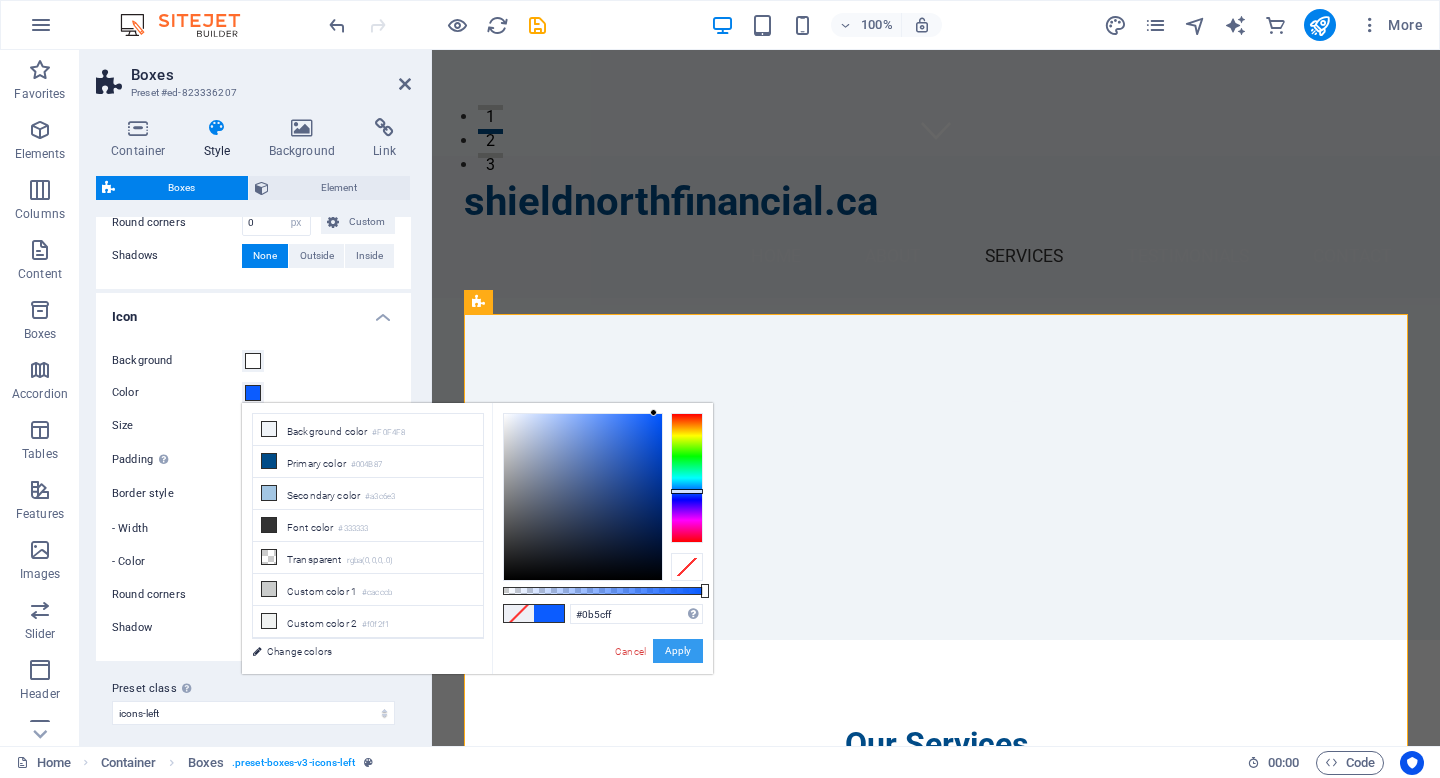 click on "Apply" at bounding box center [678, 651] 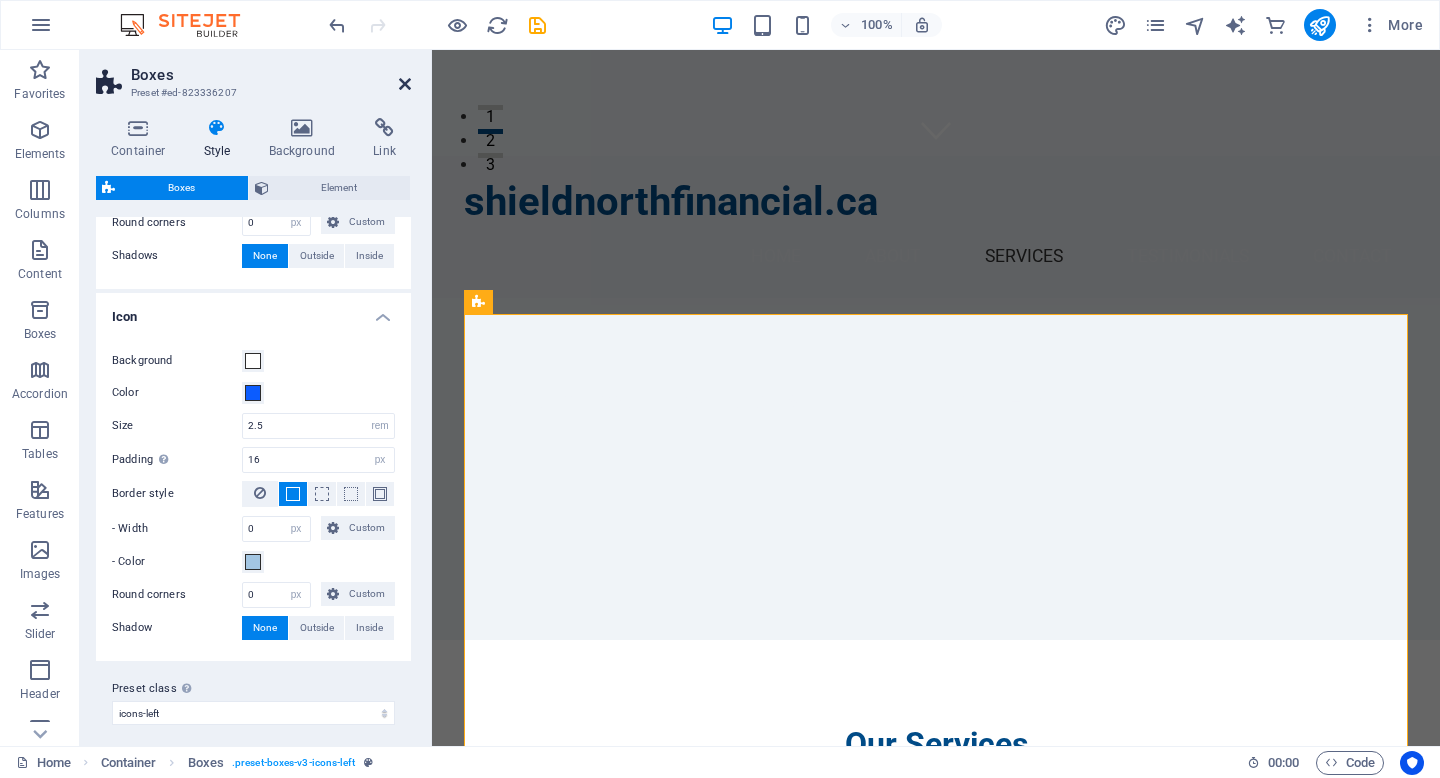 click at bounding box center (405, 84) 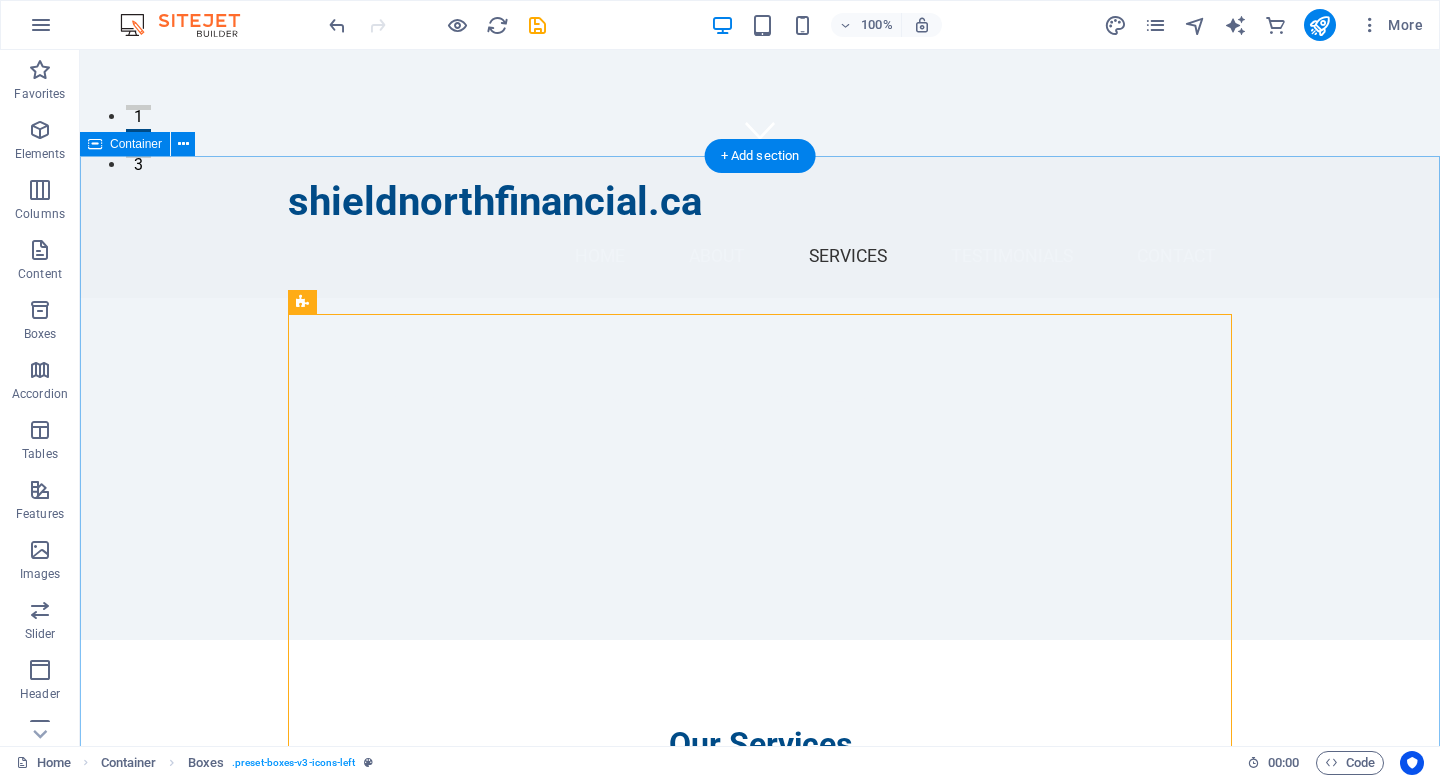 click on "Our Services Life Insurance Secure your loved ones with a comprehensive life insurance plan that fits your needs. Mortgage Protection Protect your home from unexpected events with our mortgage protection policies. Critical Illness Insurance Receive financial support if you are diagnosed with a critical illness. Medical & Dental Benefits Ensure access to necessary medical and dental care with our benefit plans. Income Disability Coverage Safeguard your income in the event of an unexpected disability. Investment & Savings Services Grow your wealth with tailored investment and savings solutions." at bounding box center (760, 1552) 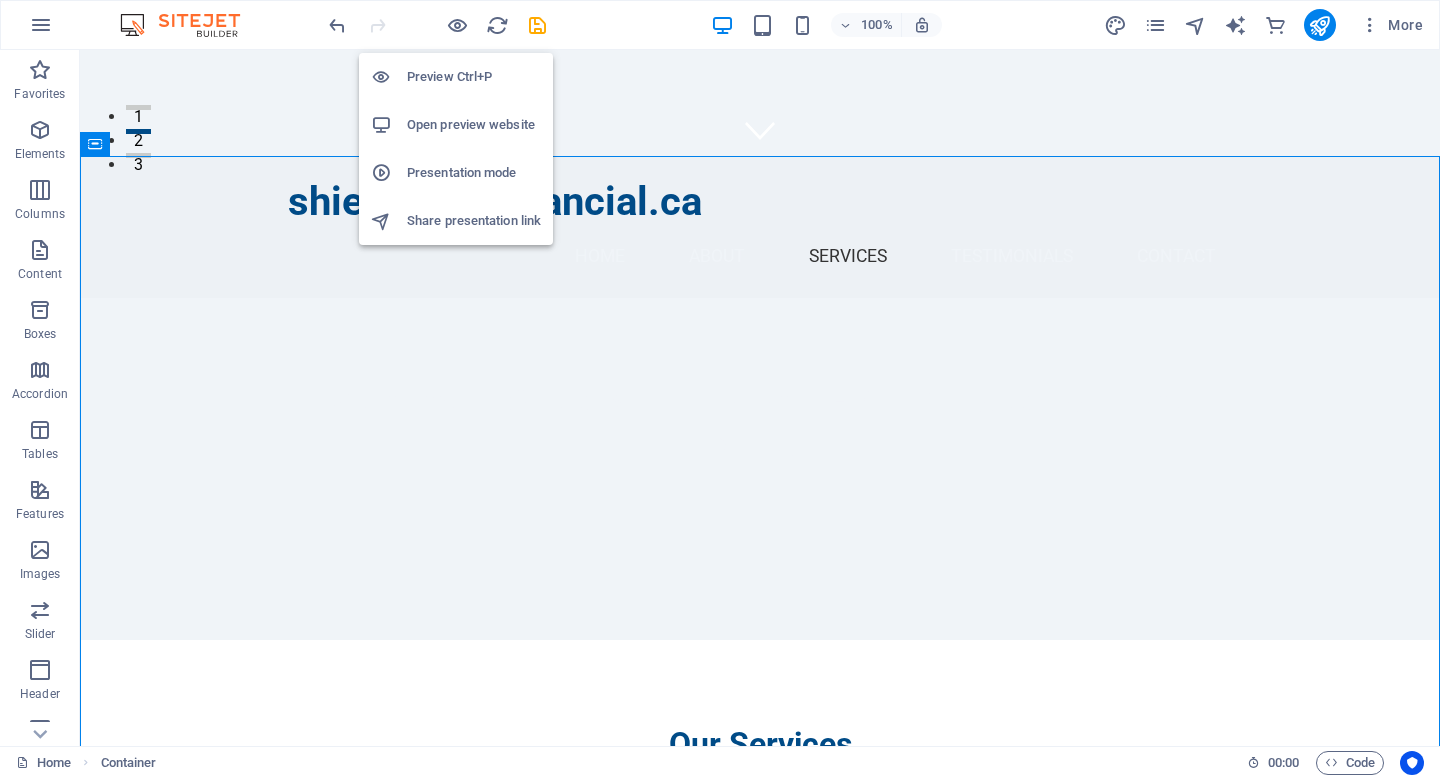 click on "Preview Ctrl+P" at bounding box center [474, 77] 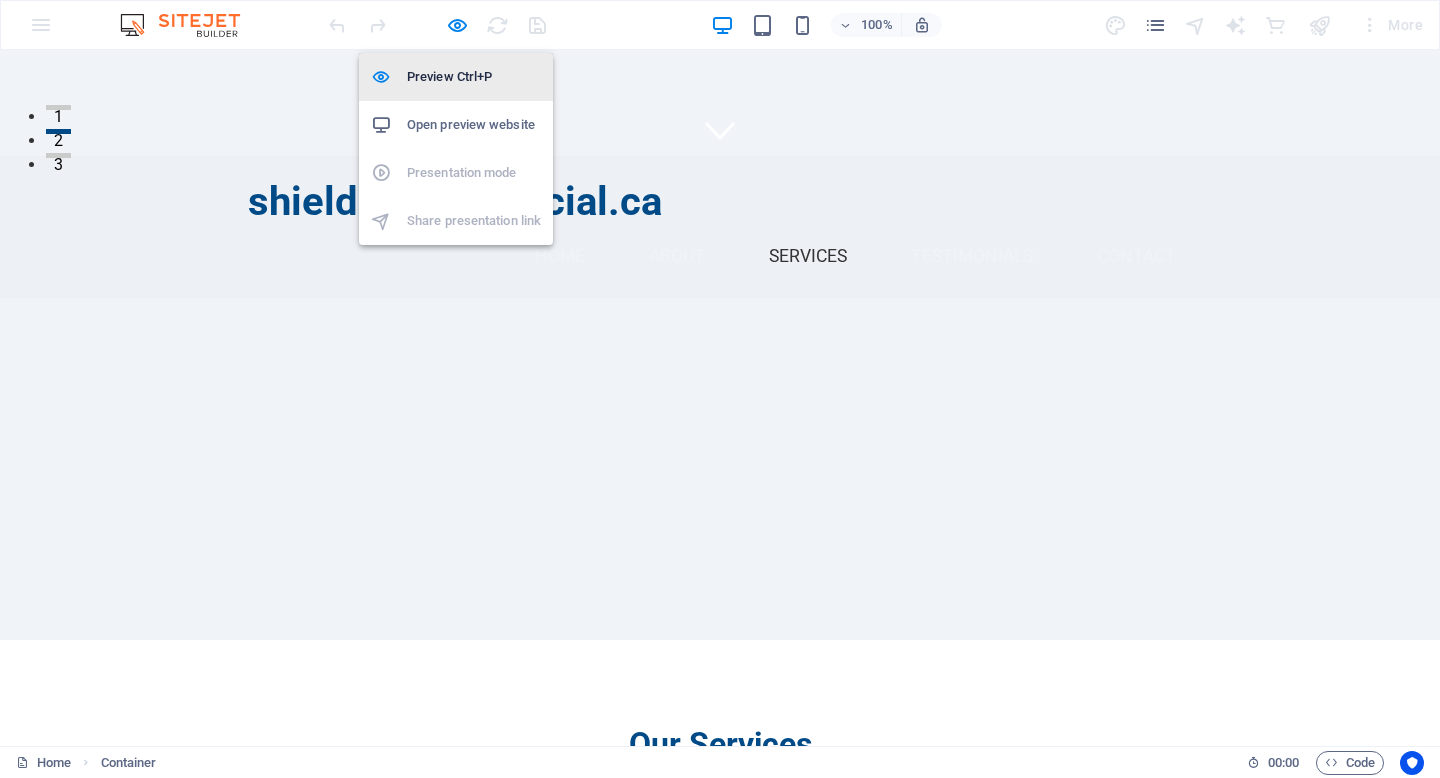 click on "Preview Ctrl+P" at bounding box center (474, 77) 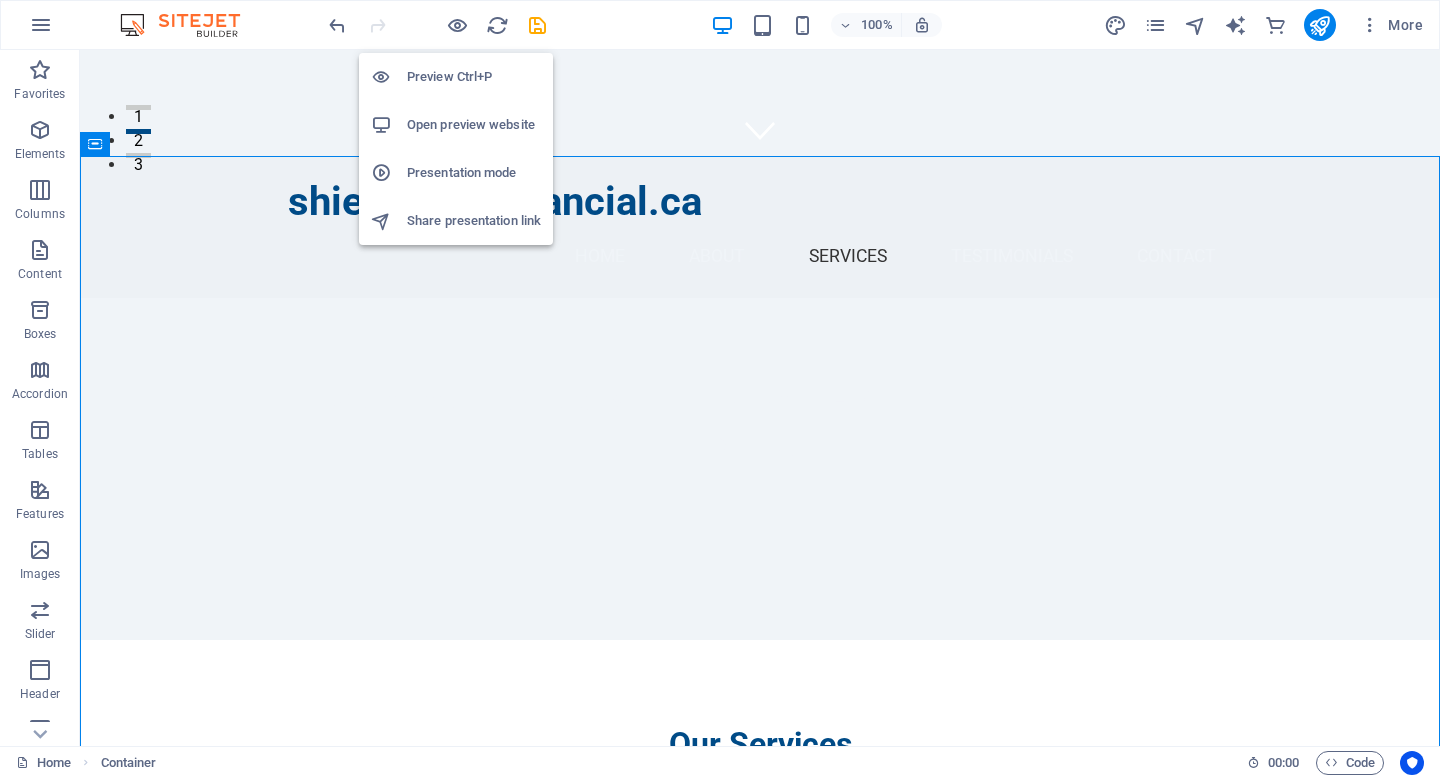 click on "Preview Ctrl+P" at bounding box center [474, 77] 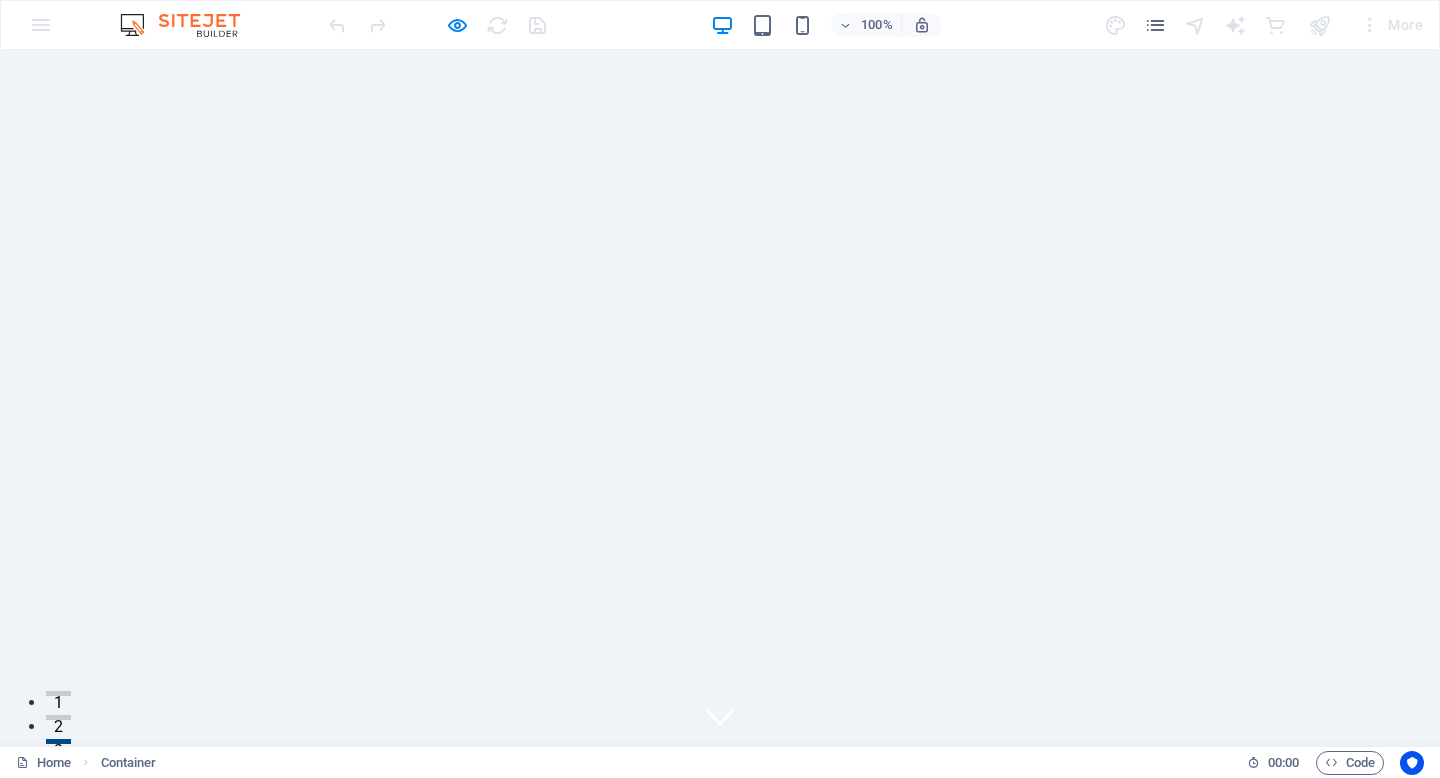 scroll, scrollTop: 0, scrollLeft: 0, axis: both 